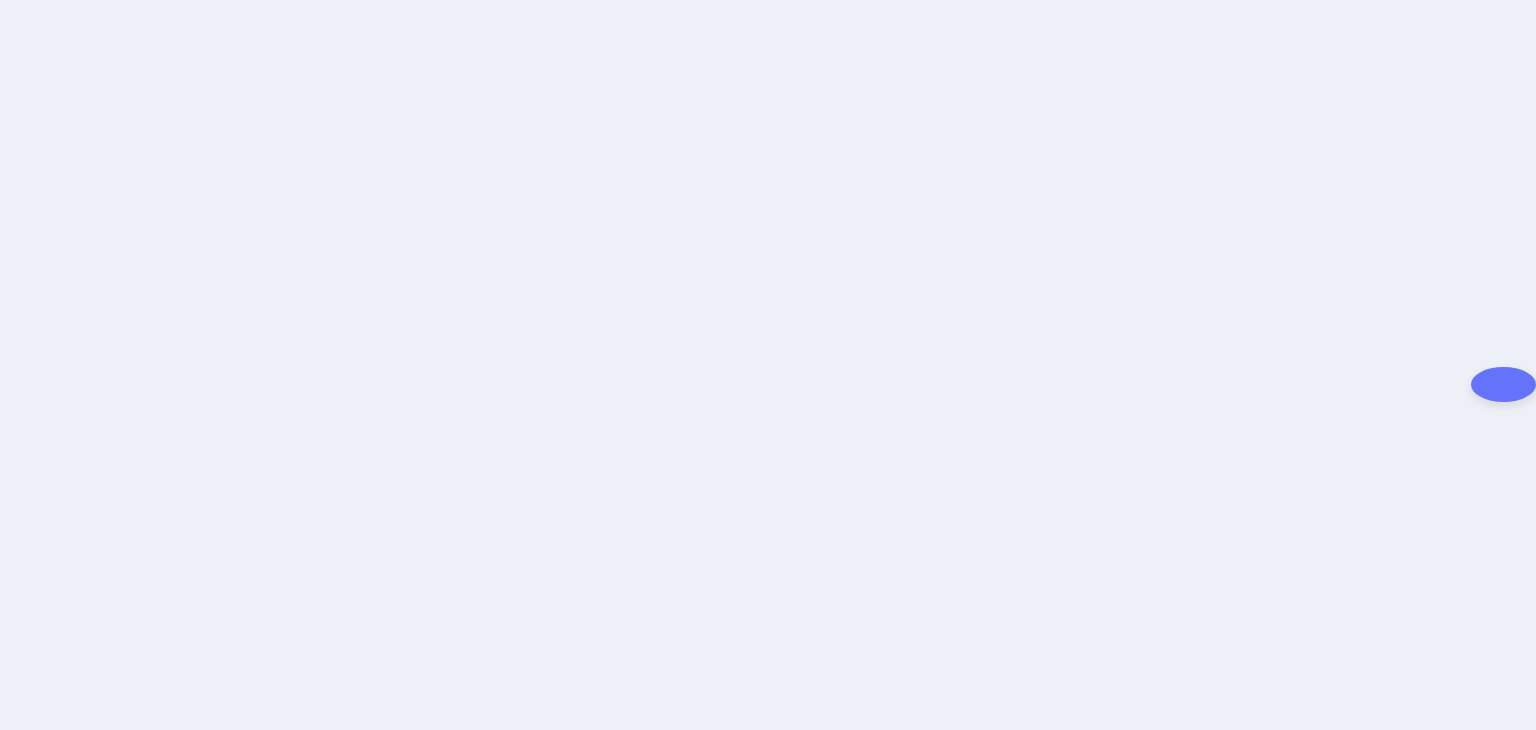scroll, scrollTop: 0, scrollLeft: 0, axis: both 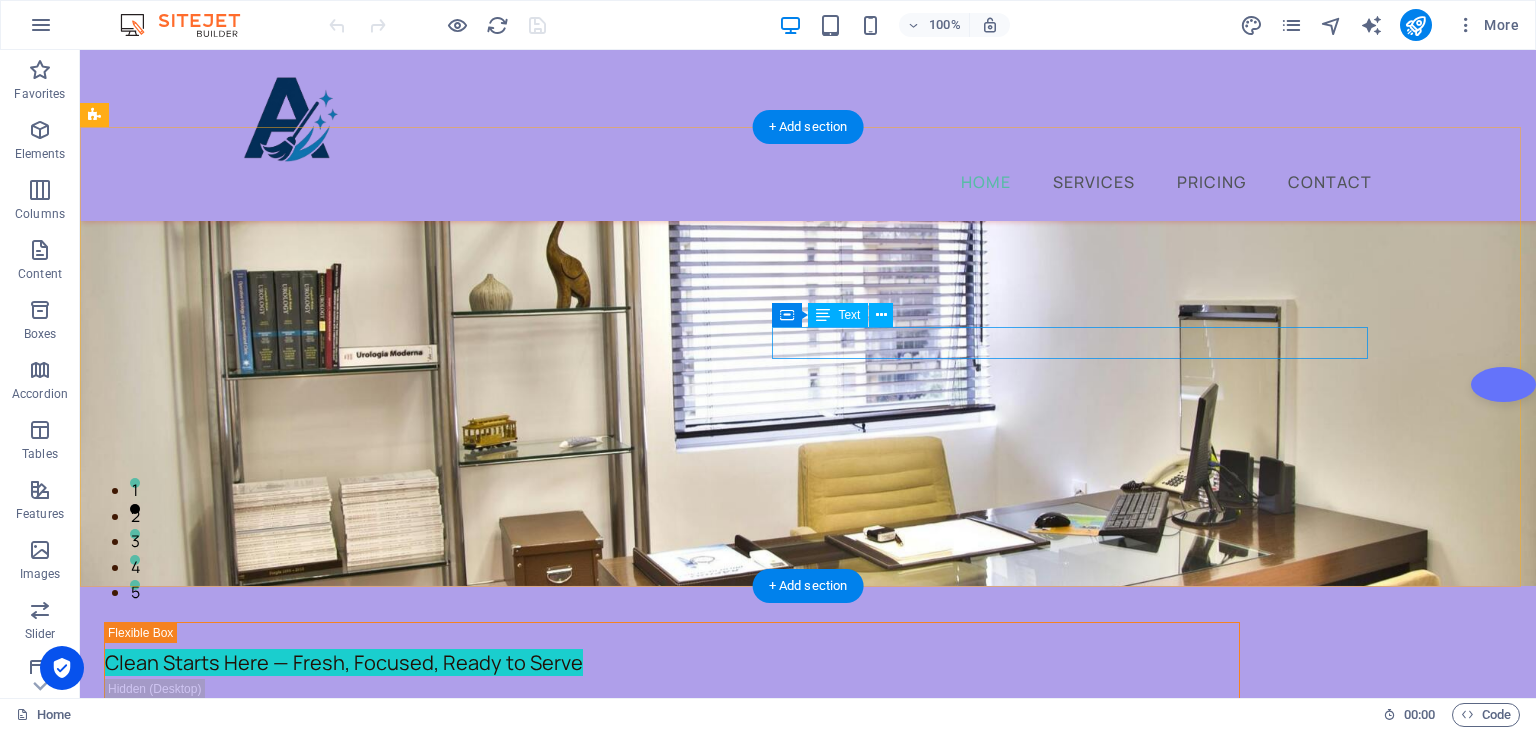 click on "Our Professional Cleaning Services" at bounding box center [672, 998] 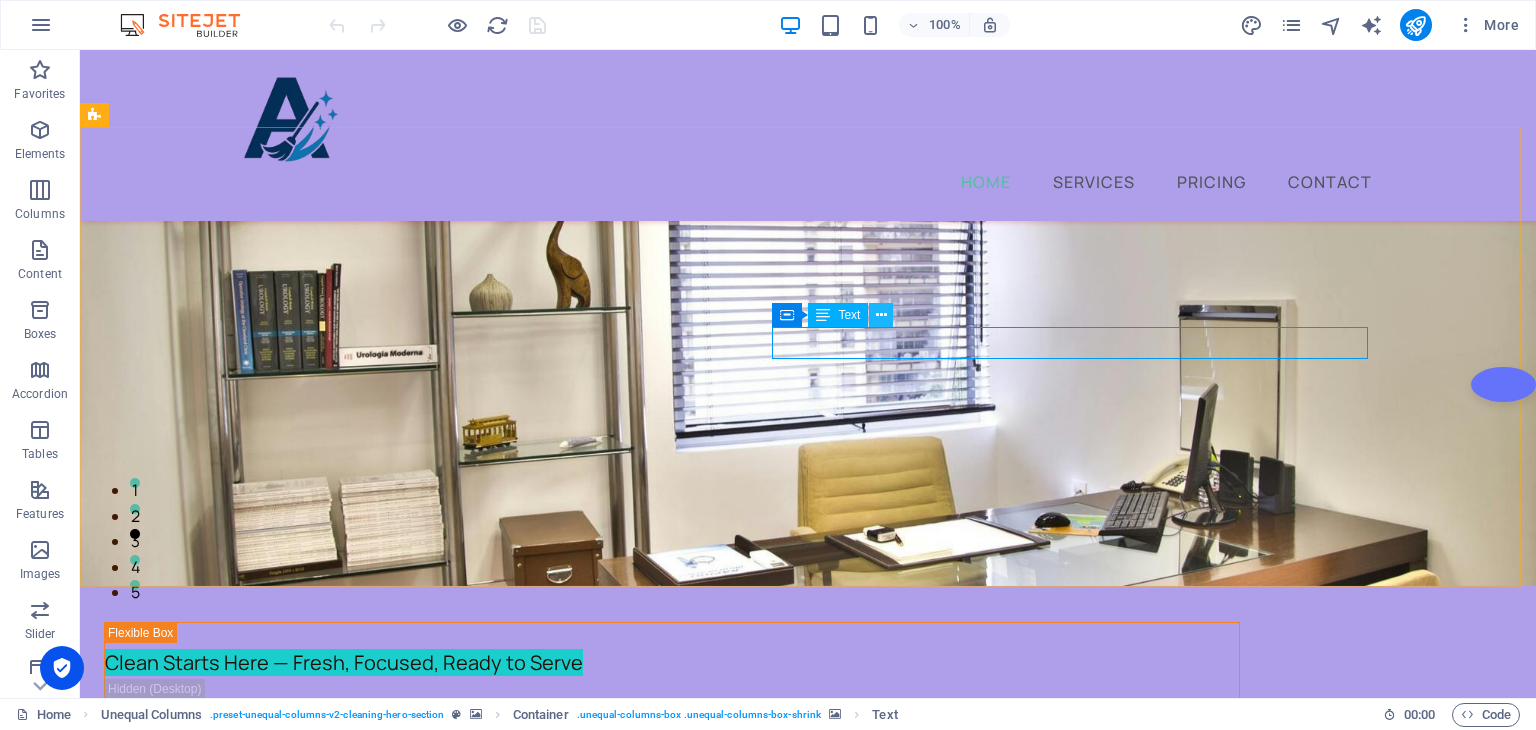 drag, startPoint x: 881, startPoint y: 316, endPoint x: 687, endPoint y: 279, distance: 197.49684 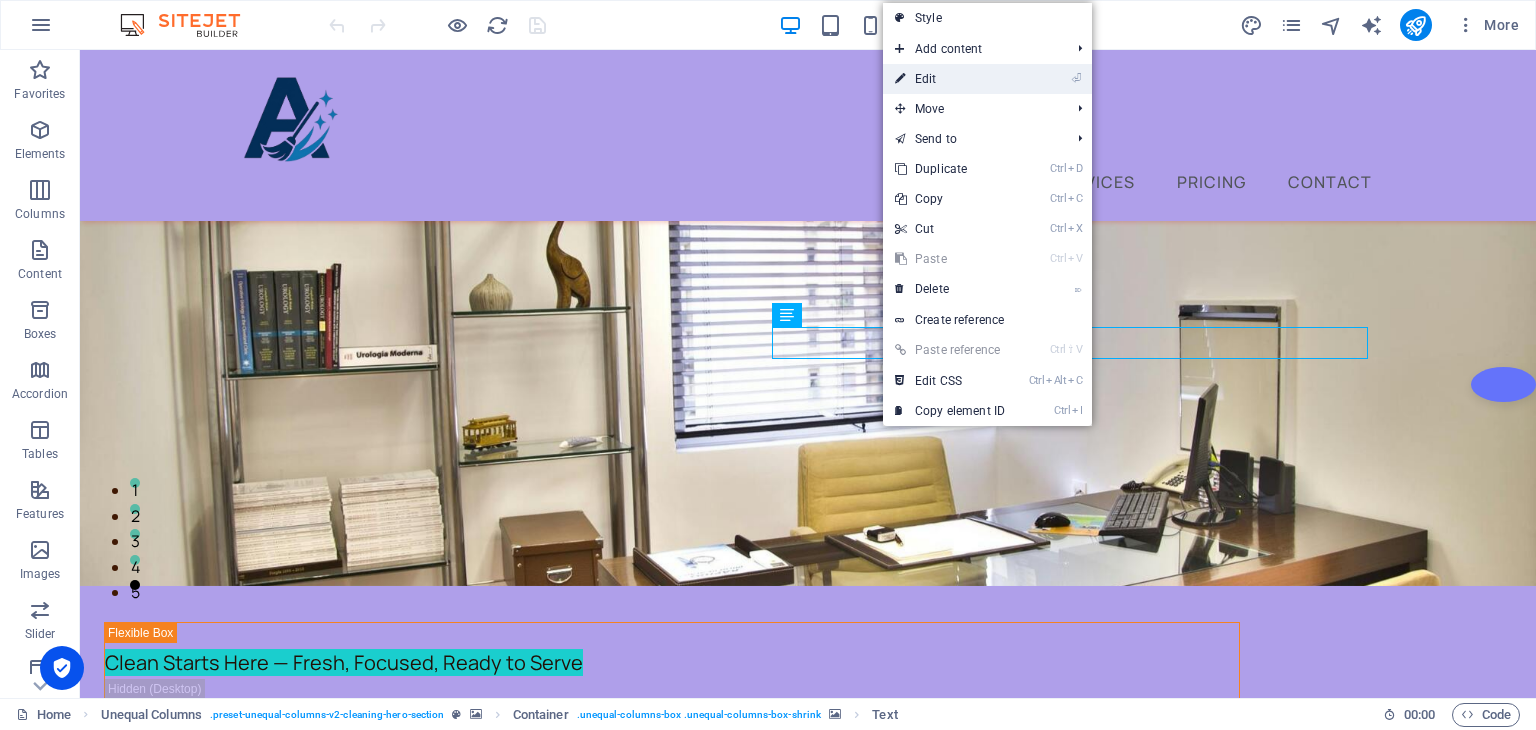 click on "⏎  Edit" at bounding box center (950, 79) 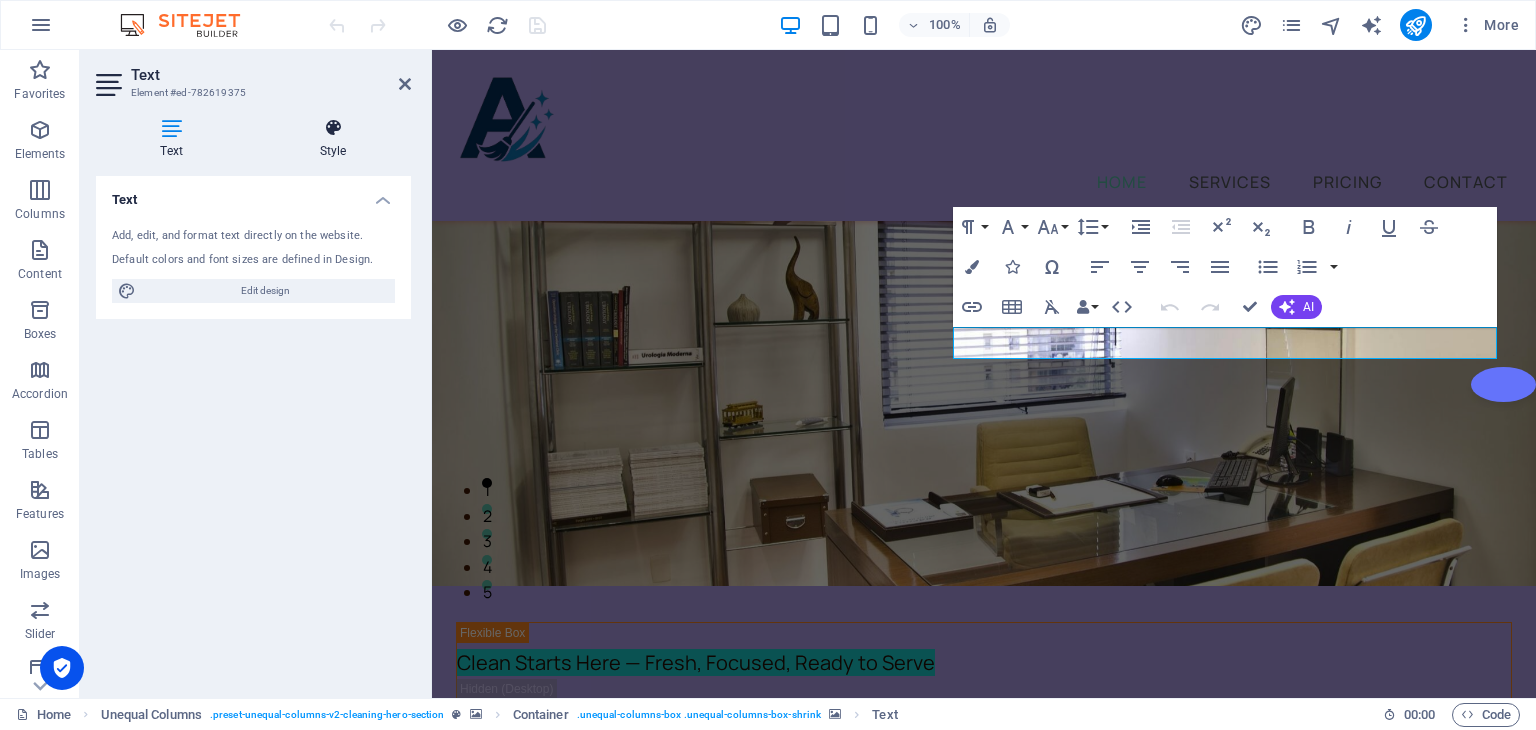 click on "Style" at bounding box center [333, 139] 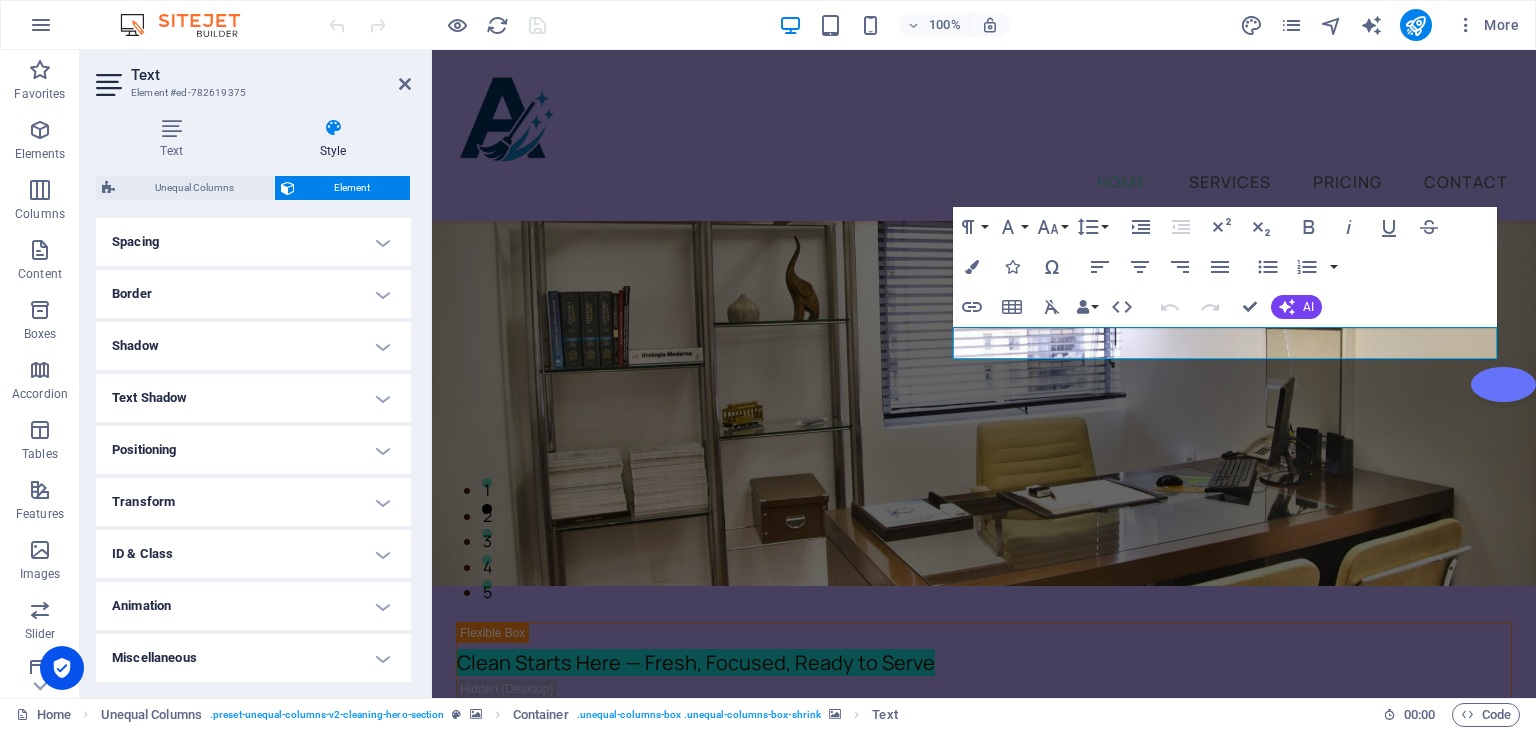 scroll, scrollTop: 0, scrollLeft: 0, axis: both 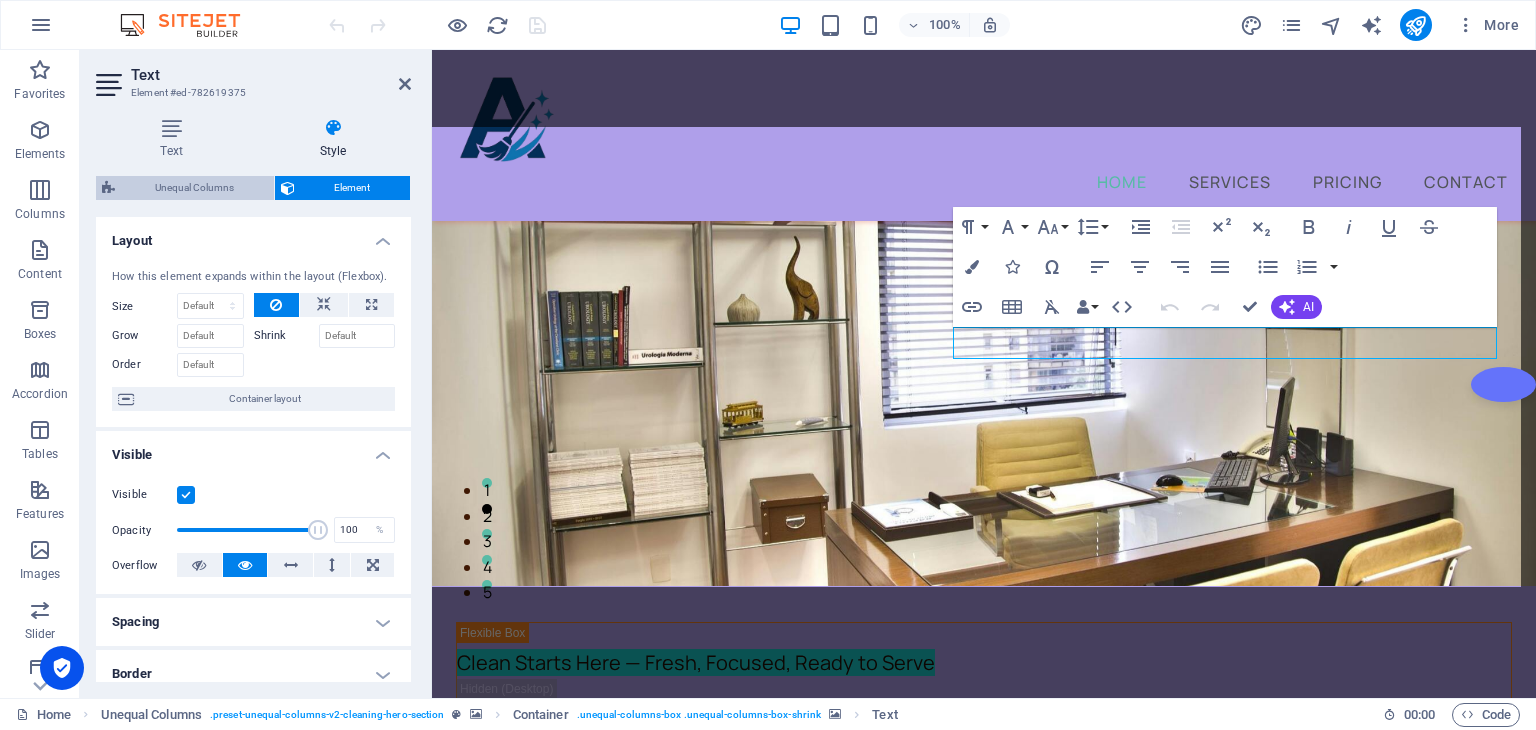 click on "Unequal Columns" at bounding box center [194, 188] 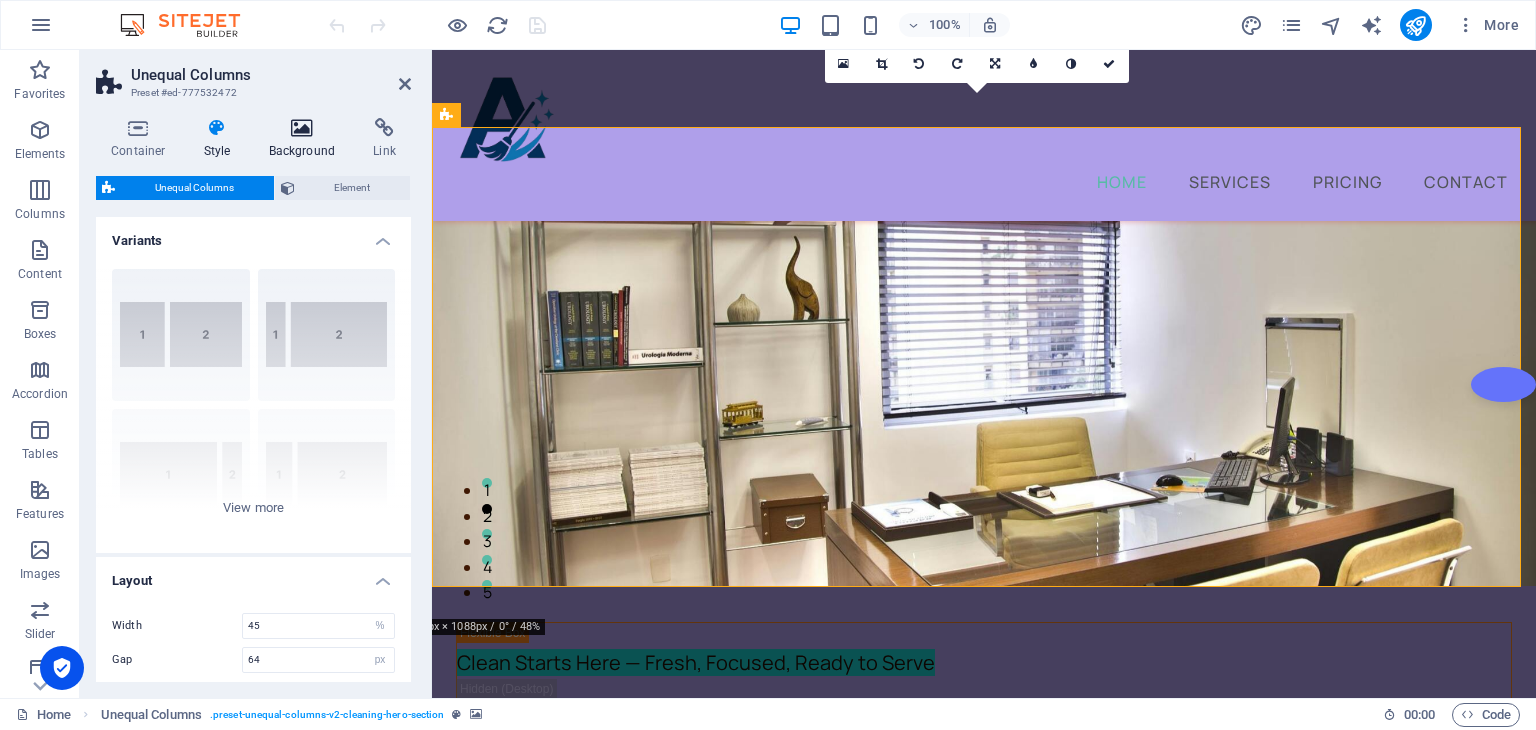 click on "Background" at bounding box center [306, 139] 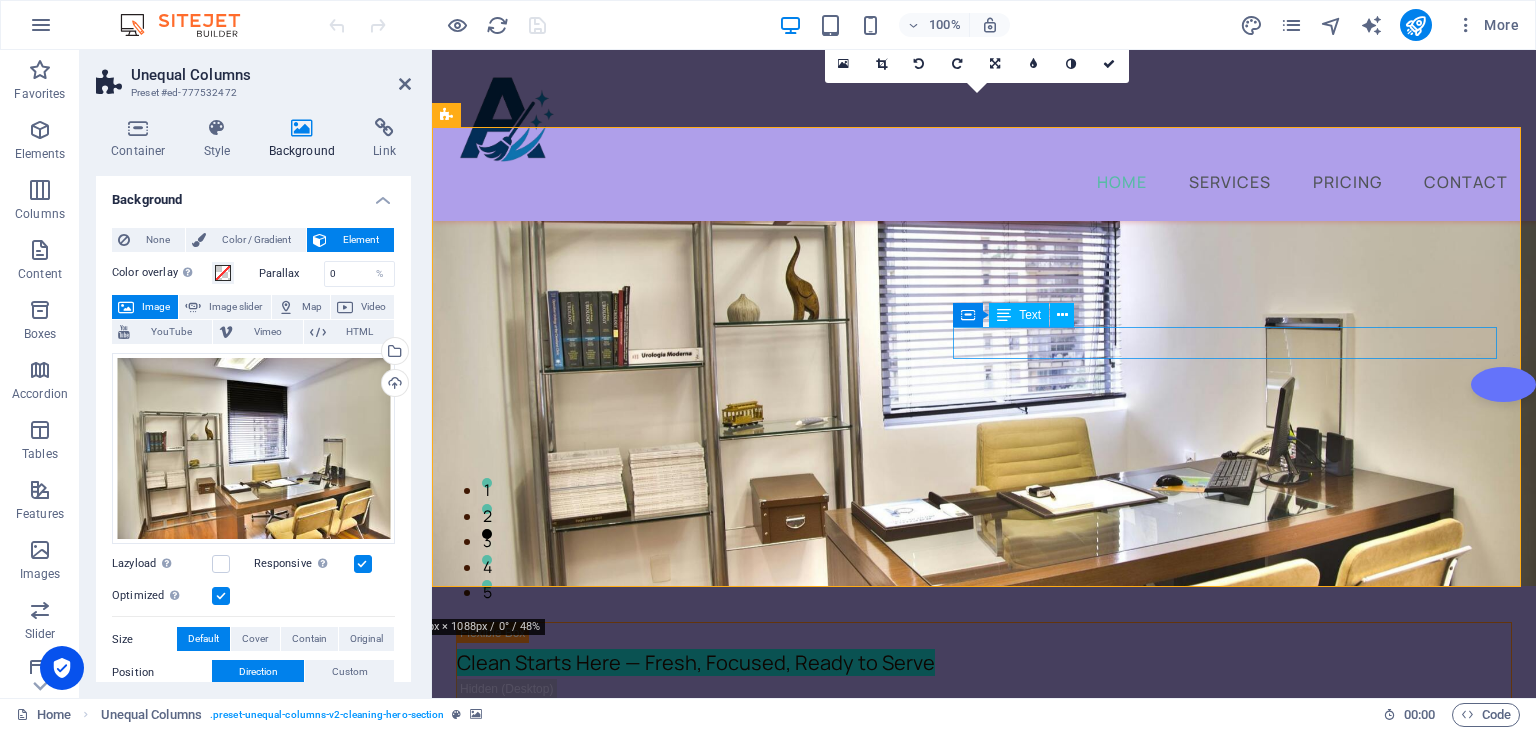 click on "Our Professional Cleaning Services" at bounding box center [984, 998] 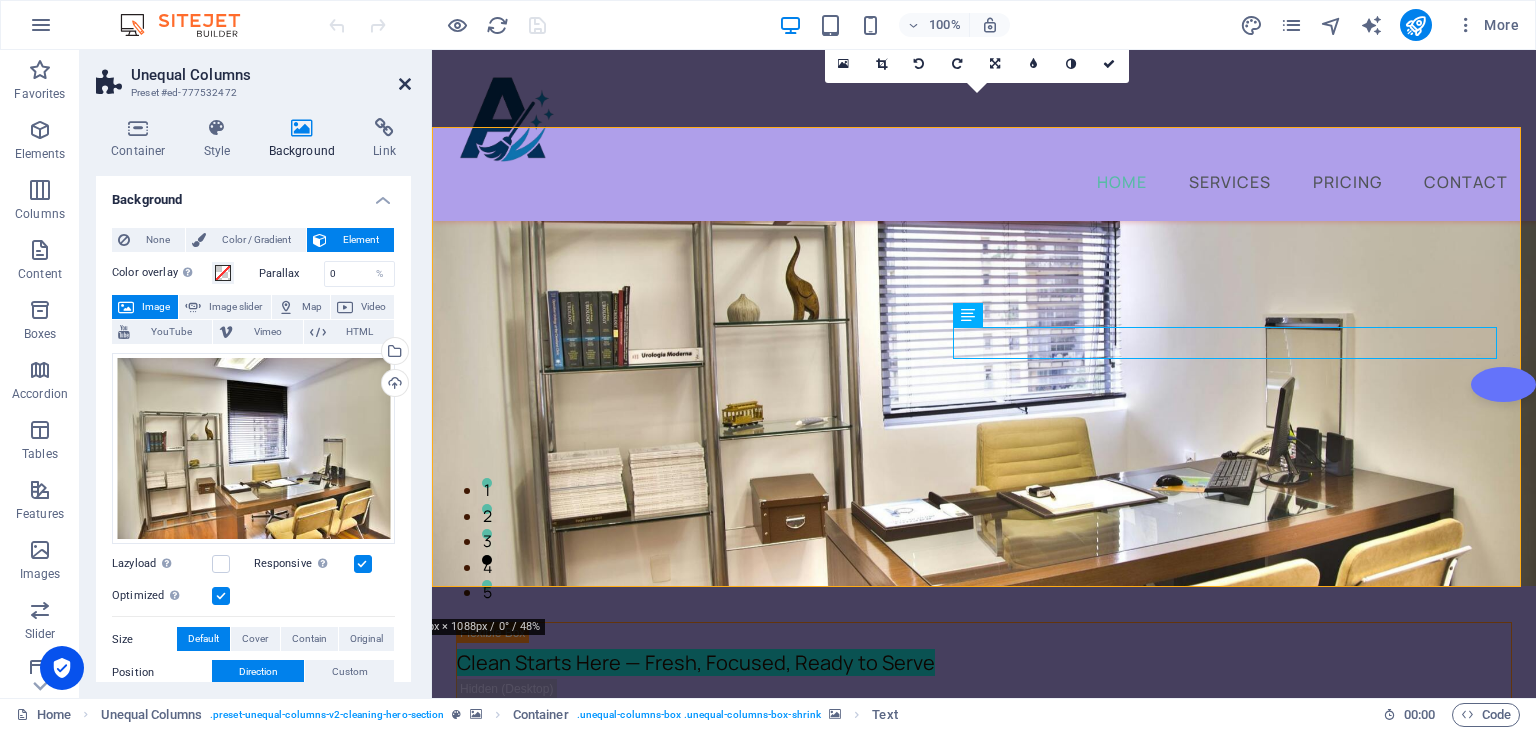 click at bounding box center [405, 84] 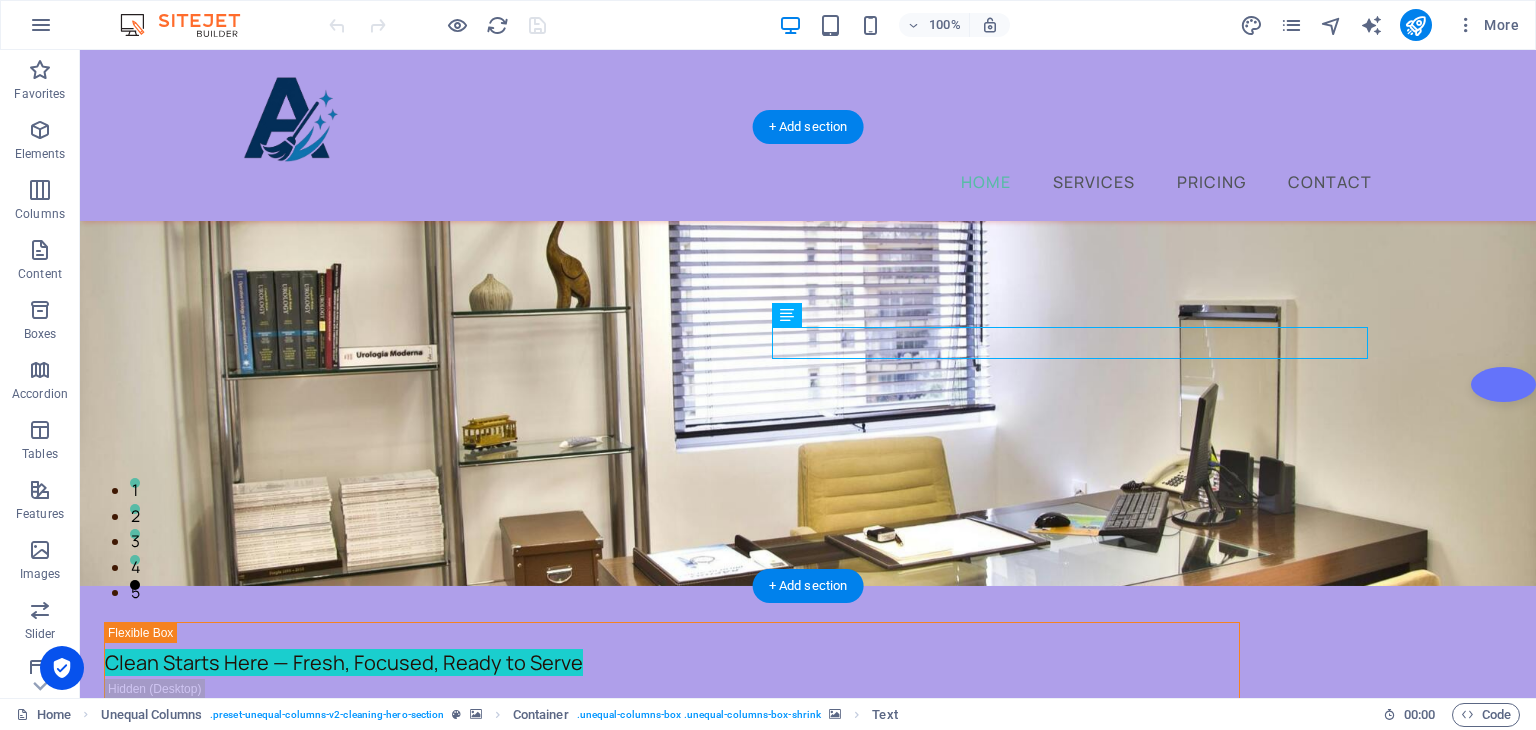 drag, startPoint x: 1155, startPoint y: 344, endPoint x: 1092, endPoint y: 351, distance: 63.387695 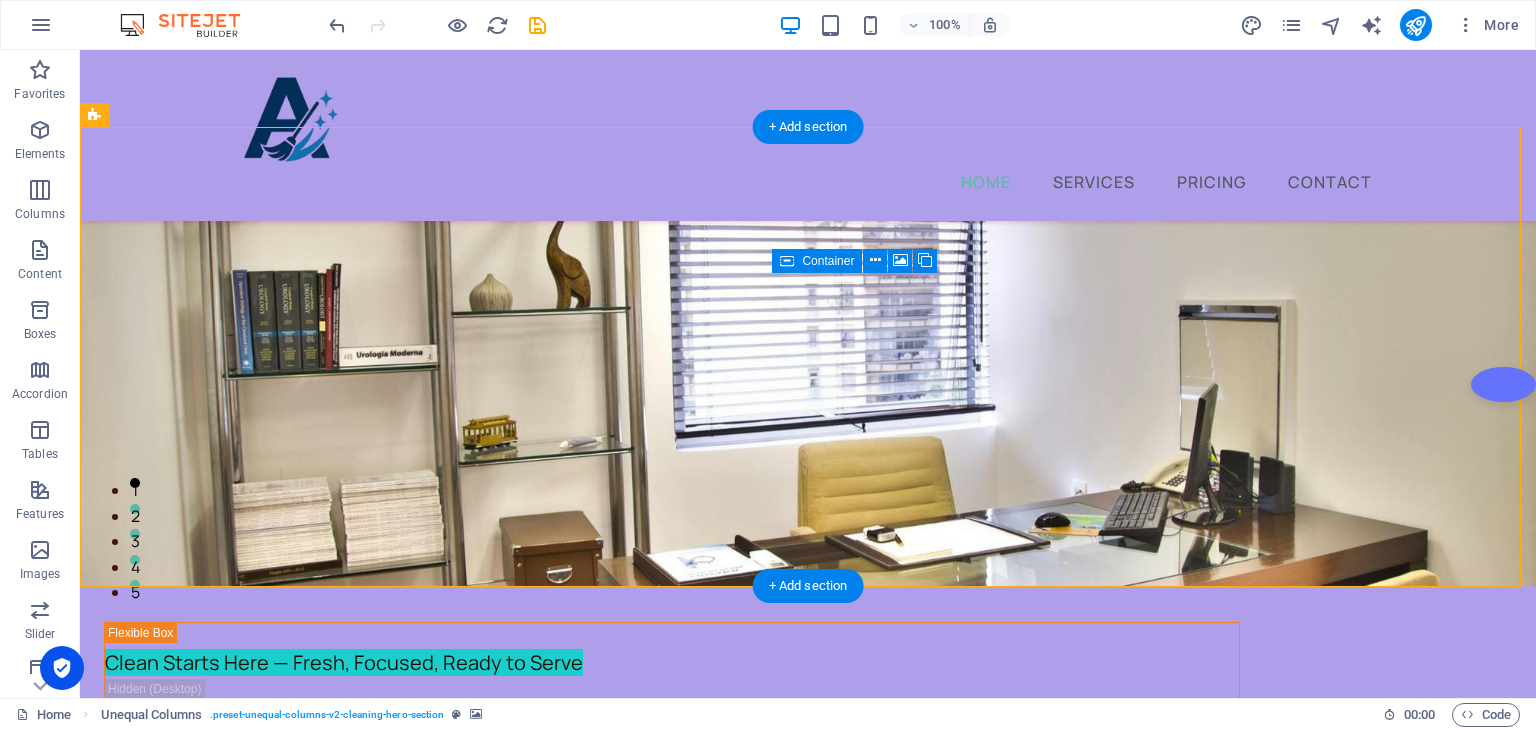 drag, startPoint x: 1289, startPoint y: 336, endPoint x: 1225, endPoint y: 375, distance: 74.94665 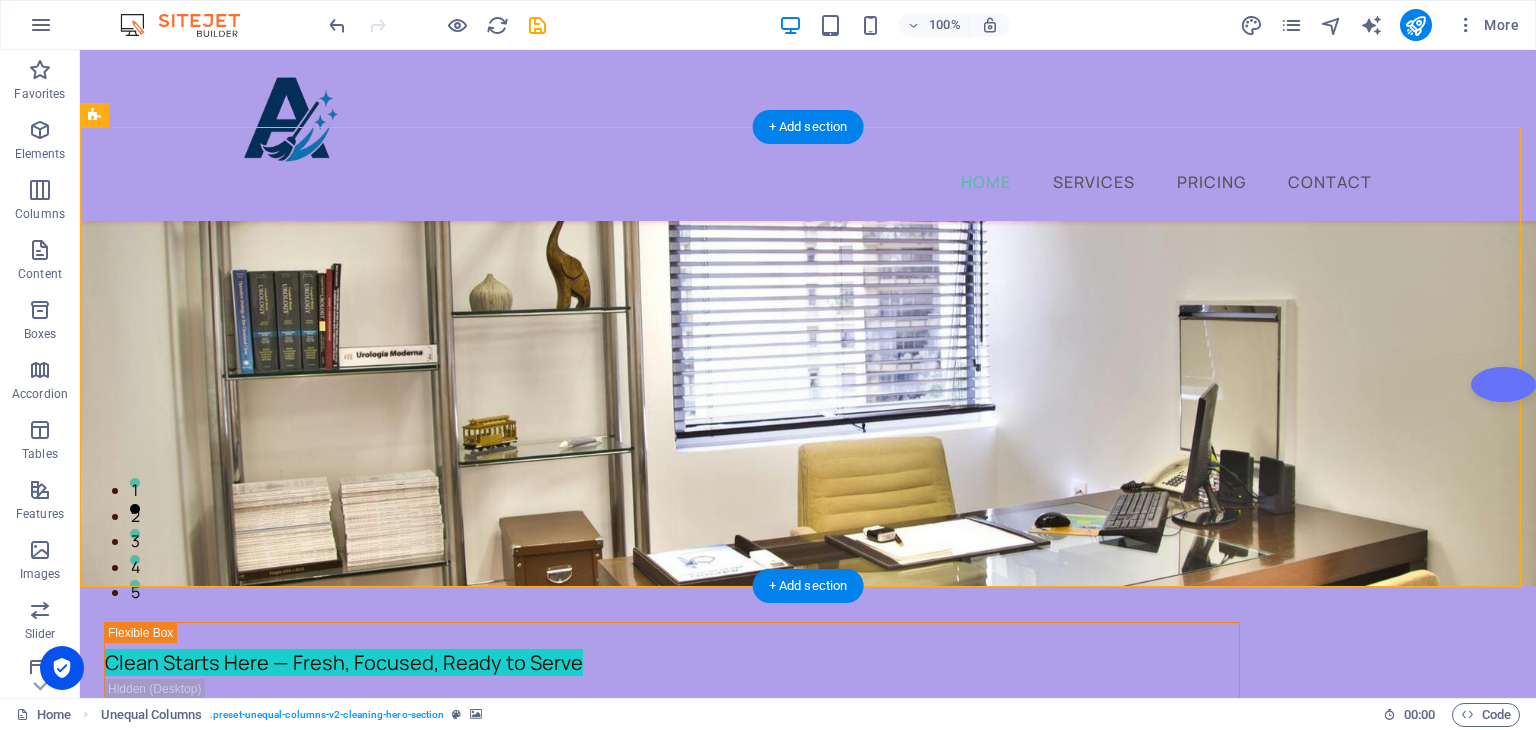 click at bounding box center (808, 356) 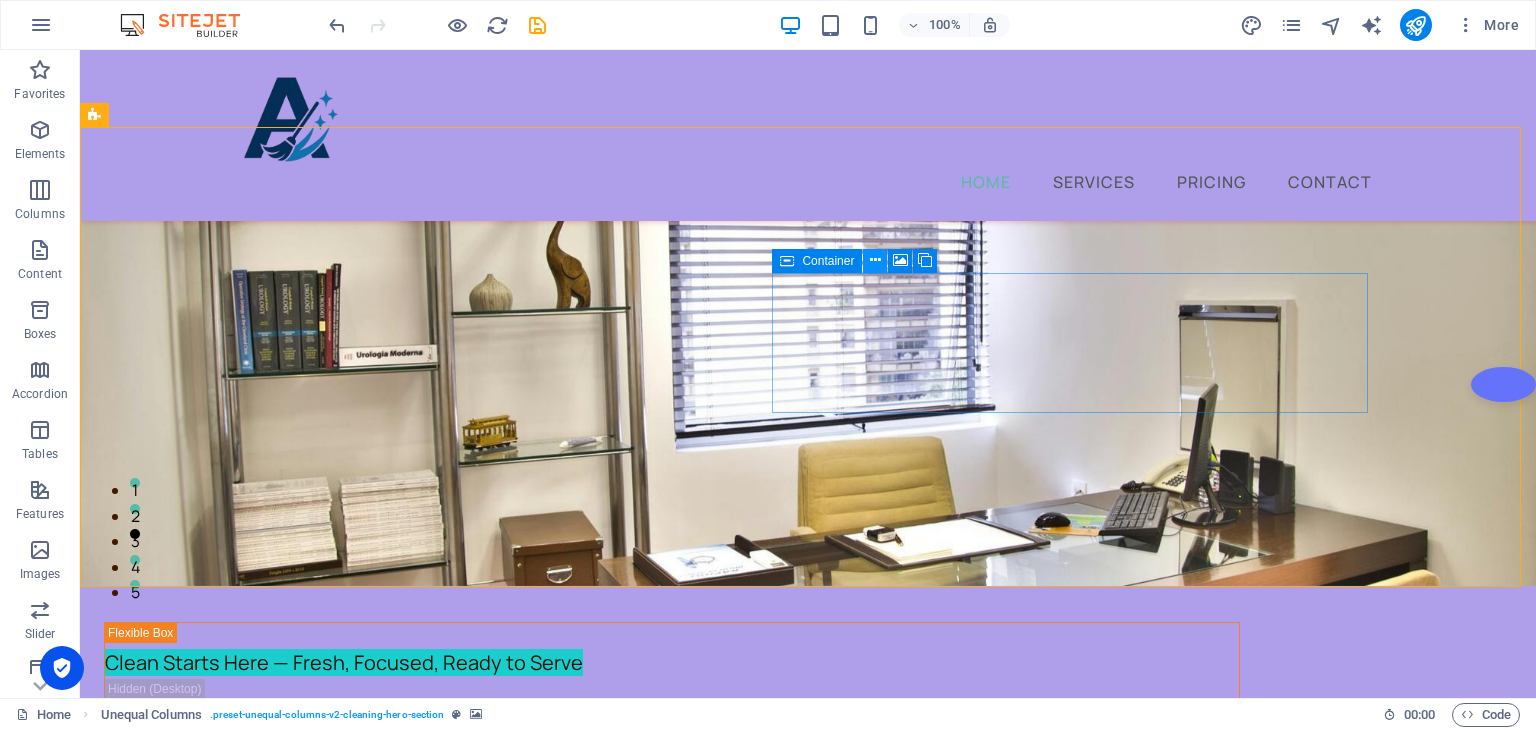 click at bounding box center (875, 260) 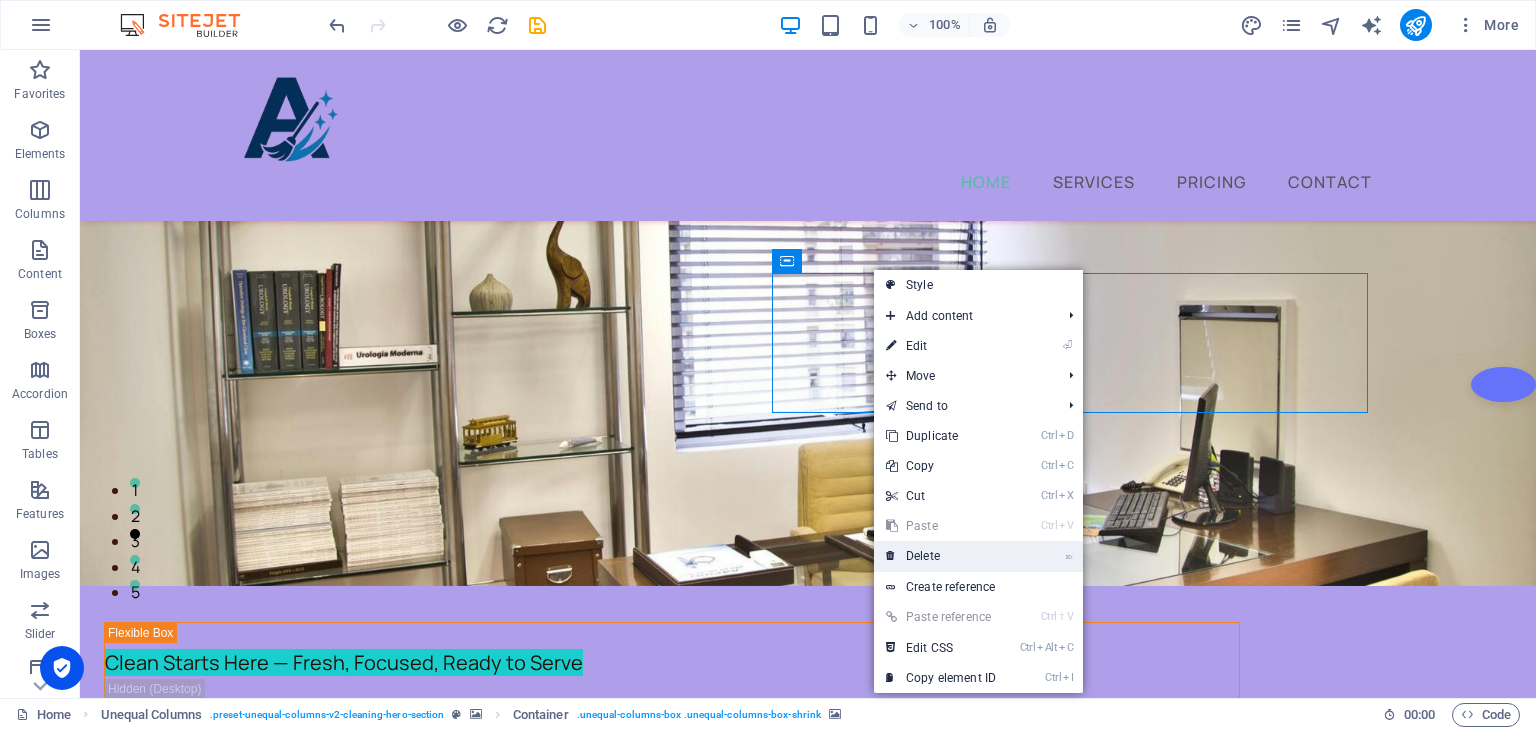 click on "⌦  Delete" at bounding box center [941, 556] 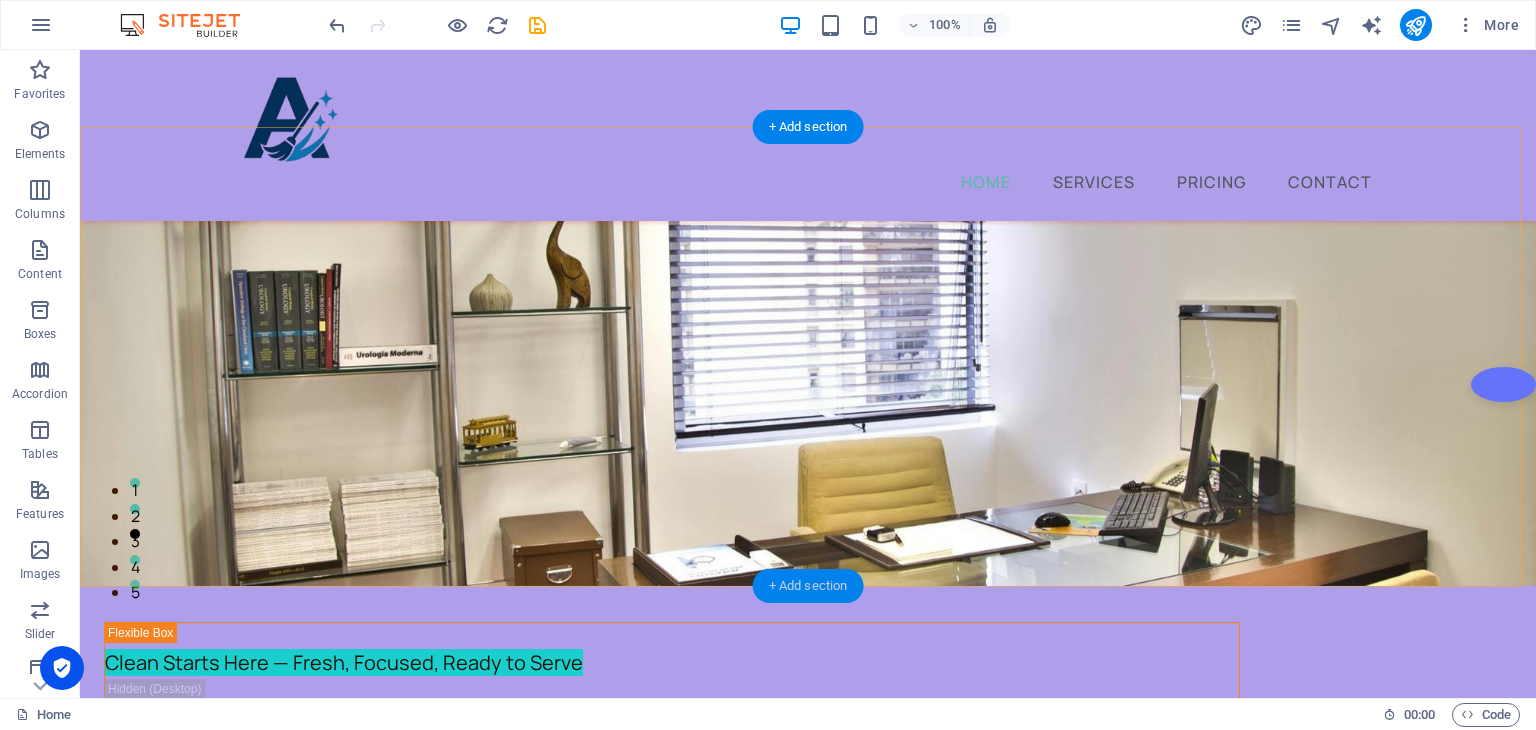 click on "+ Add section" at bounding box center [808, 586] 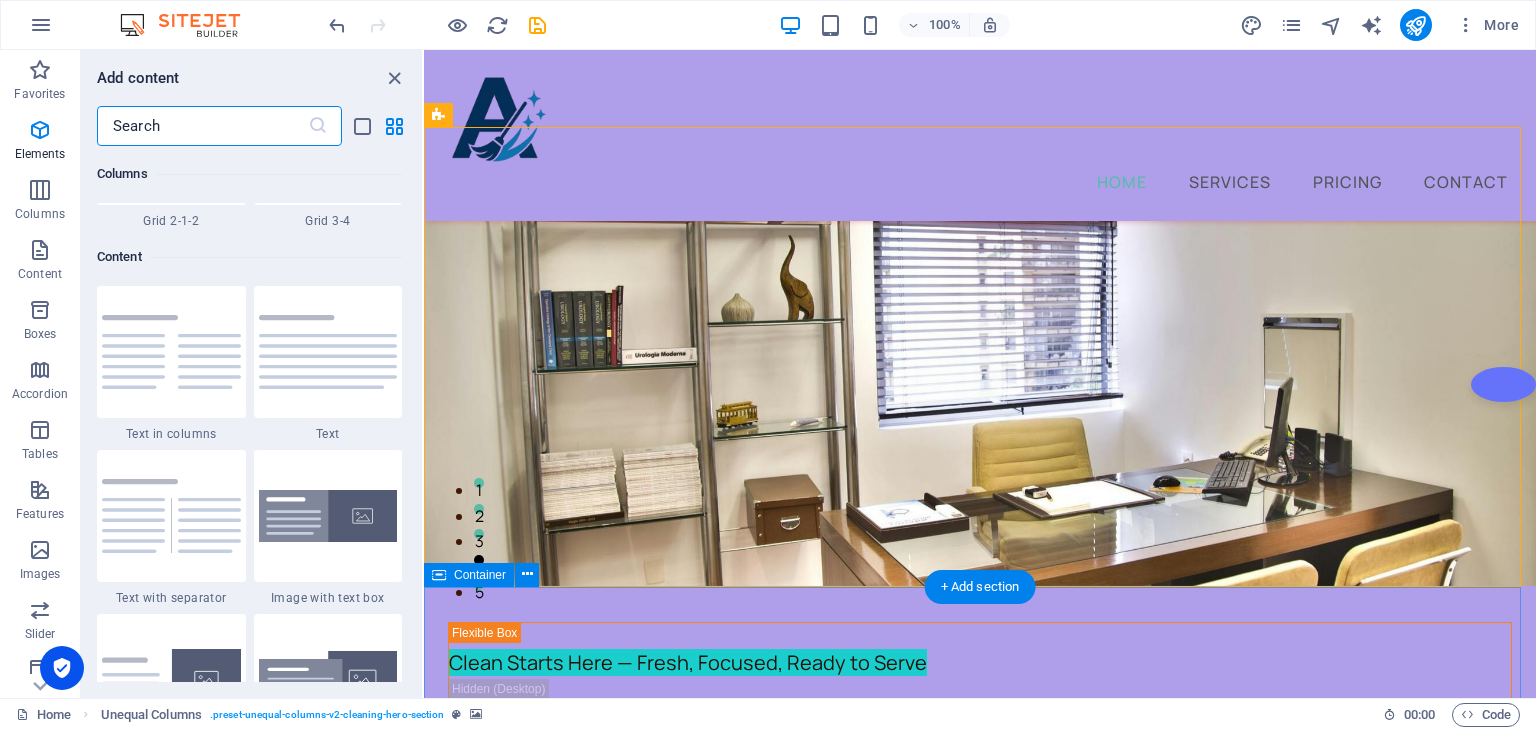 scroll, scrollTop: 3499, scrollLeft: 0, axis: vertical 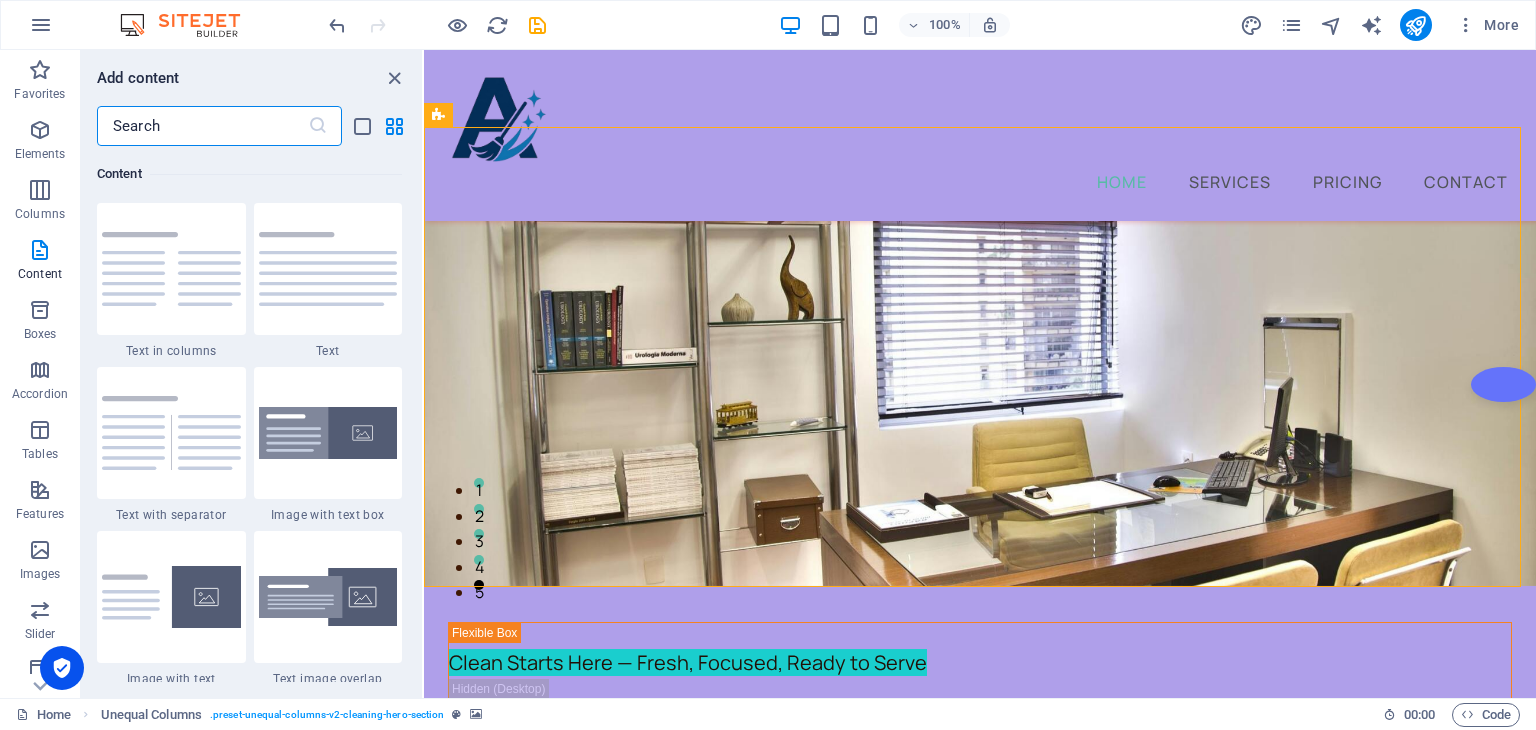 click at bounding box center [202, 126] 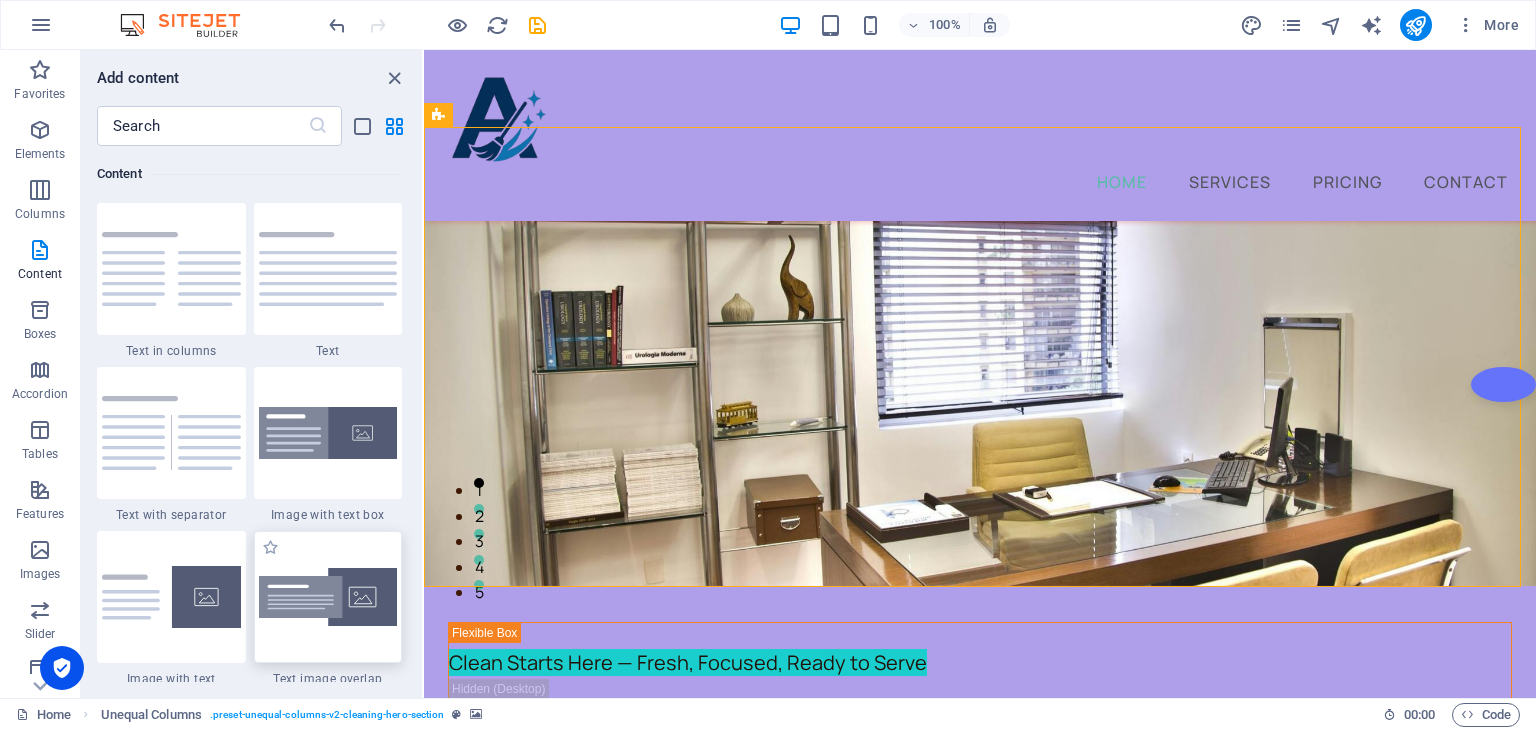 click at bounding box center (328, 597) 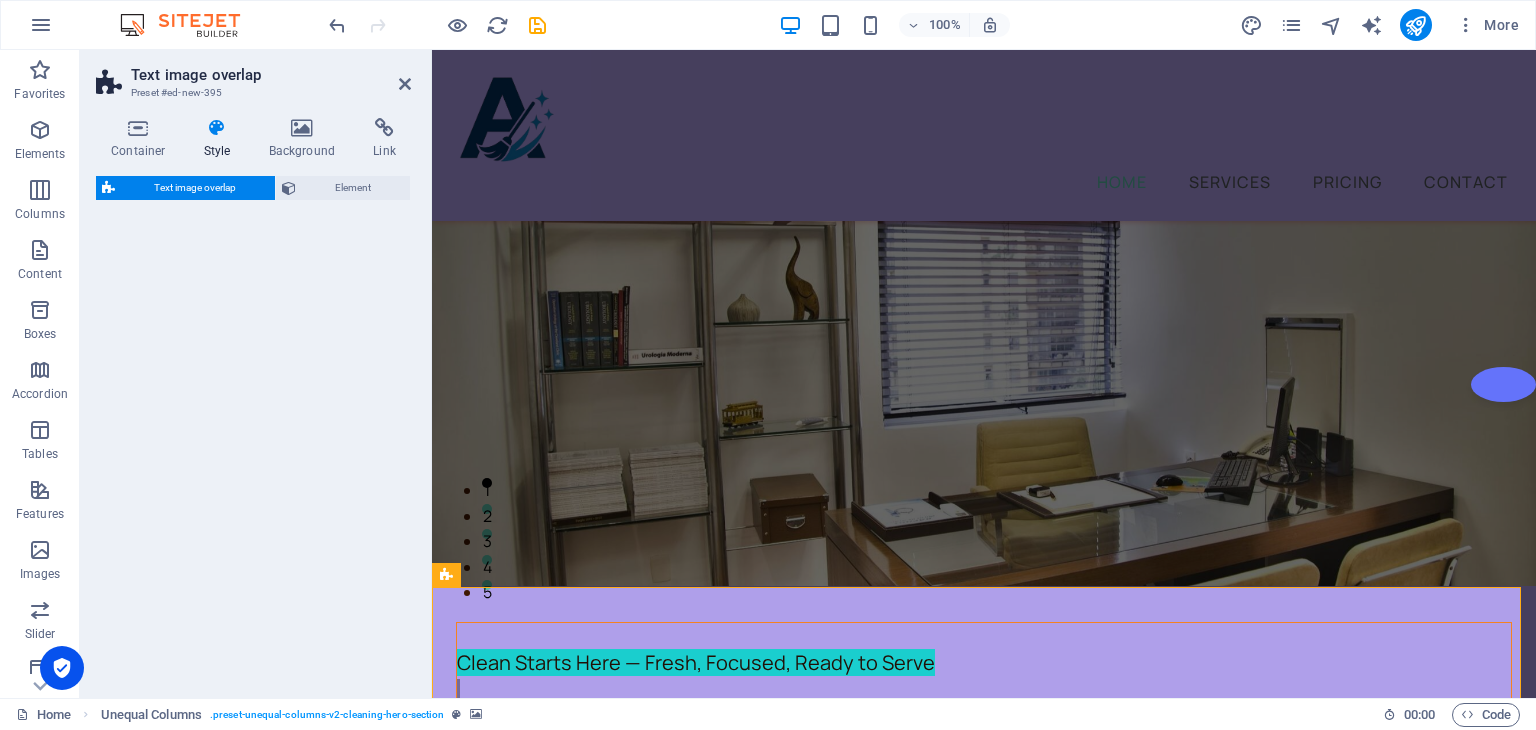 select on "rem" 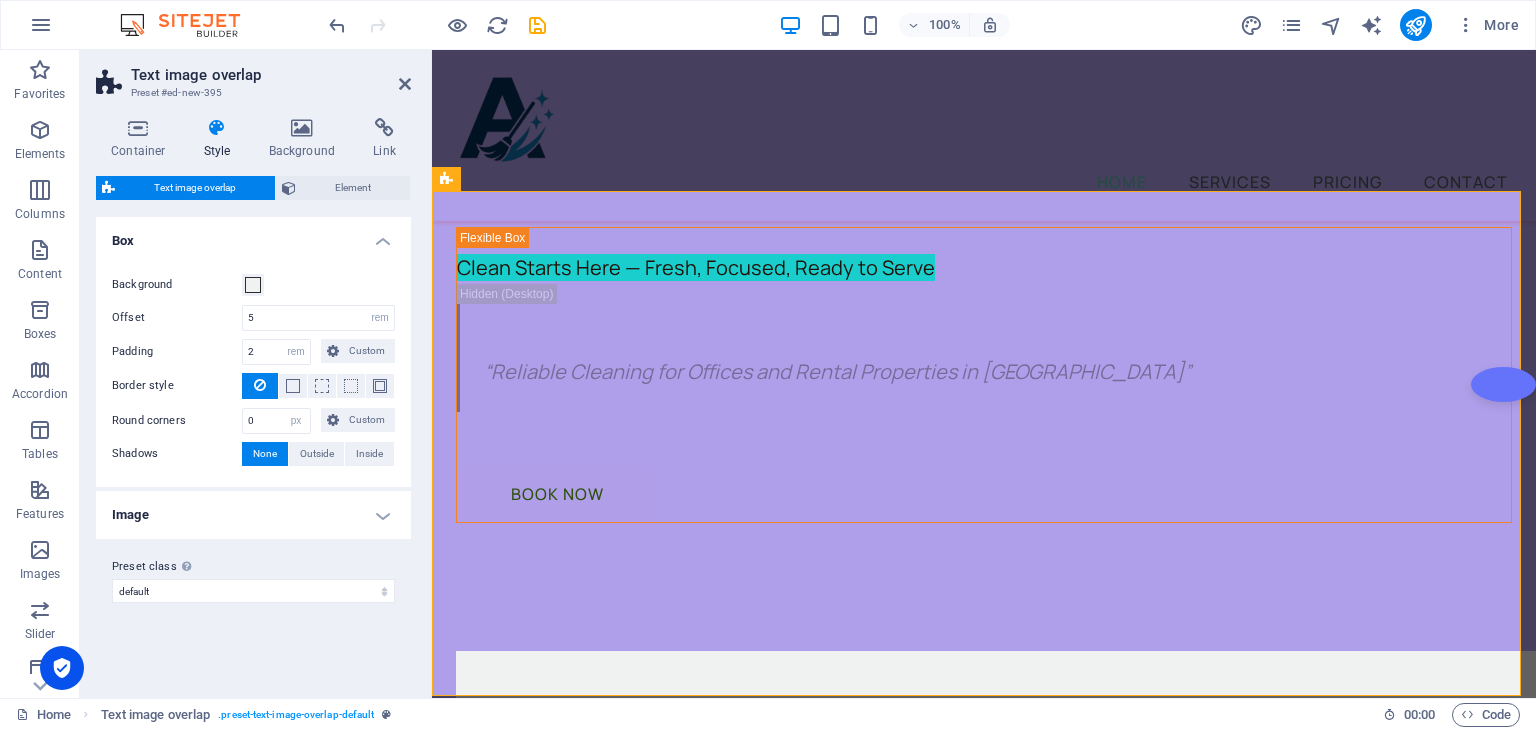 scroll, scrollTop: 577, scrollLeft: 0, axis: vertical 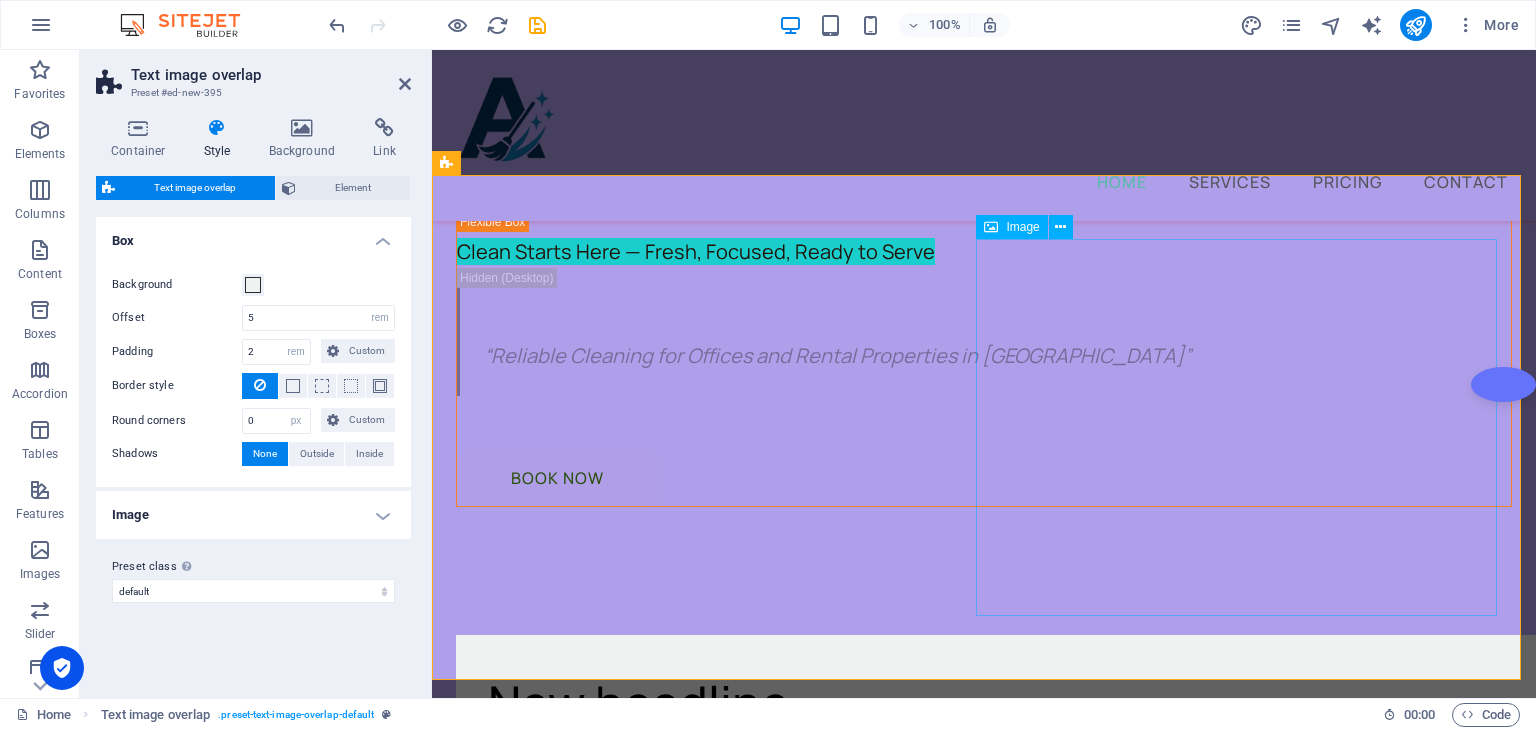 click at bounding box center (984, 1249) 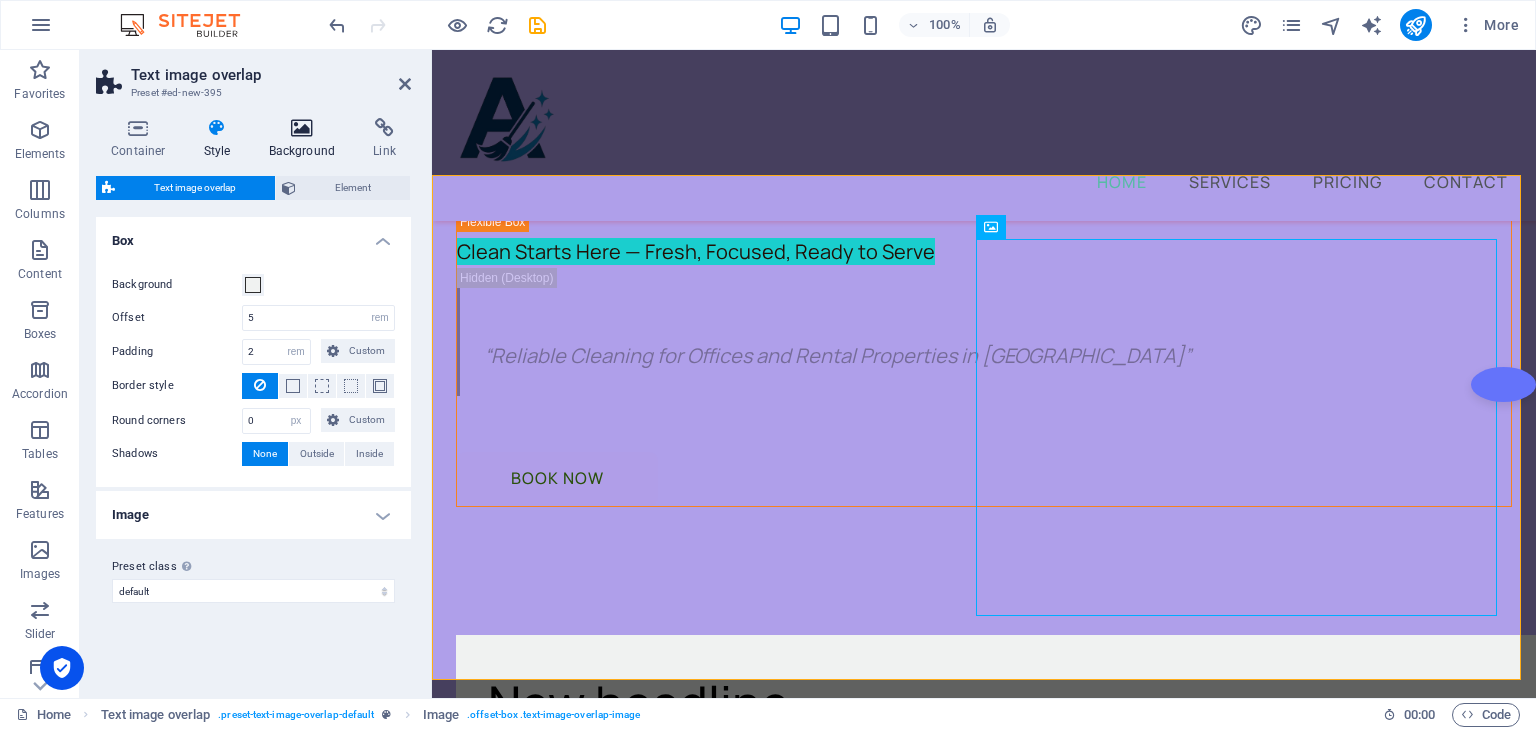 click on "Background" at bounding box center [306, 139] 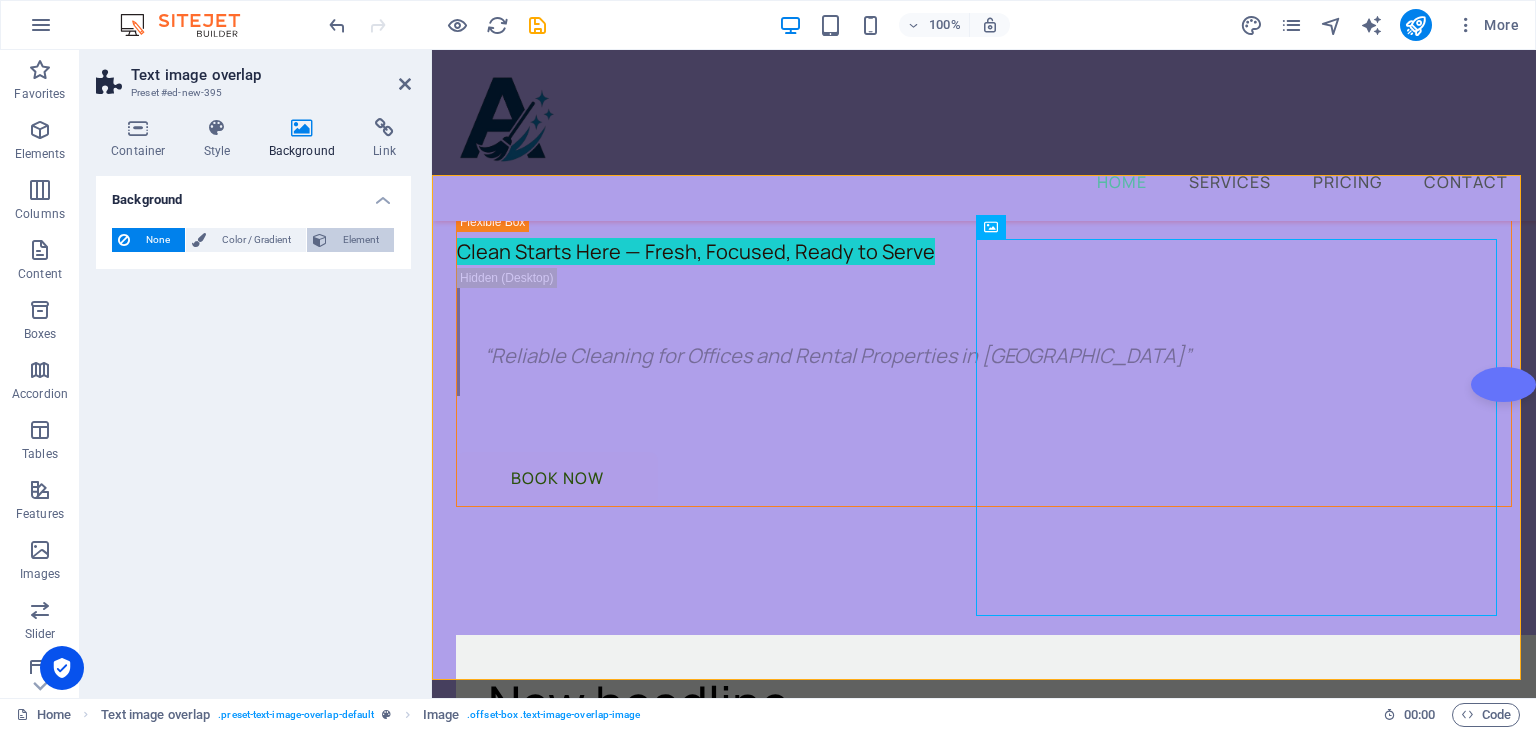 click on "Element" at bounding box center (360, 240) 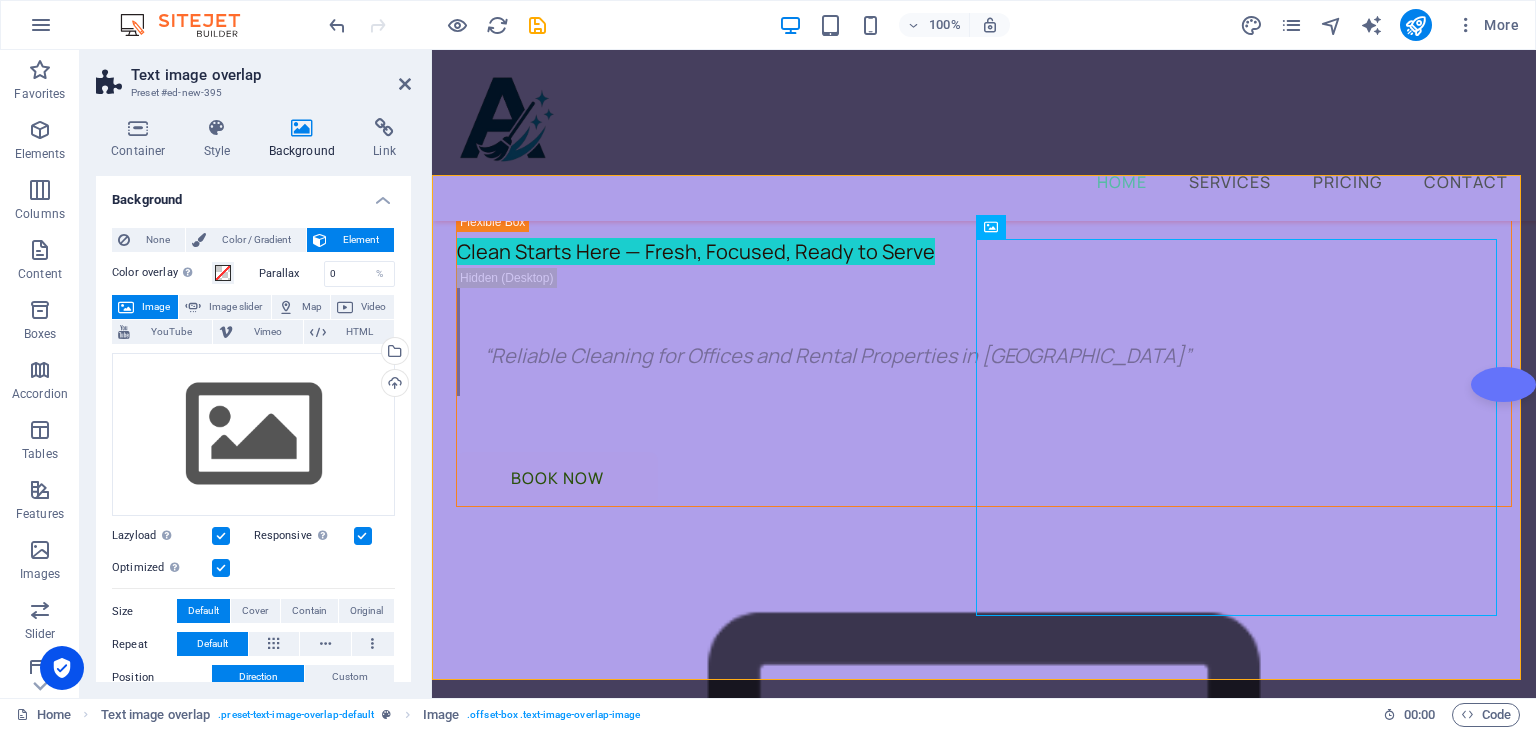 drag, startPoint x: 404, startPoint y: 406, endPoint x: 413, endPoint y: 439, distance: 34.20526 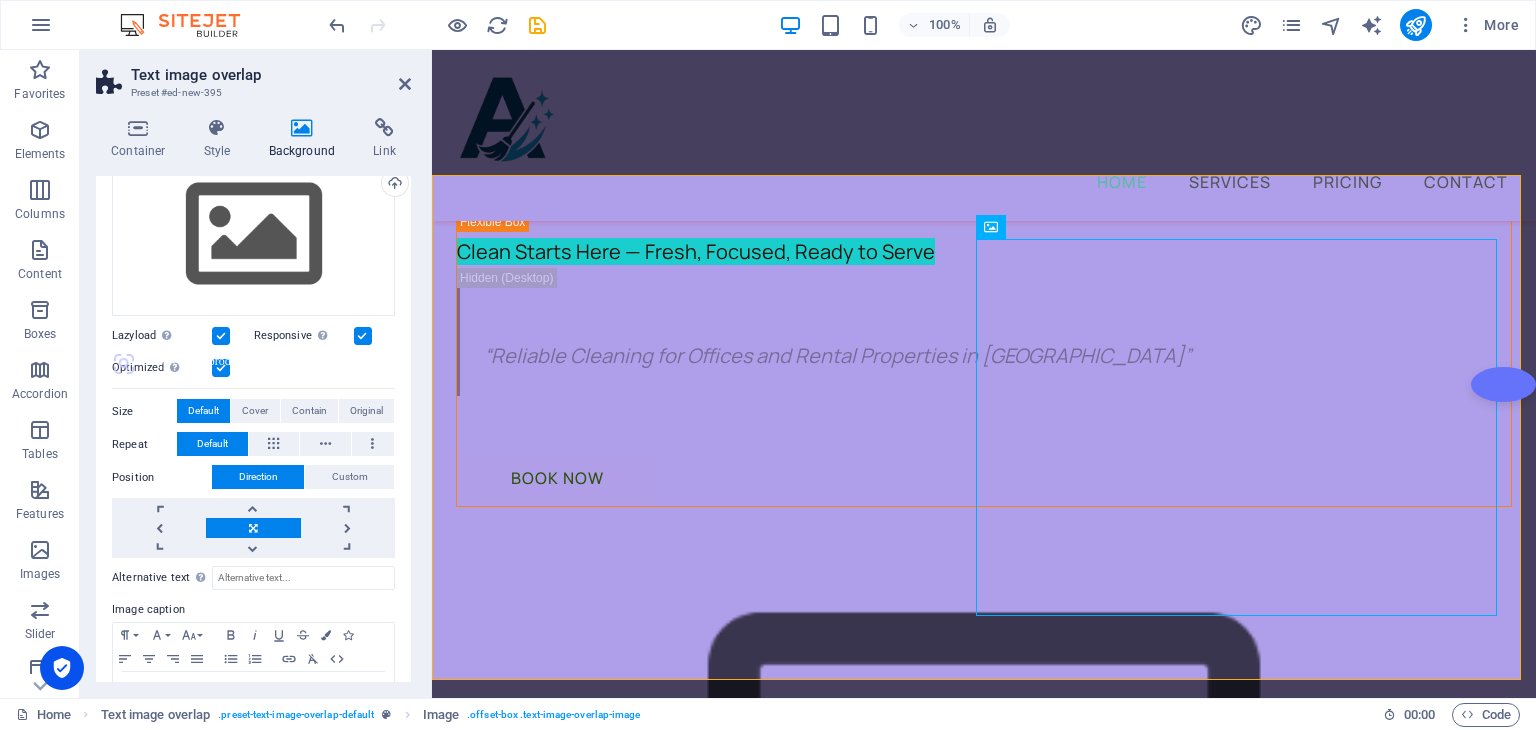 scroll, scrollTop: 200, scrollLeft: 0, axis: vertical 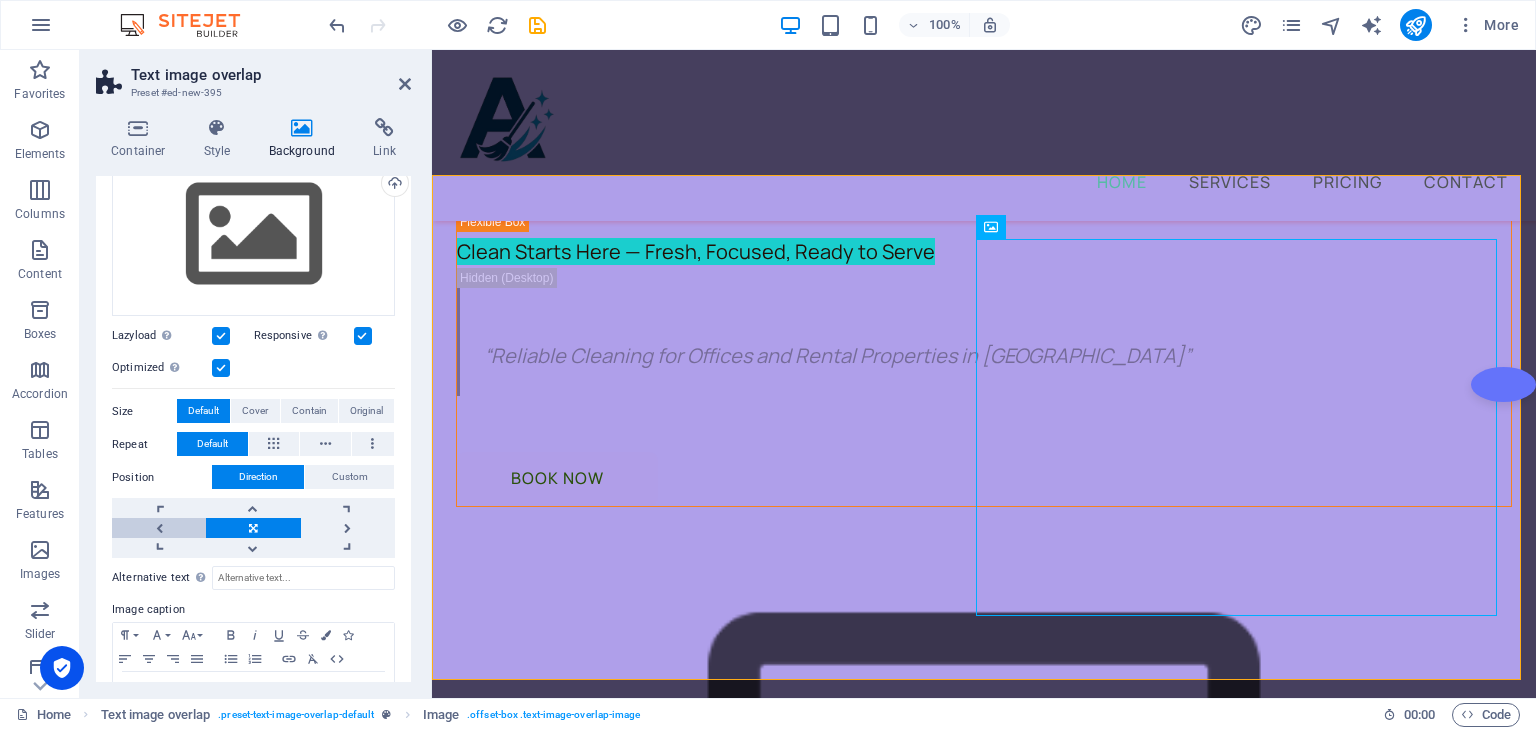 click at bounding box center (159, 528) 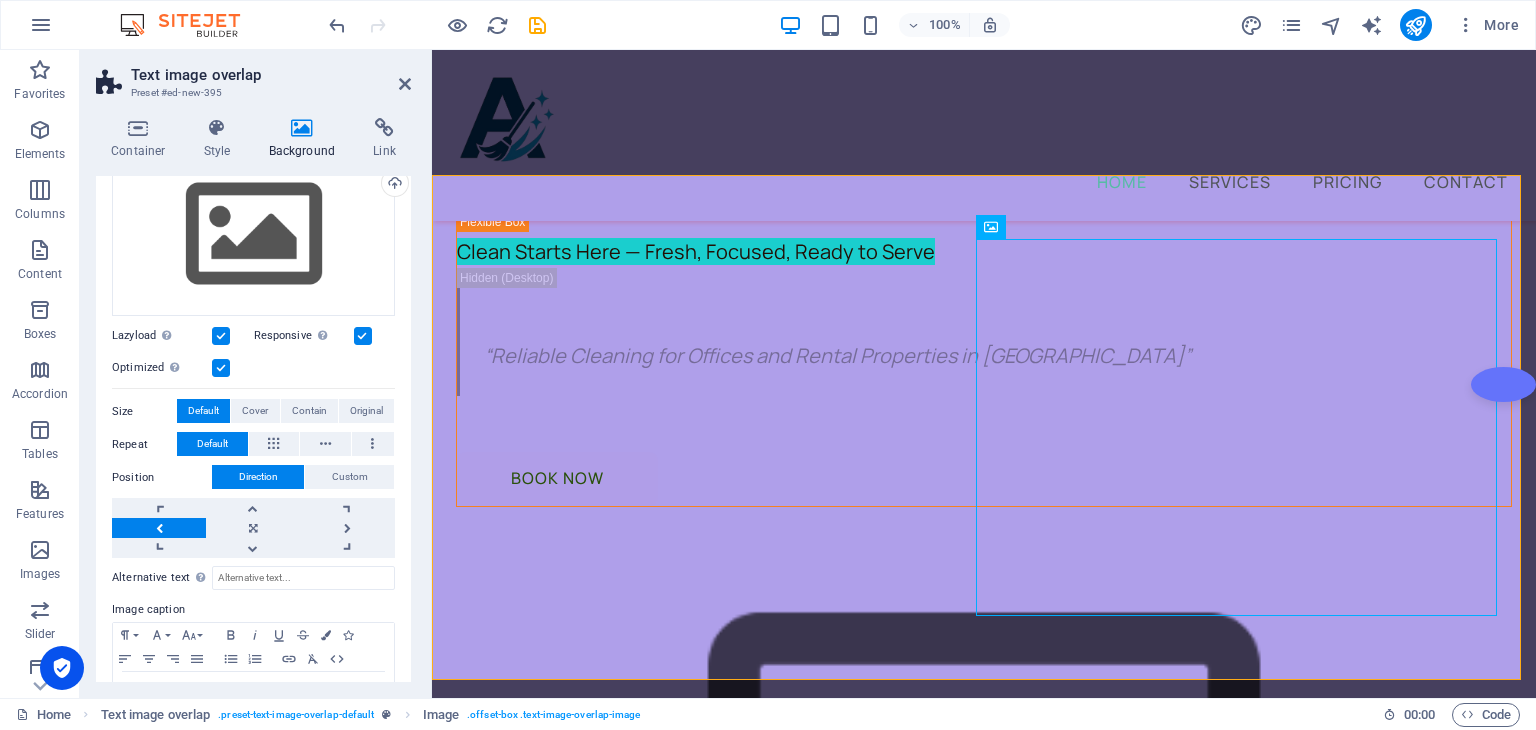 click at bounding box center (159, 528) 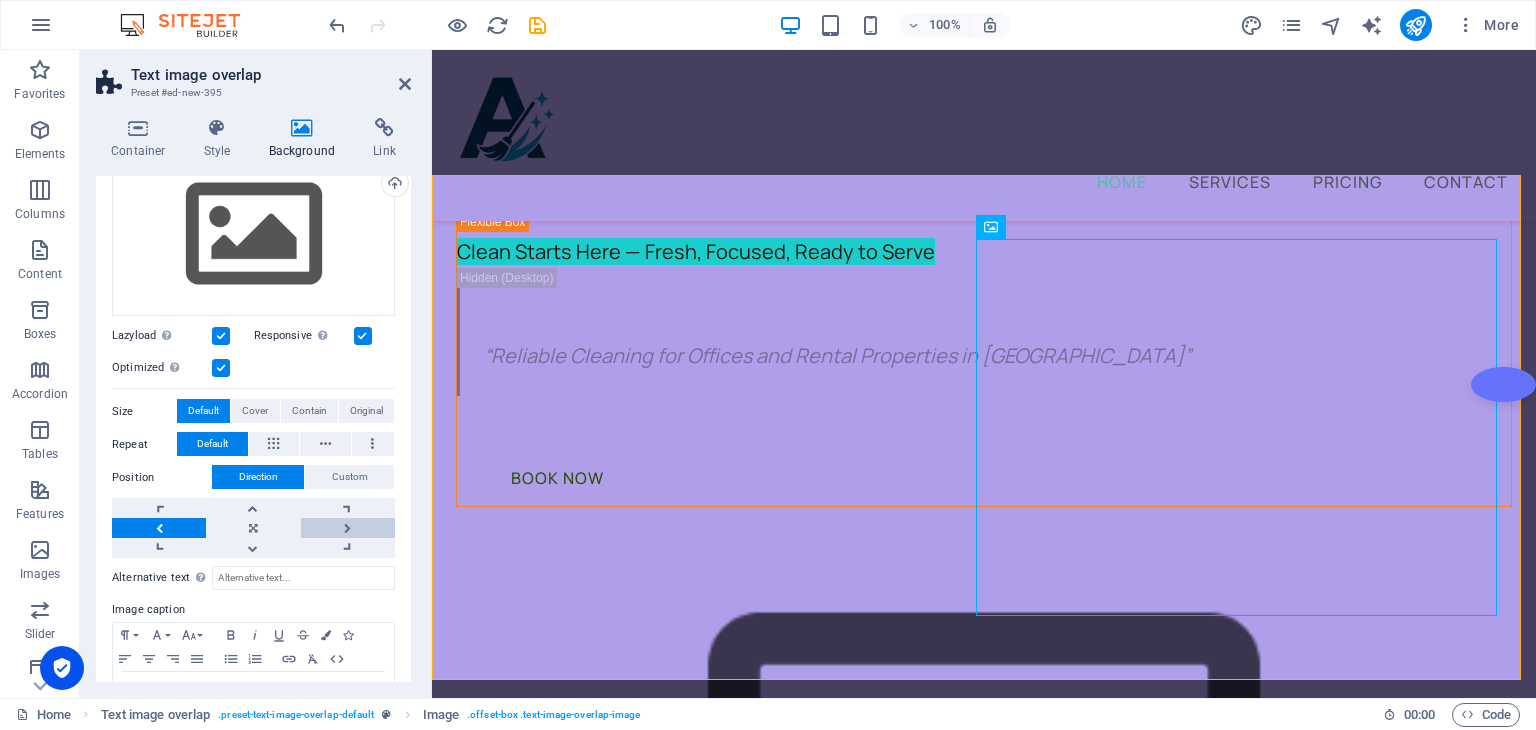 click at bounding box center [348, 528] 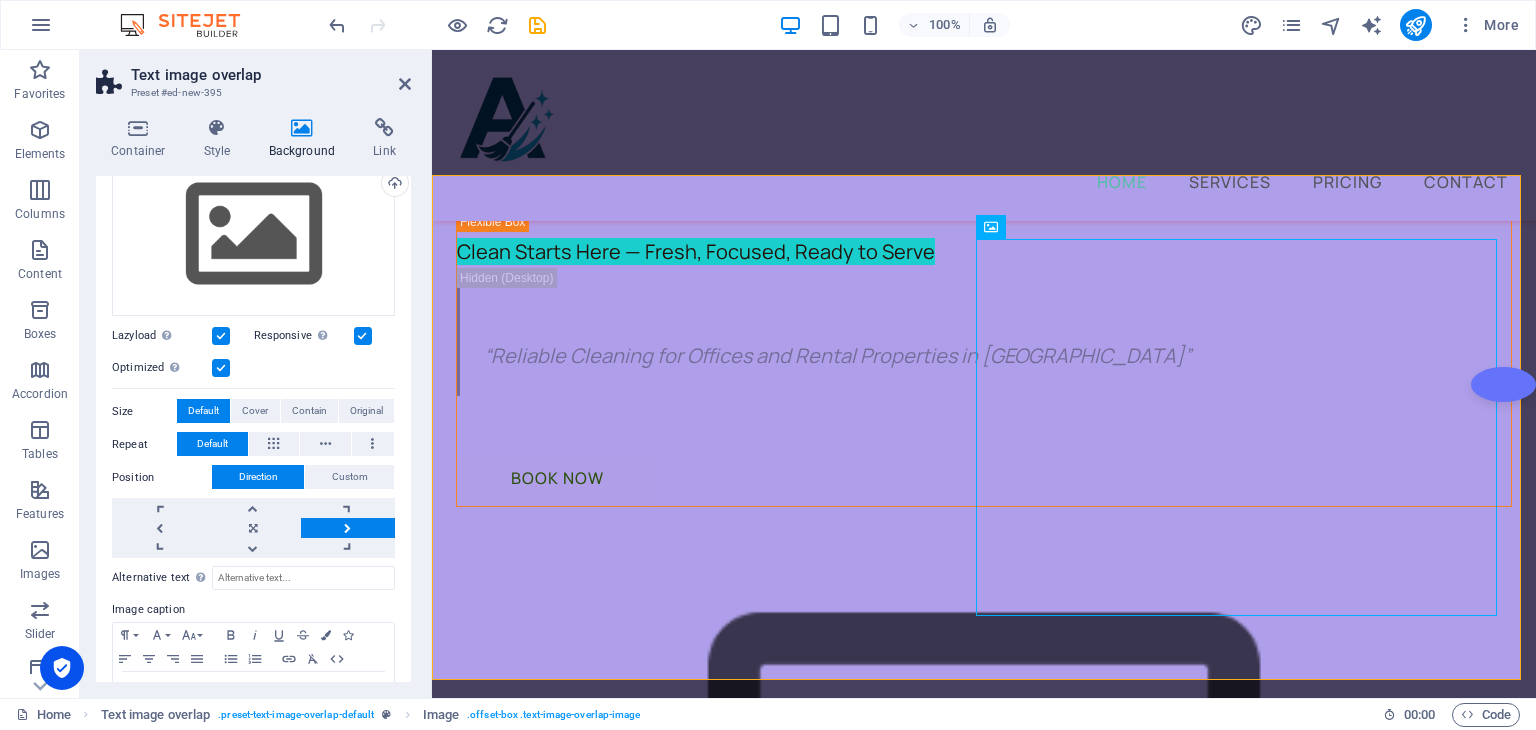 click at bounding box center (348, 528) 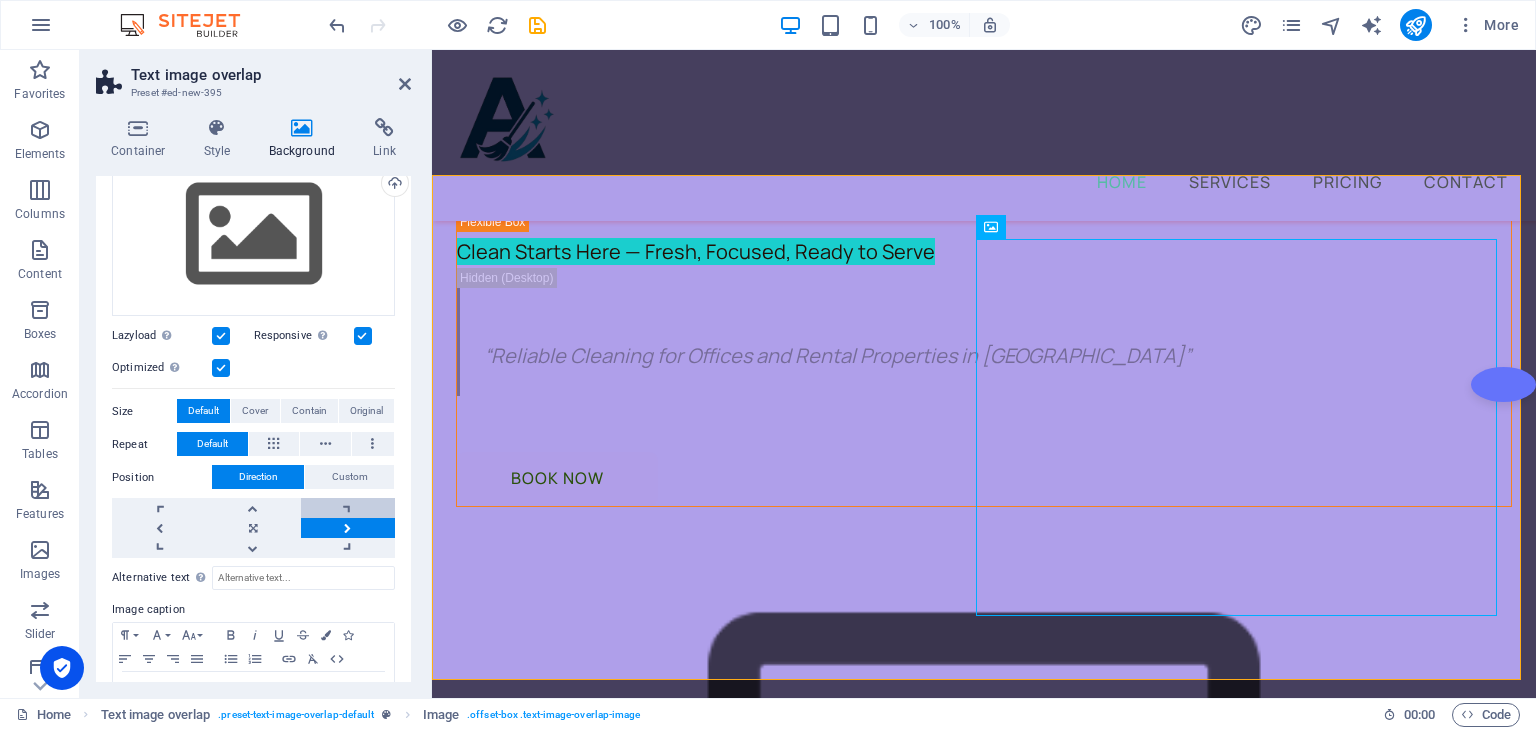 click at bounding box center [348, 508] 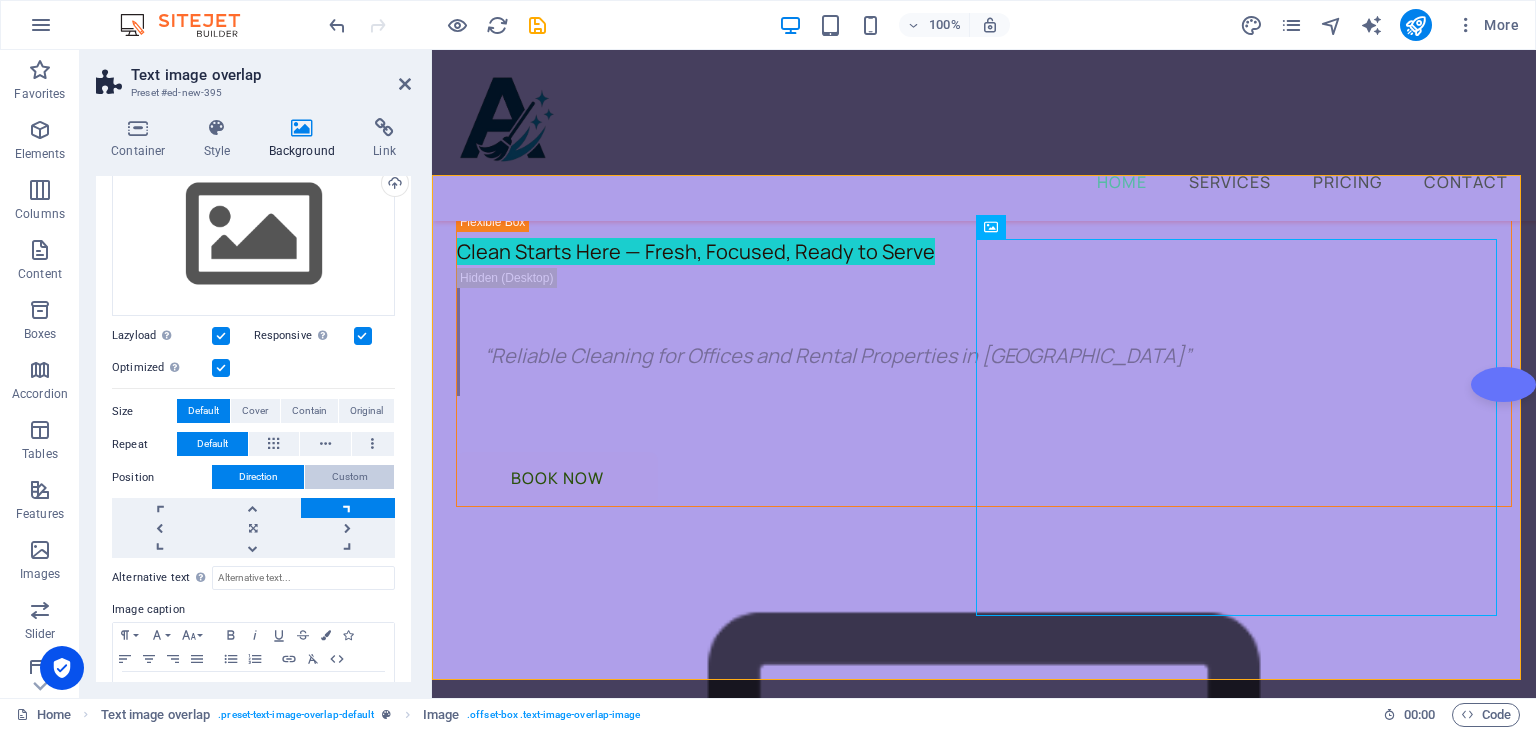 click on "Custom" at bounding box center [350, 477] 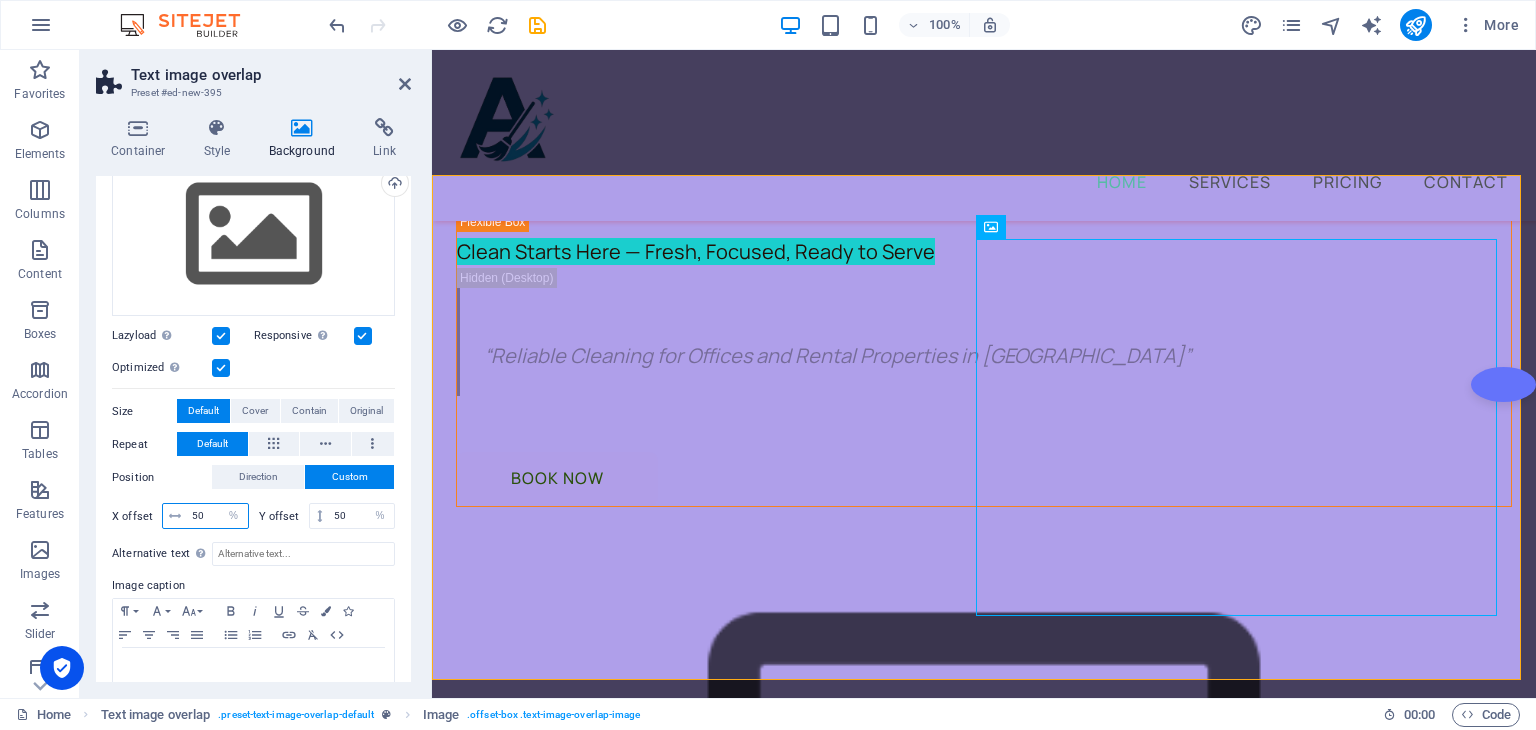 click on "50" at bounding box center [217, 516] 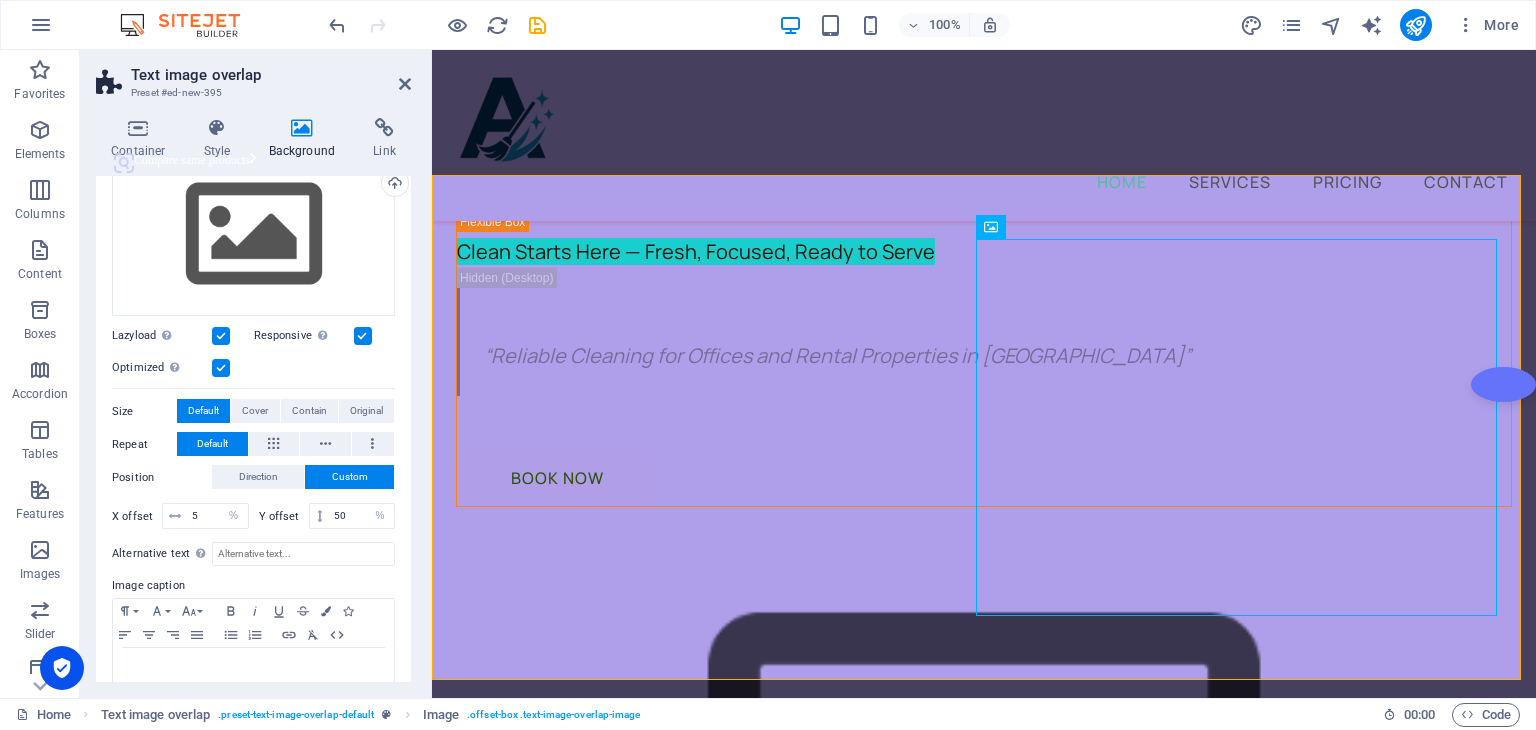 click on "Position Direction Custom X offset 5 px rem % vh vw Y offset 50 px rem % vh vw" at bounding box center (253, 499) 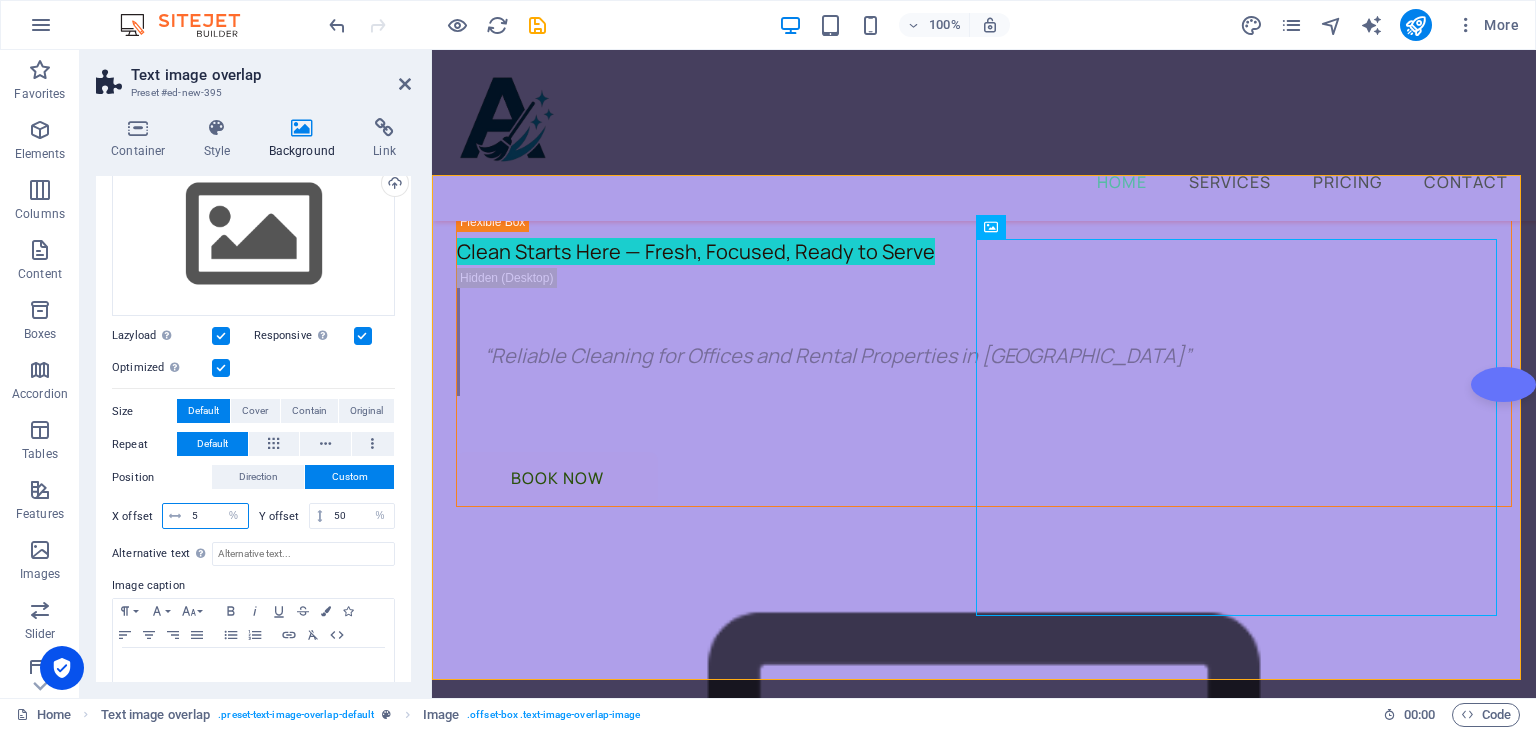 click on "5" at bounding box center (217, 516) 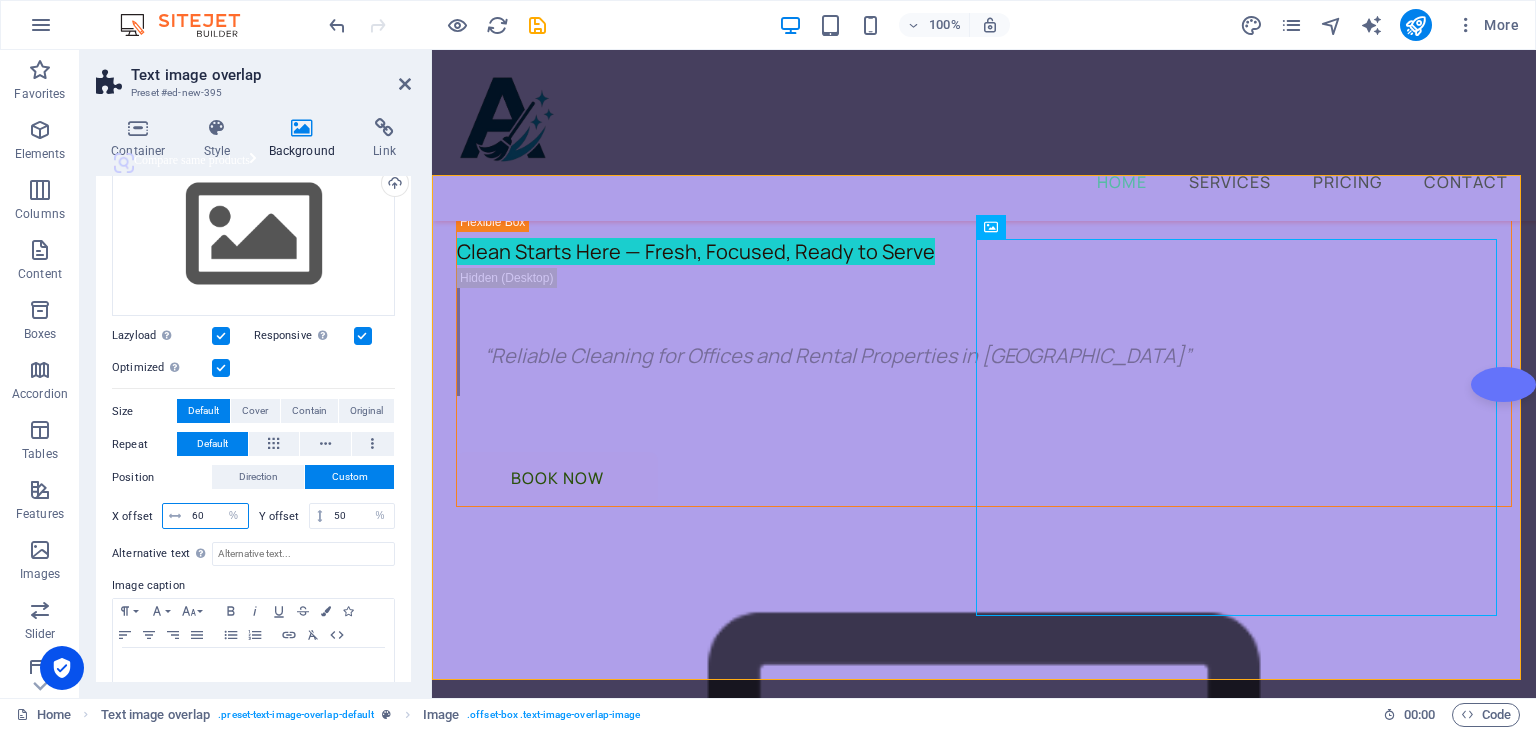 type on "60" 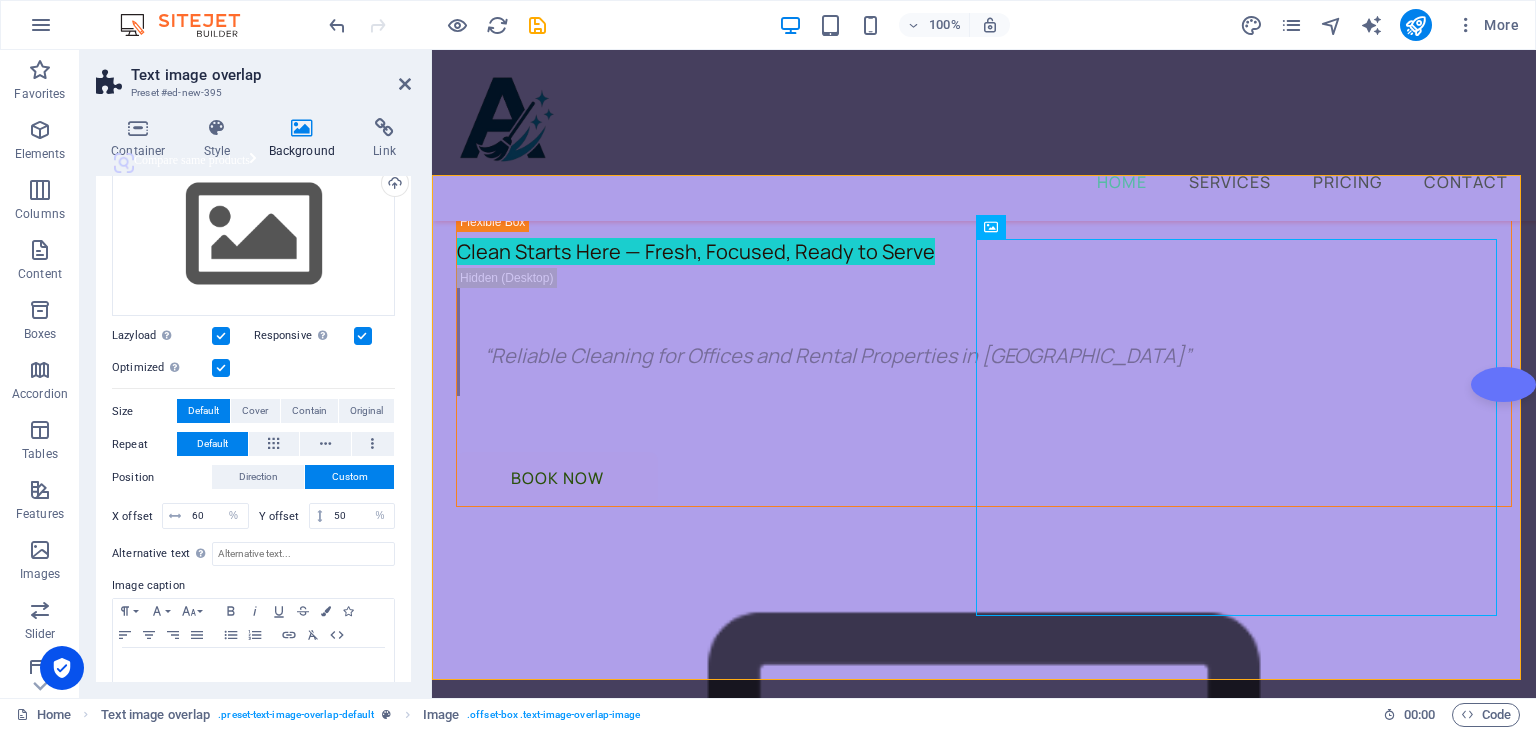 click on "Alternative text The alternative text is used by devices that cannot display images (e.g. image search engines) and should be added to every image to improve website accessibility. Image caption Paragraph Format Normal Heading 1 Heading 2 Heading 3 Heading 4 Heading 5 Heading 6 Code Font Family Arial [US_STATE] Impact Tahoma Times New Roman Verdana Manrope Font Size 8 9 10 11 12 14 18 24 30 36 48 60 72 96 Bold Italic Underline Strikethrough Colors Icons Align Left Align Center Align Right Align Justify Unordered List Ordered List Insert Link Clear Formatting HTML" at bounding box center (253, 622) 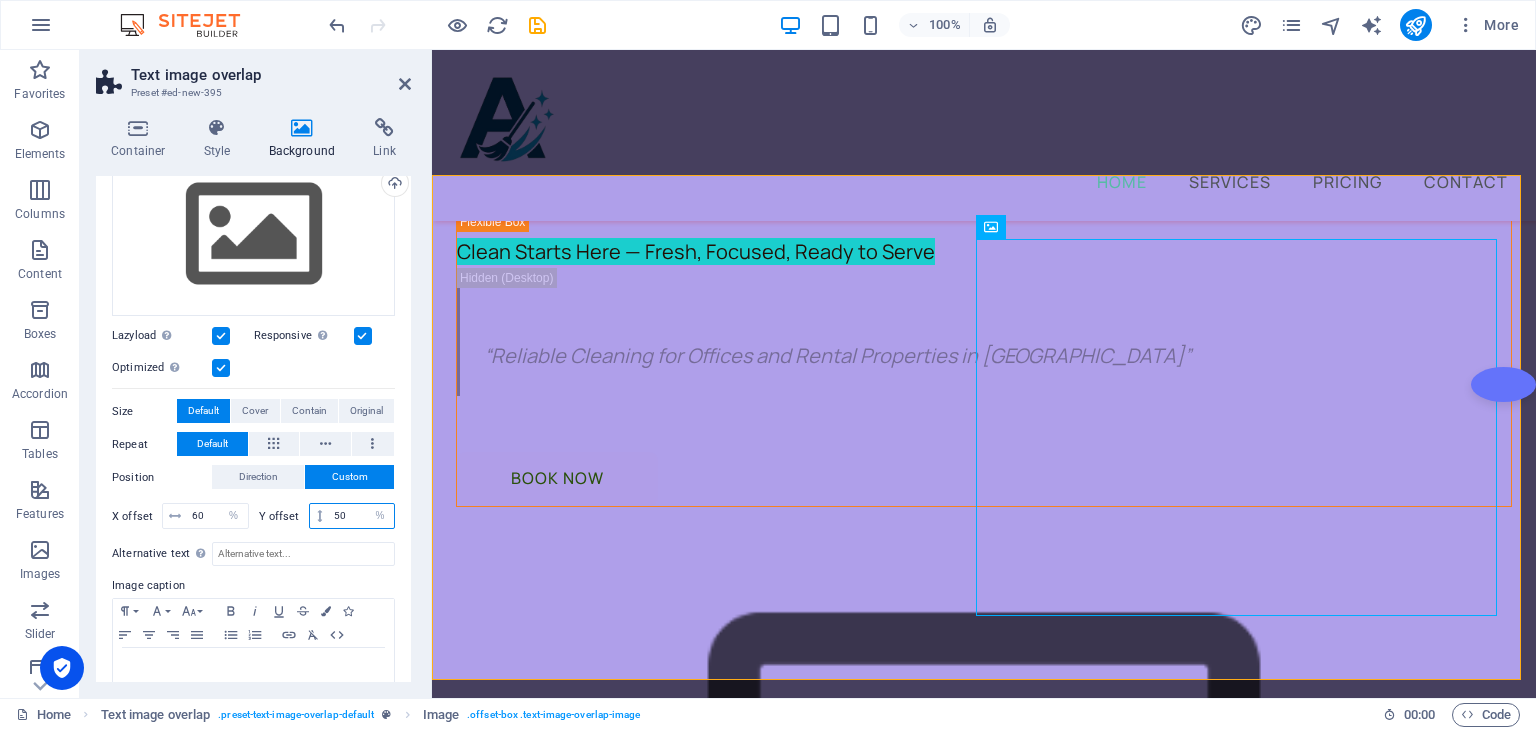 click on "50" at bounding box center (361, 516) 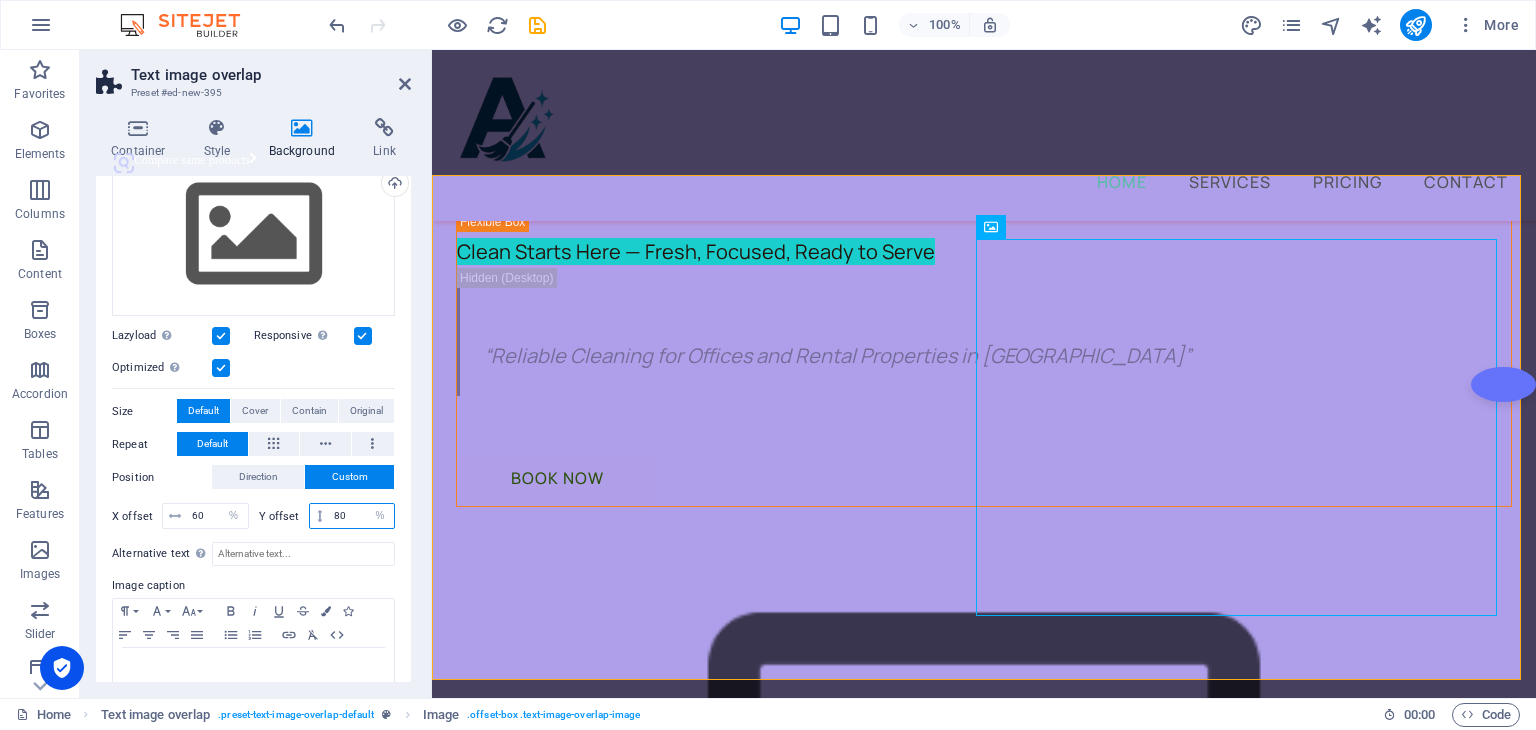 type on "80" 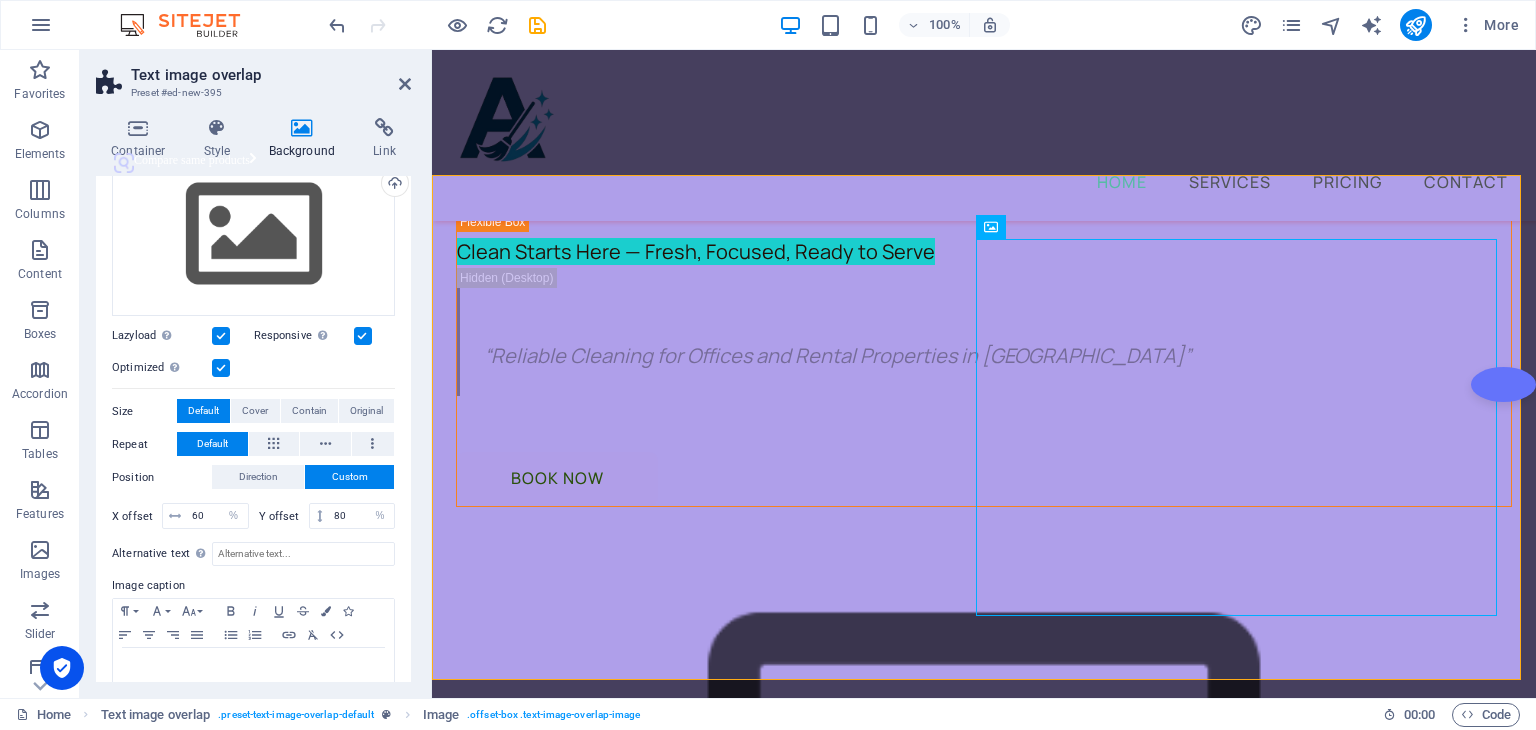 click on "None Color / Gradient Element Stretch background to full-width Color overlay Places an overlay over the background to colorize it Parallax 0 % Image Image slider Map Video YouTube Vimeo HTML Drag files here, click to choose files or select files from Files or our free stock photos & videos Select files from the file manager, stock photos, or upload file(s) Upload Lazyload Loading images after the page loads improves page speed. Responsive Automatically load retina image and smartphone optimized sizes. Optimized Images are compressed to improve page speed. Size Default Cover Contain Original Repeat Default Position Direction Custom X offset 60 px rem % vh vw Y offset 80 px rem % vh vw Alternative text The alternative text is used by devices that cannot display images (e.g. image search engines) and should be added to every image to improve website accessibility. Image caption Paragraph Format Normal Heading 1 Heading 2 Heading 3 Heading 4 Heading 5 Heading 6 Code Font Family Arial [US_STATE] Impact [PERSON_NAME]" at bounding box center [253, 369] 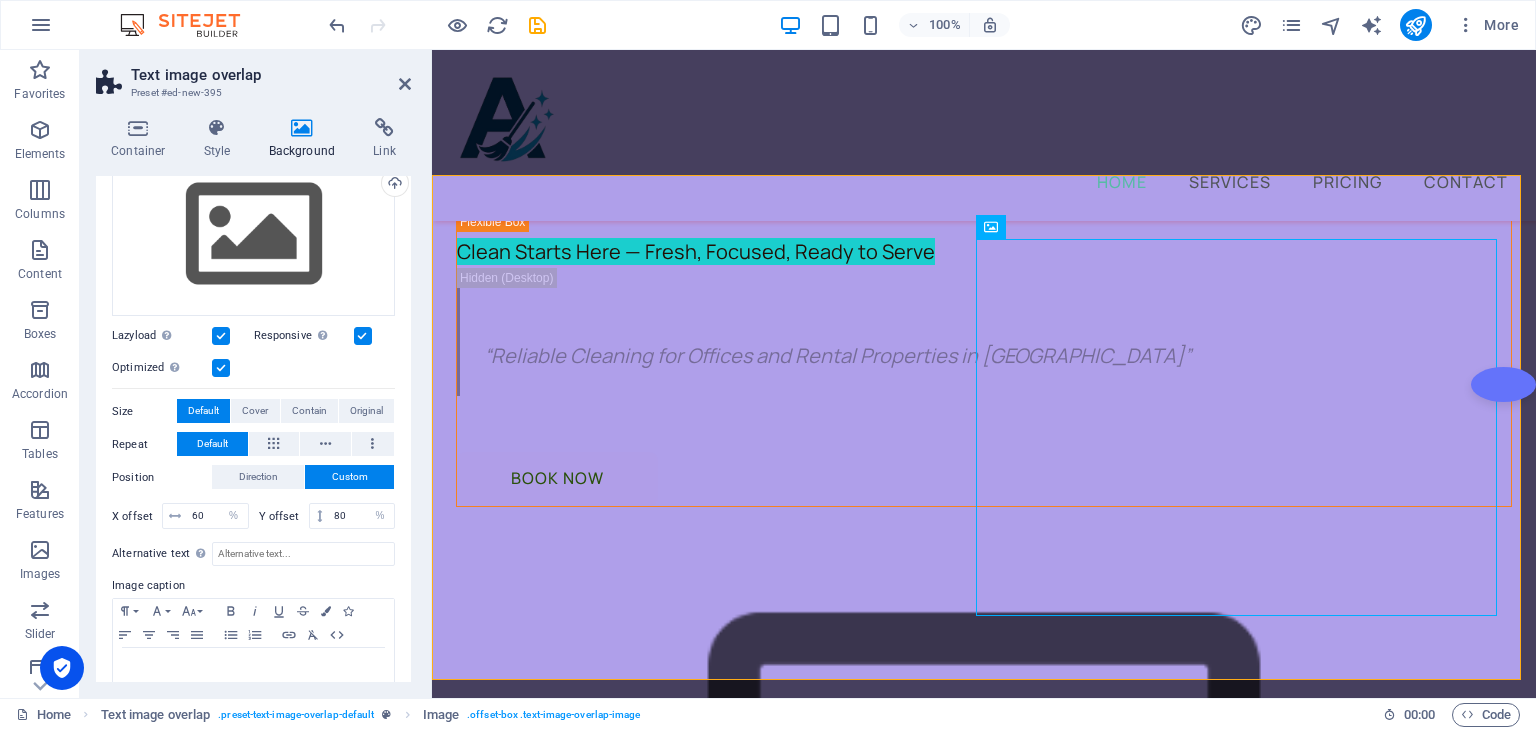 click on "Custom" at bounding box center [350, 477] 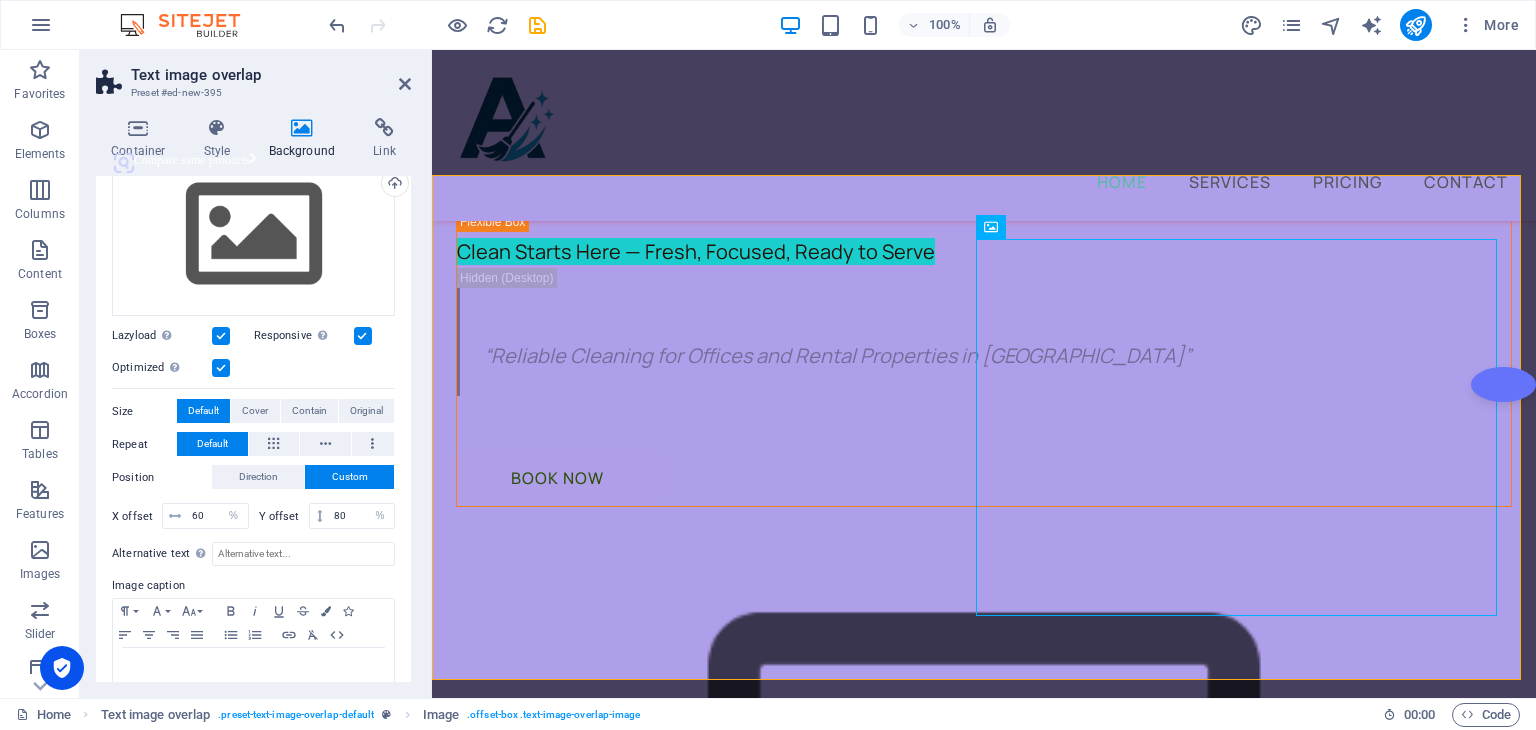 click on "None Color / Gradient Element Stretch background to full-width Color overlay Places an overlay over the background to colorize it Parallax 0 % Image Image slider Map Video YouTube Vimeo HTML Drag files here, click to choose files or select files from Files or our free stock photos & videos Select files from the file manager, stock photos, or upload file(s) Upload Lazyload Loading images after the page loads improves page speed. Responsive Automatically load retina image and smartphone optimized sizes. Optimized Images are compressed to improve page speed. Size Default Cover Contain Original Repeat Default Position Direction Custom X offset 60 px rem % vh vw Y offset 80 px rem % vh vw Alternative text The alternative text is used by devices that cannot display images (e.g. image search engines) and should be added to every image to improve website accessibility. Image caption Paragraph Format Normal Heading 1 Heading 2 Heading 3 Heading 4 Heading 5 Heading 6 Code Font Family Arial [US_STATE] Impact [PERSON_NAME]" at bounding box center [253, 369] 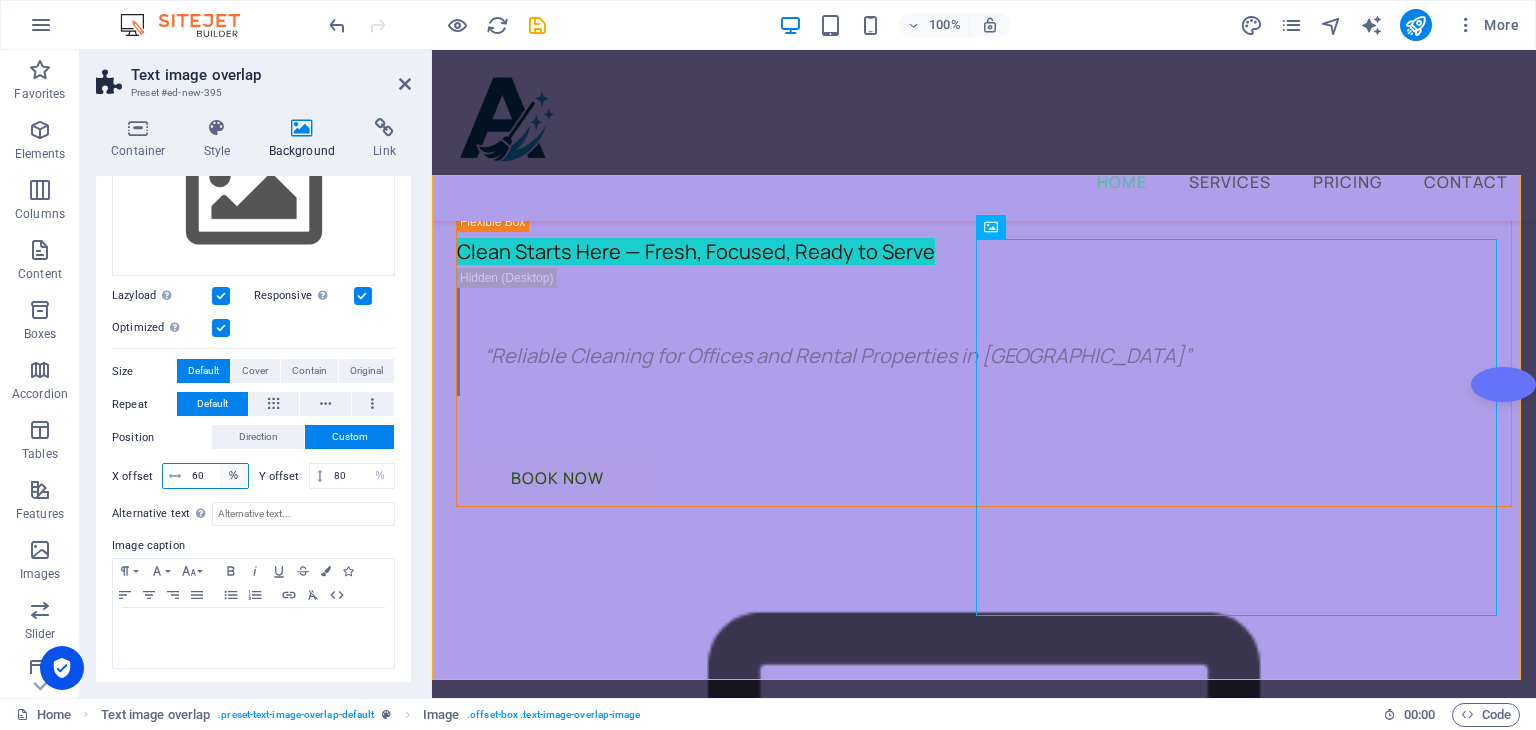 click on "px rem % vh vw" at bounding box center [234, 476] 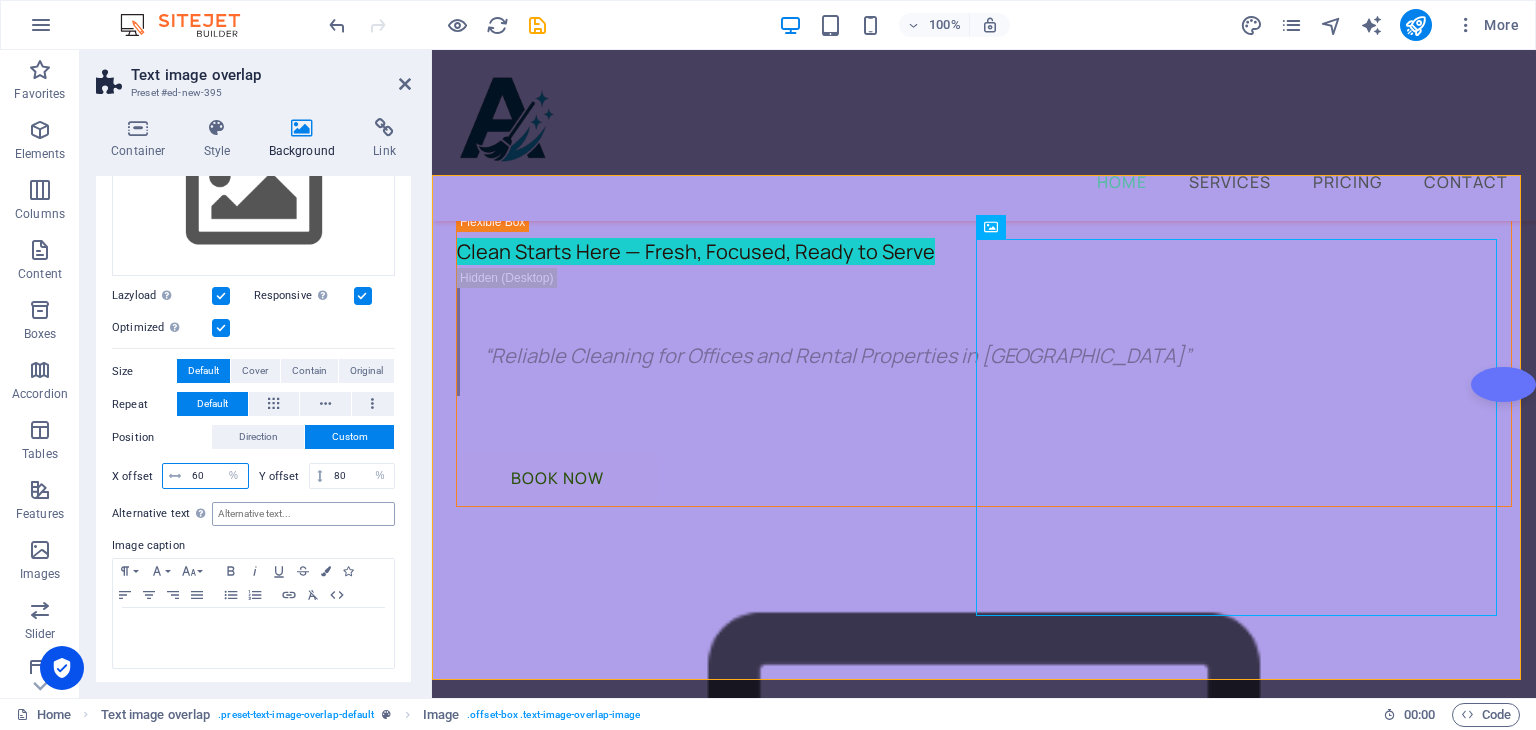 select on "px" 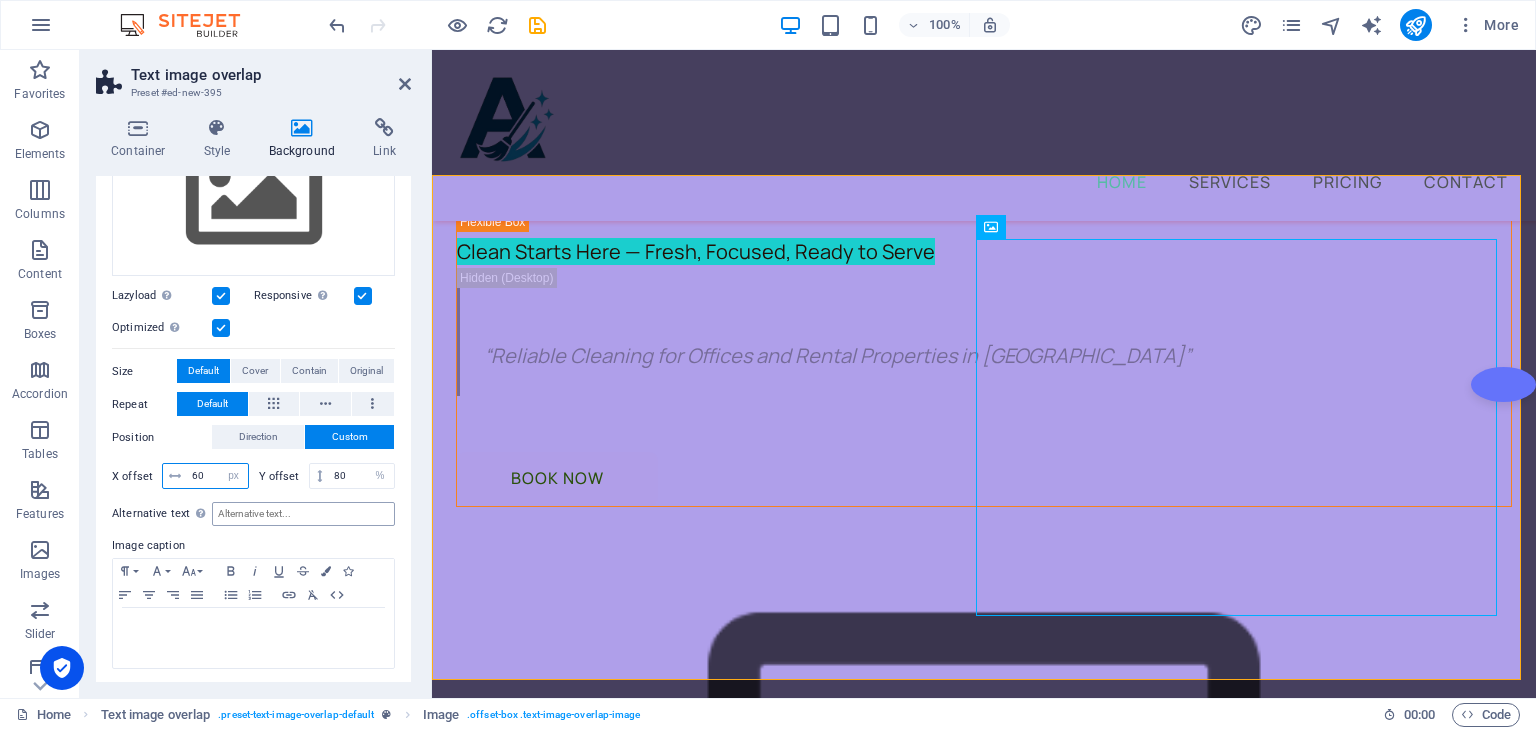 click on "px rem % vh vw" at bounding box center (234, 476) 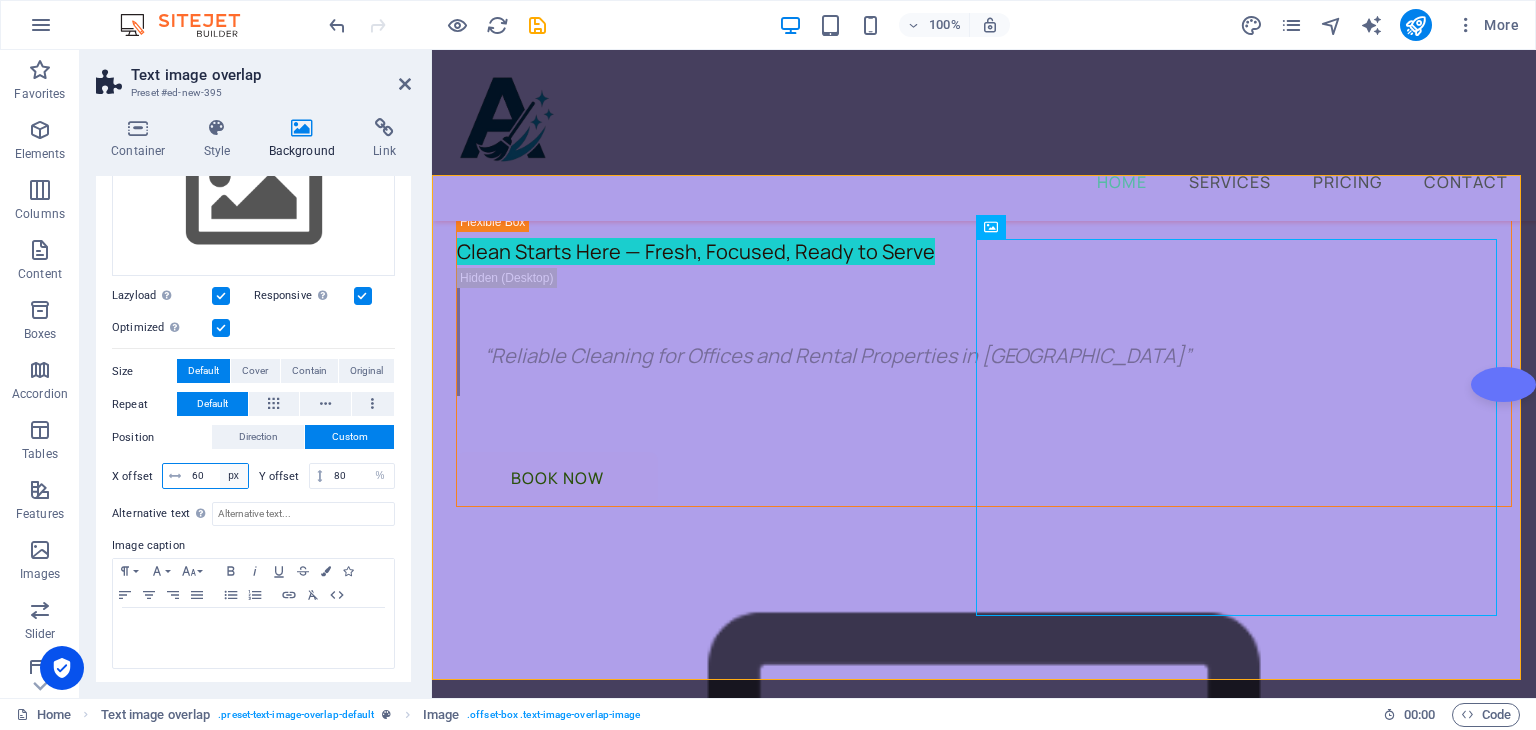 scroll, scrollTop: 239, scrollLeft: 0, axis: vertical 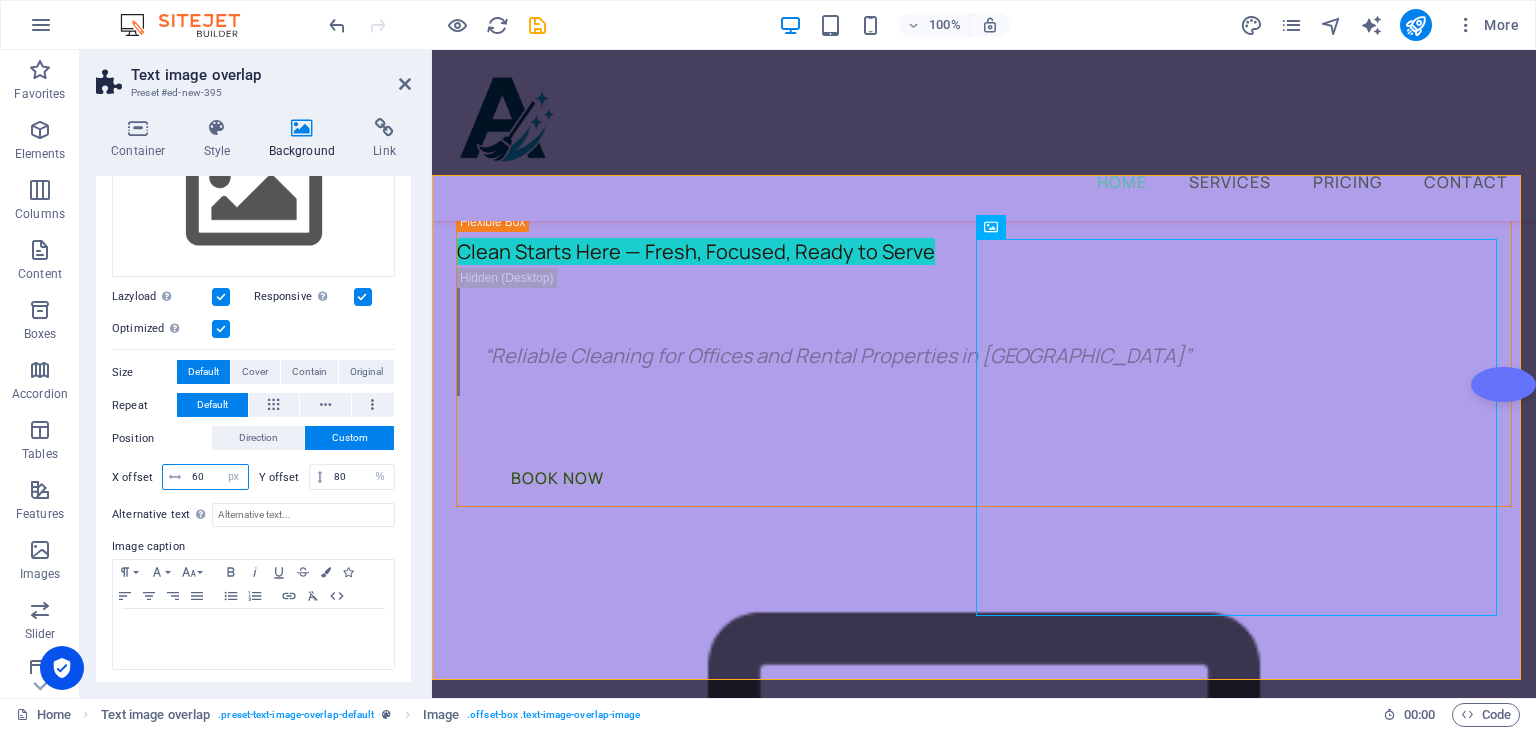 click on "60" at bounding box center [217, 477] 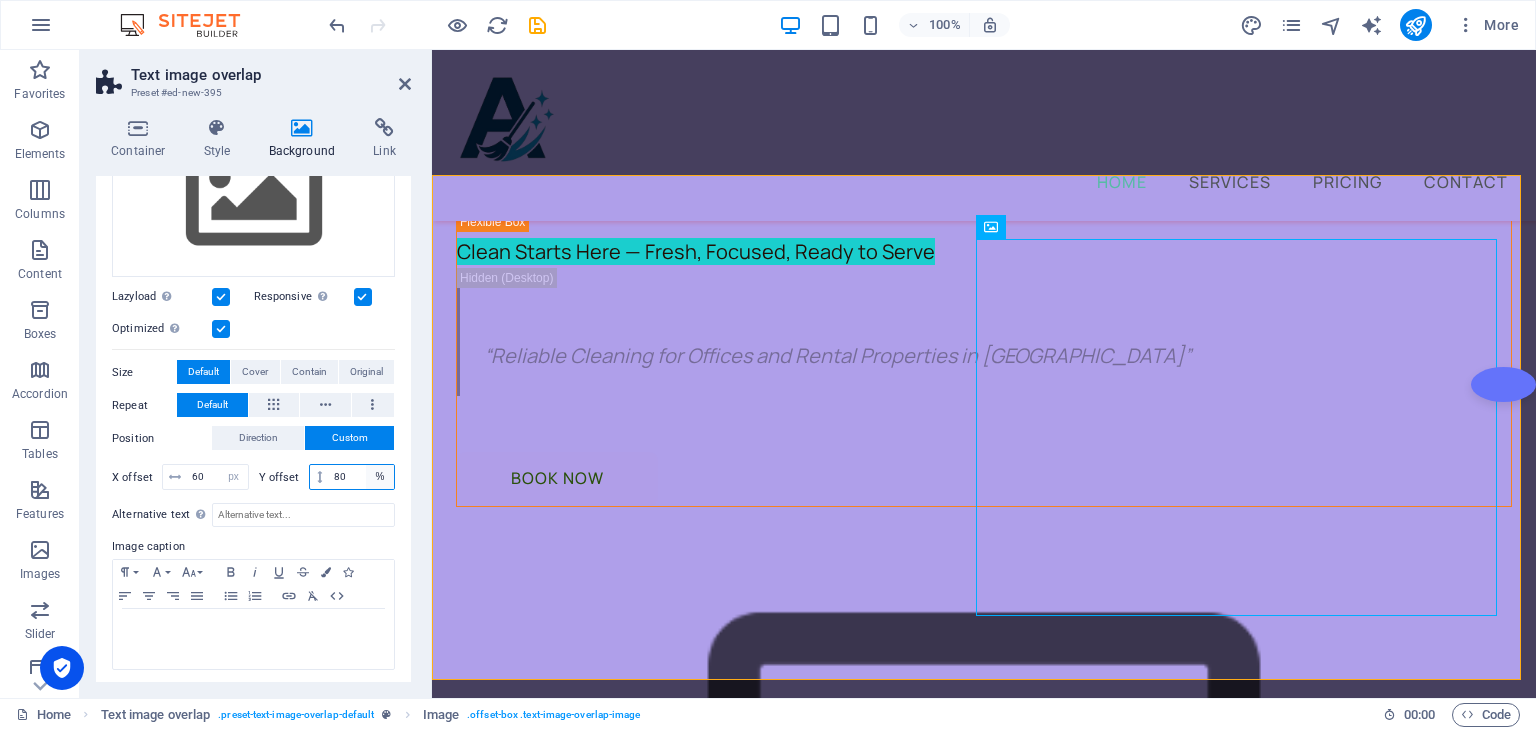 click on "px rem % vh vw" at bounding box center [380, 477] 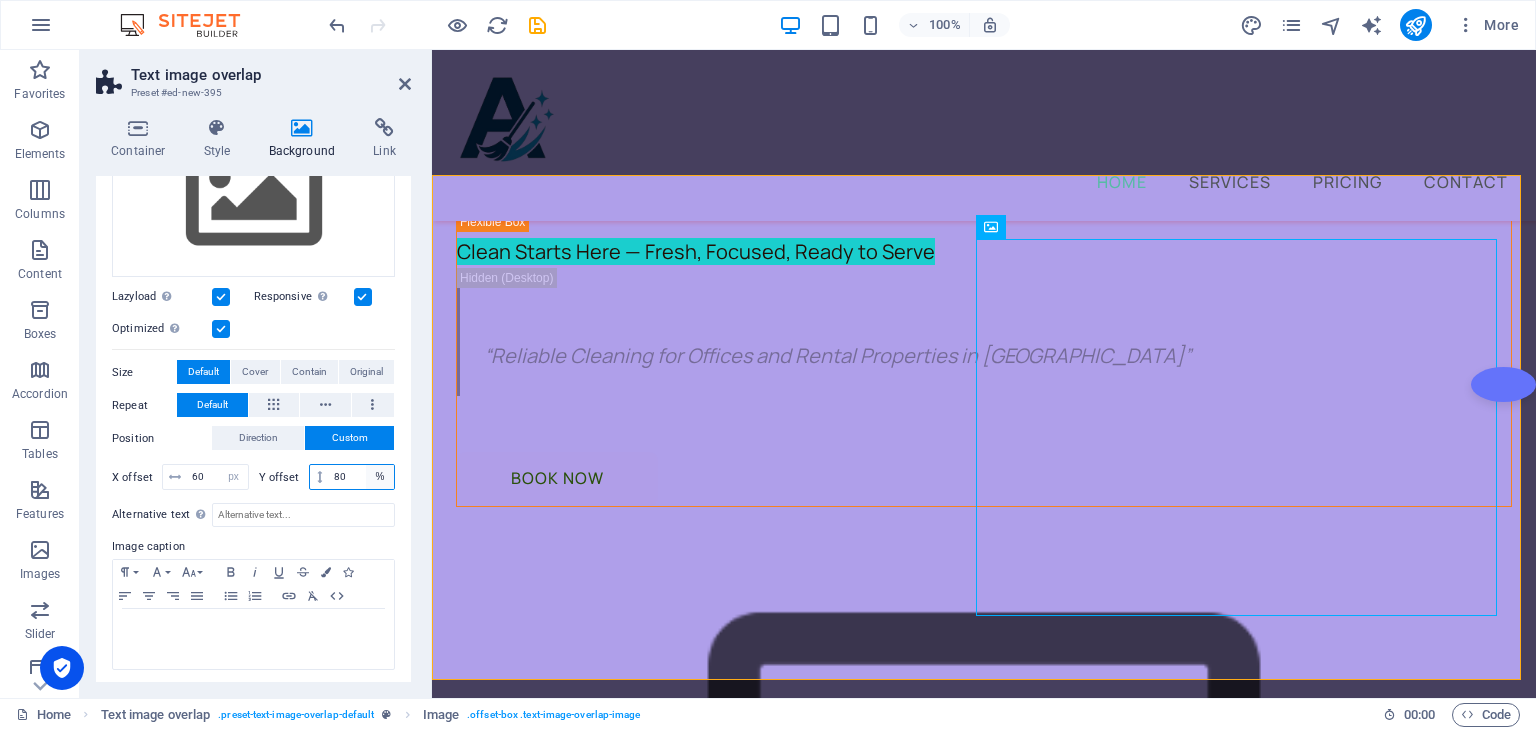 select on "px" 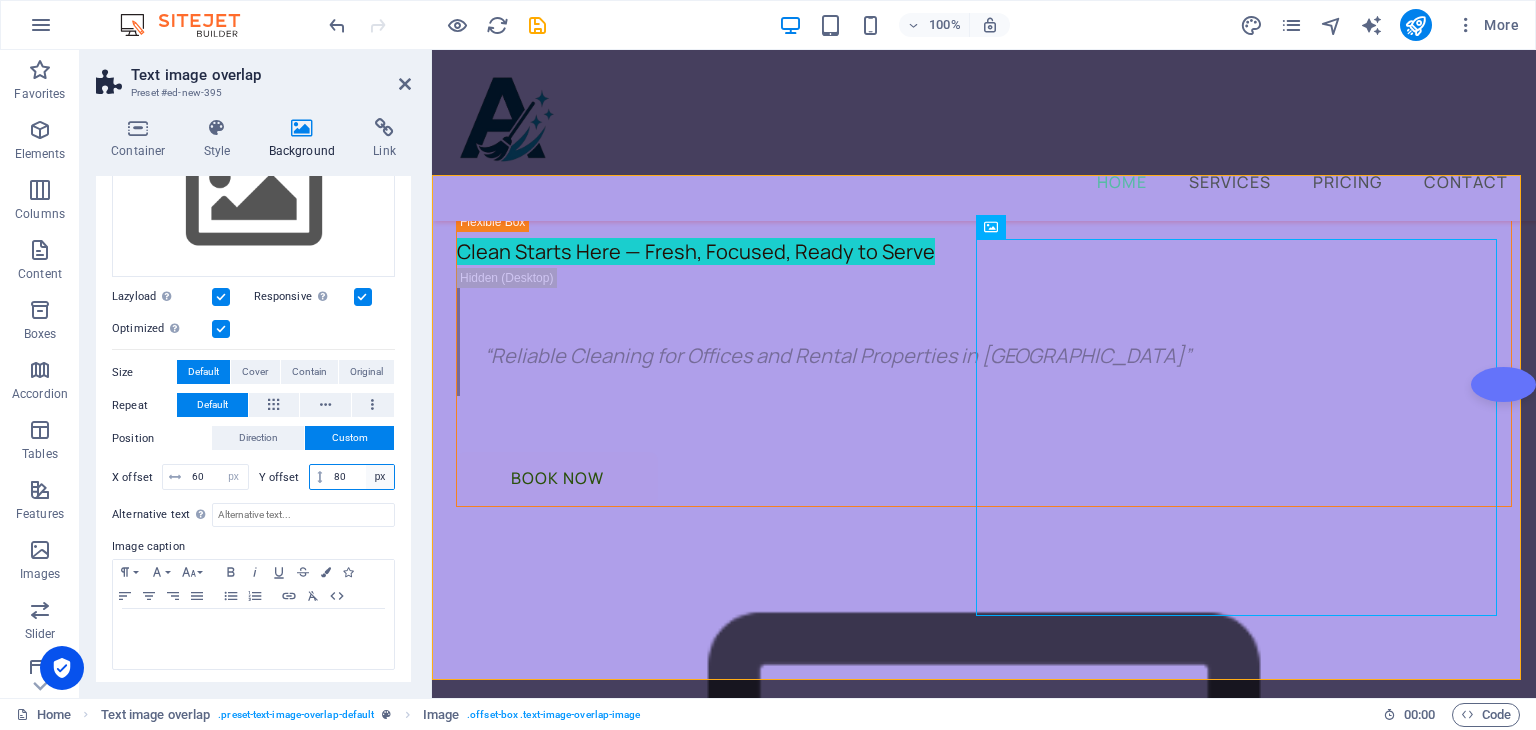 click on "px rem % vh vw" at bounding box center [380, 477] 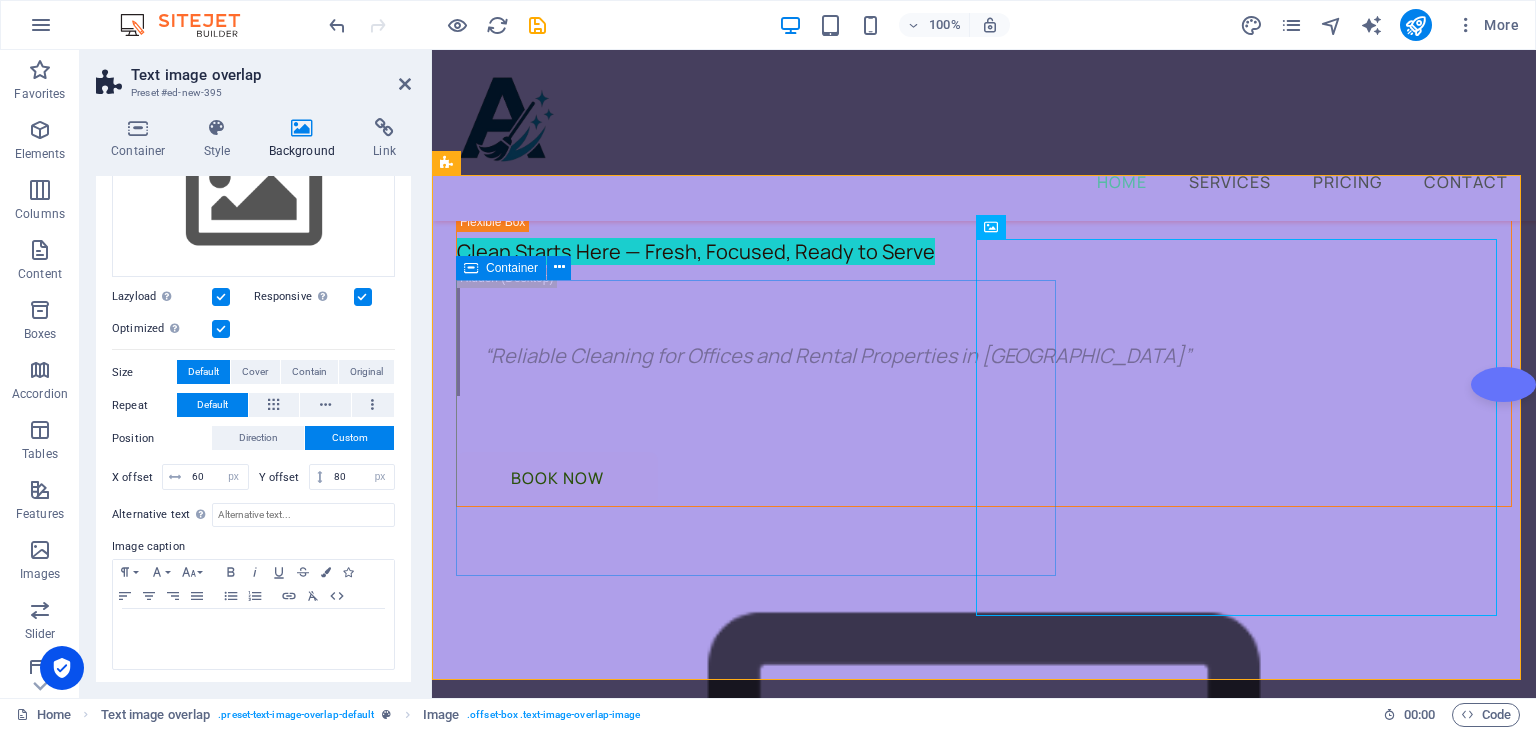 click on "New headline Lorem ipsum dolor sit amet, consectetuer adipiscing elit. Aenean commodo ligula eget dolor. Lorem ipsum dolor sit amet, consectetuer adipiscing elit leget dolor. Lorem ipsum dolor sit amet, consectetuer adipiscing elit. Aenean commodo ligula eget dolor." at bounding box center [1024, 1256] 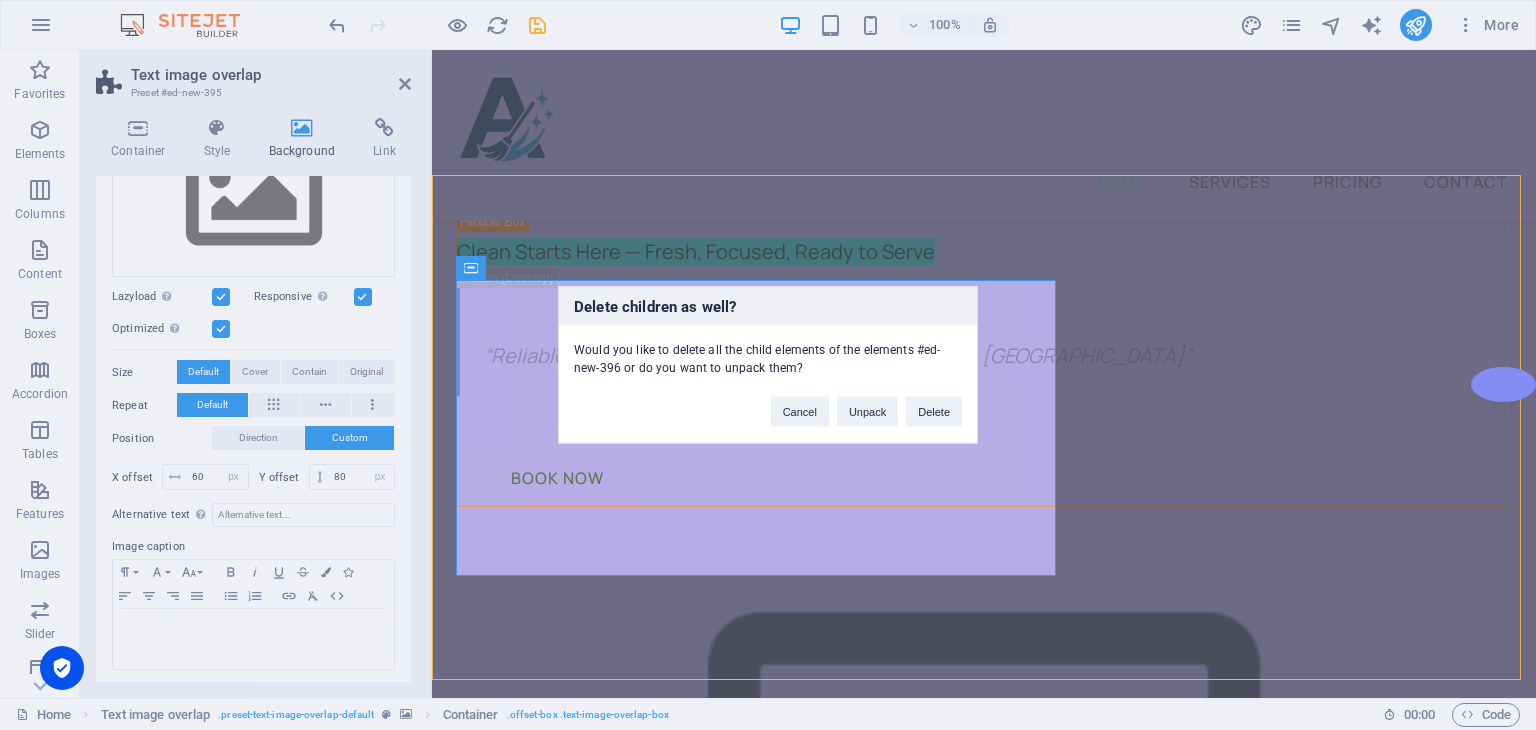 type 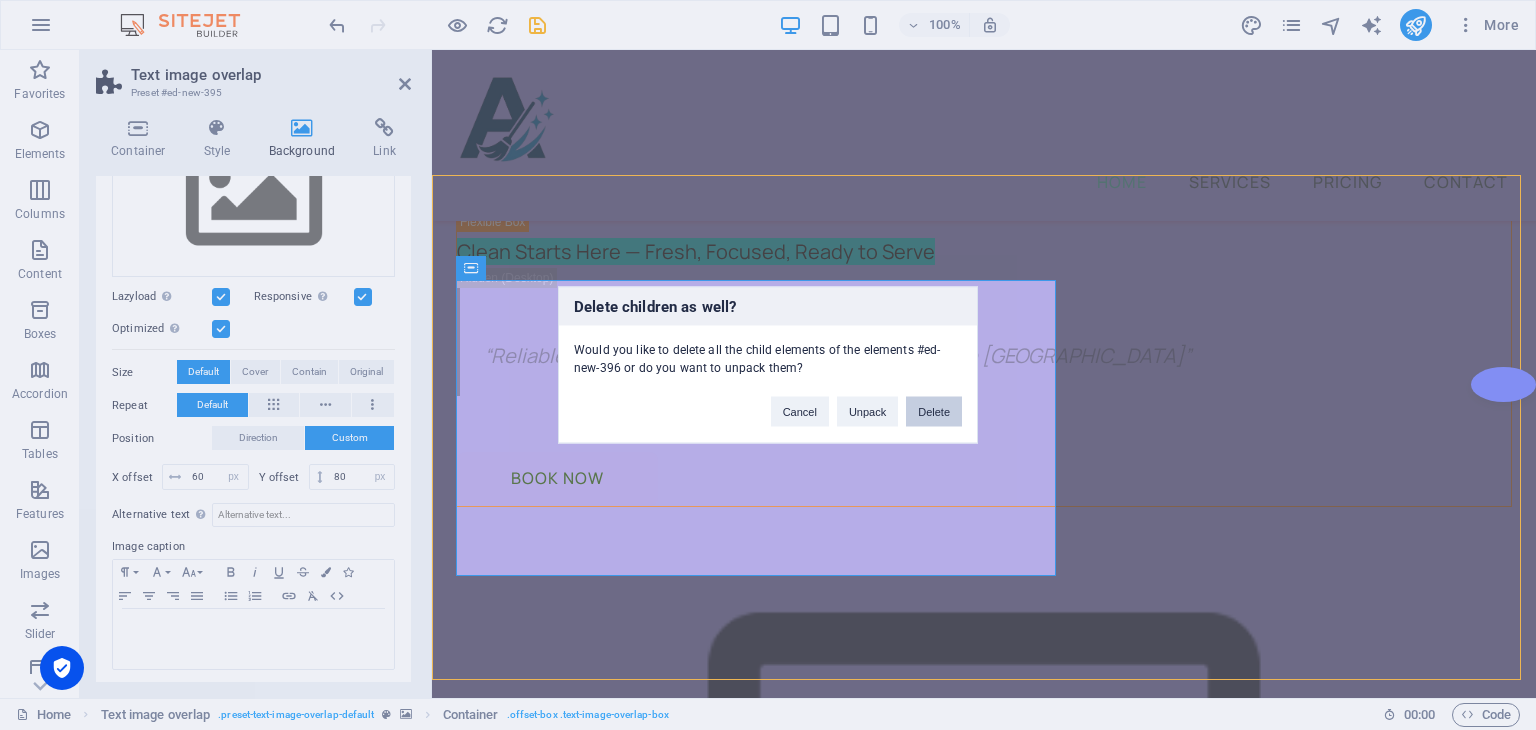 click on "Delete" at bounding box center [934, 412] 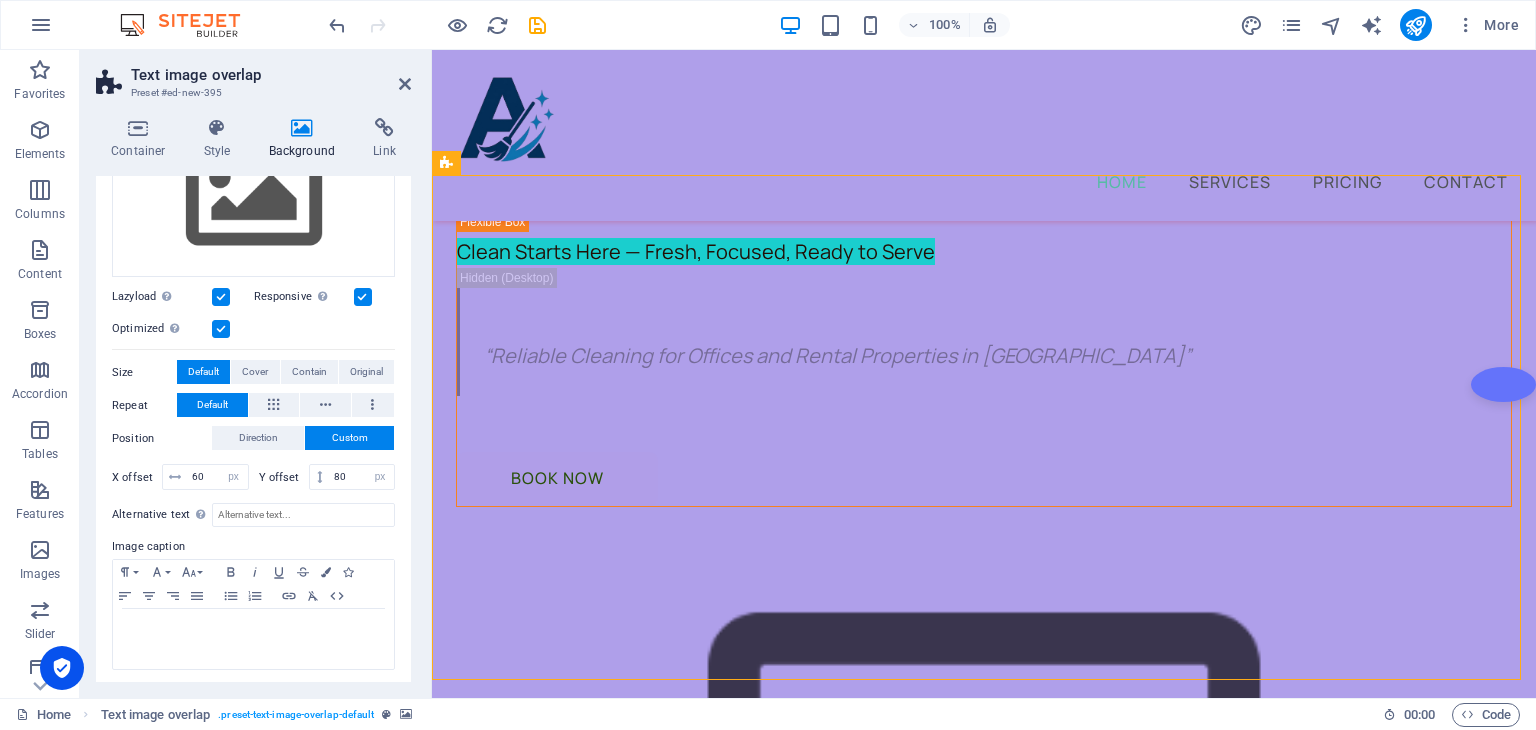 drag, startPoint x: 849, startPoint y: 391, endPoint x: 1191, endPoint y: 365, distance: 342.98688 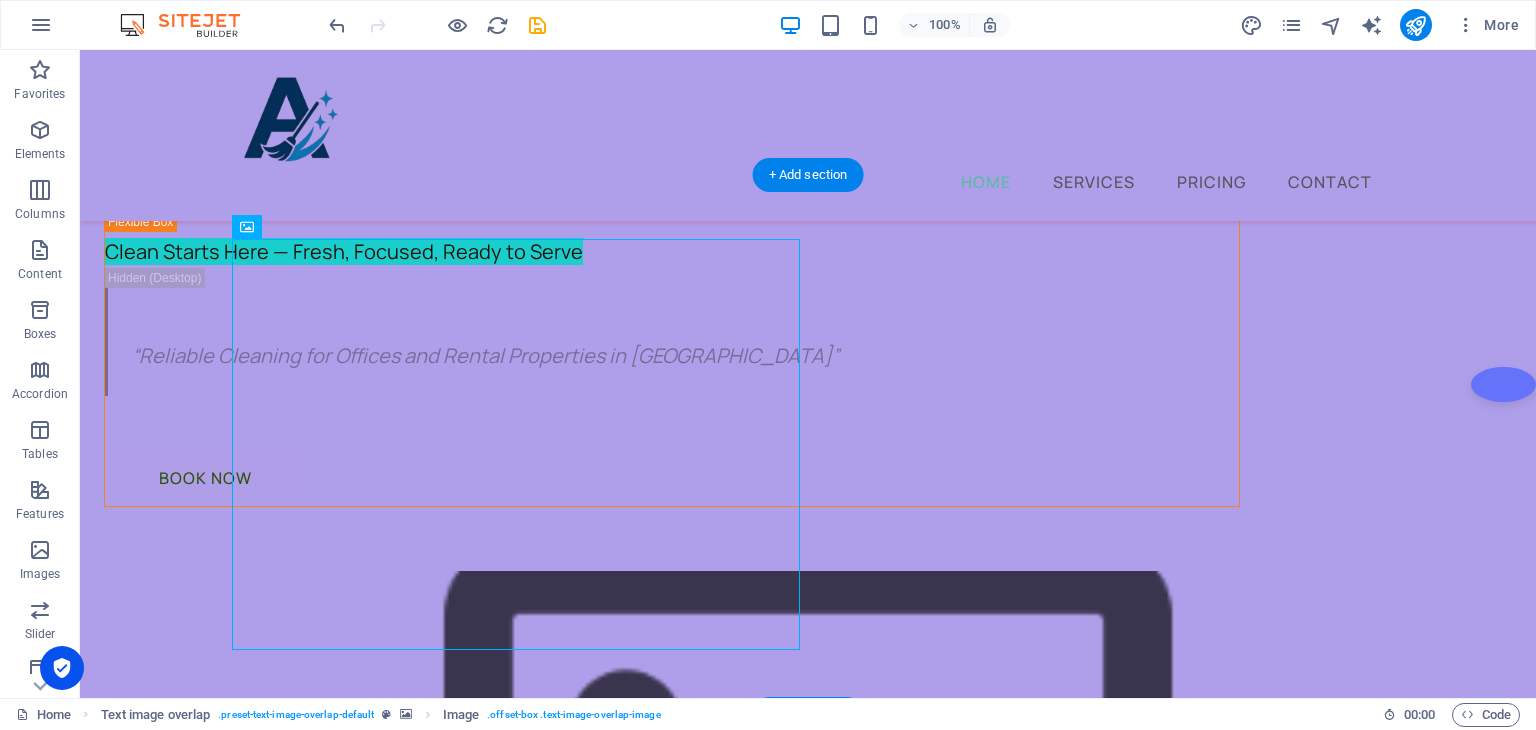 drag, startPoint x: 464, startPoint y: 364, endPoint x: 1168, endPoint y: 342, distance: 704.3437 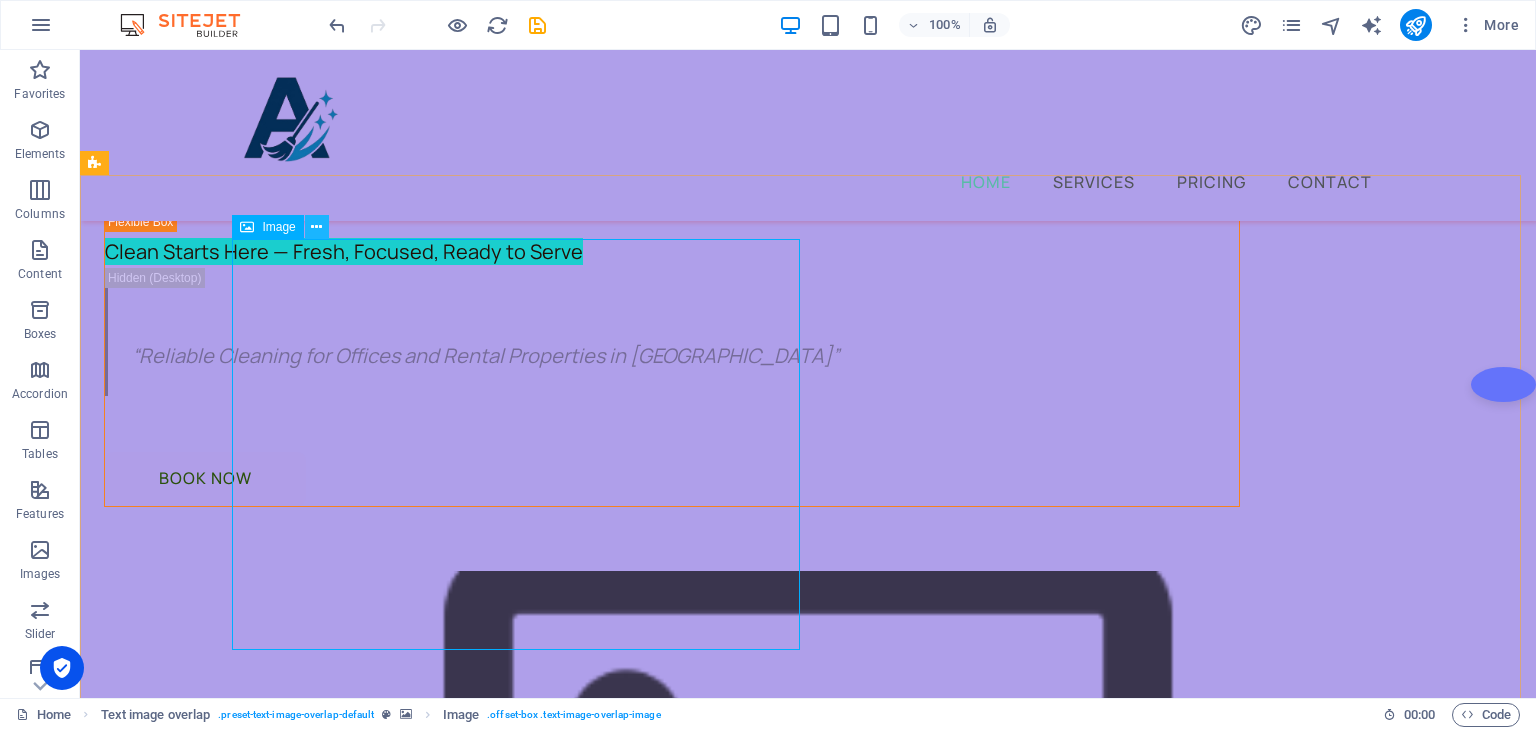 click at bounding box center [316, 227] 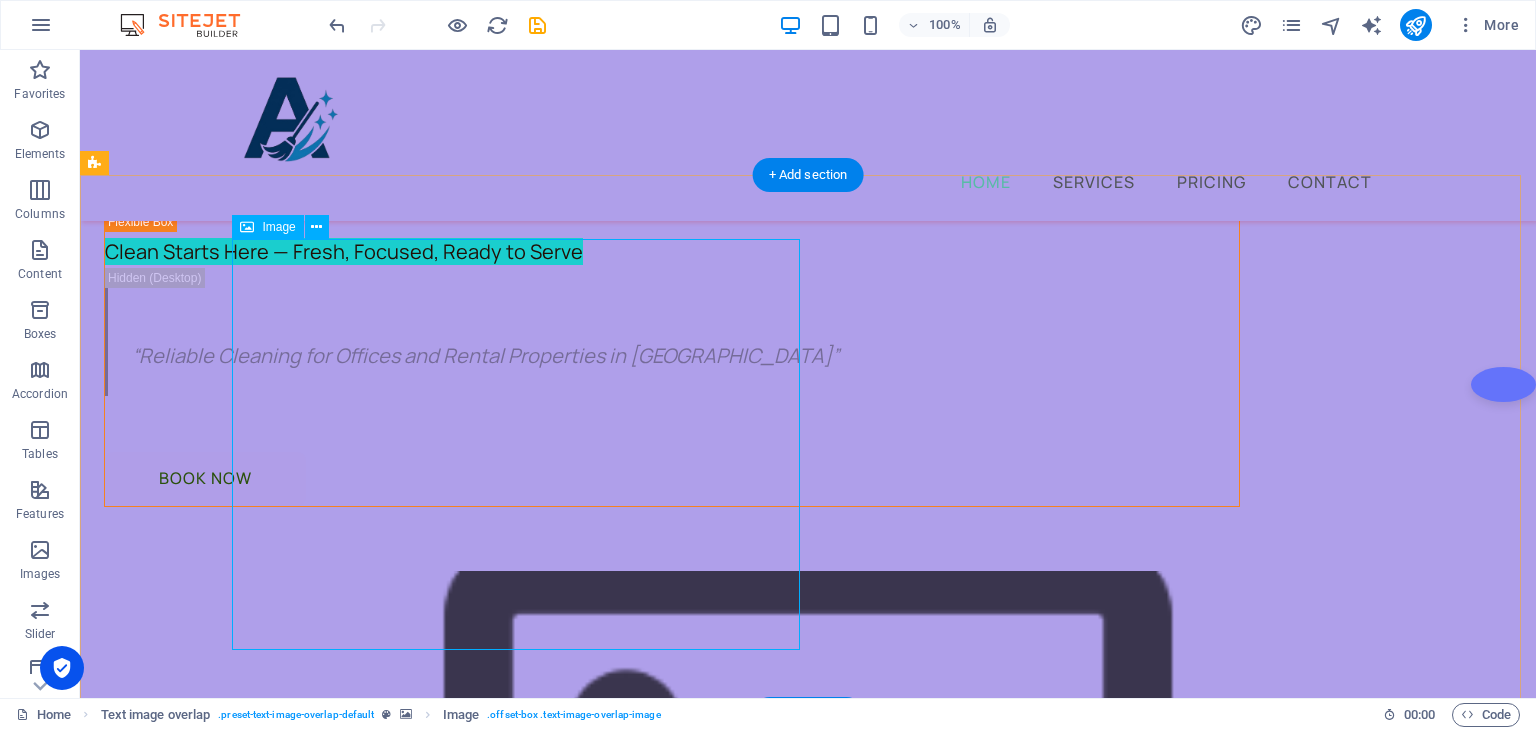 click at bounding box center (848, 1580) 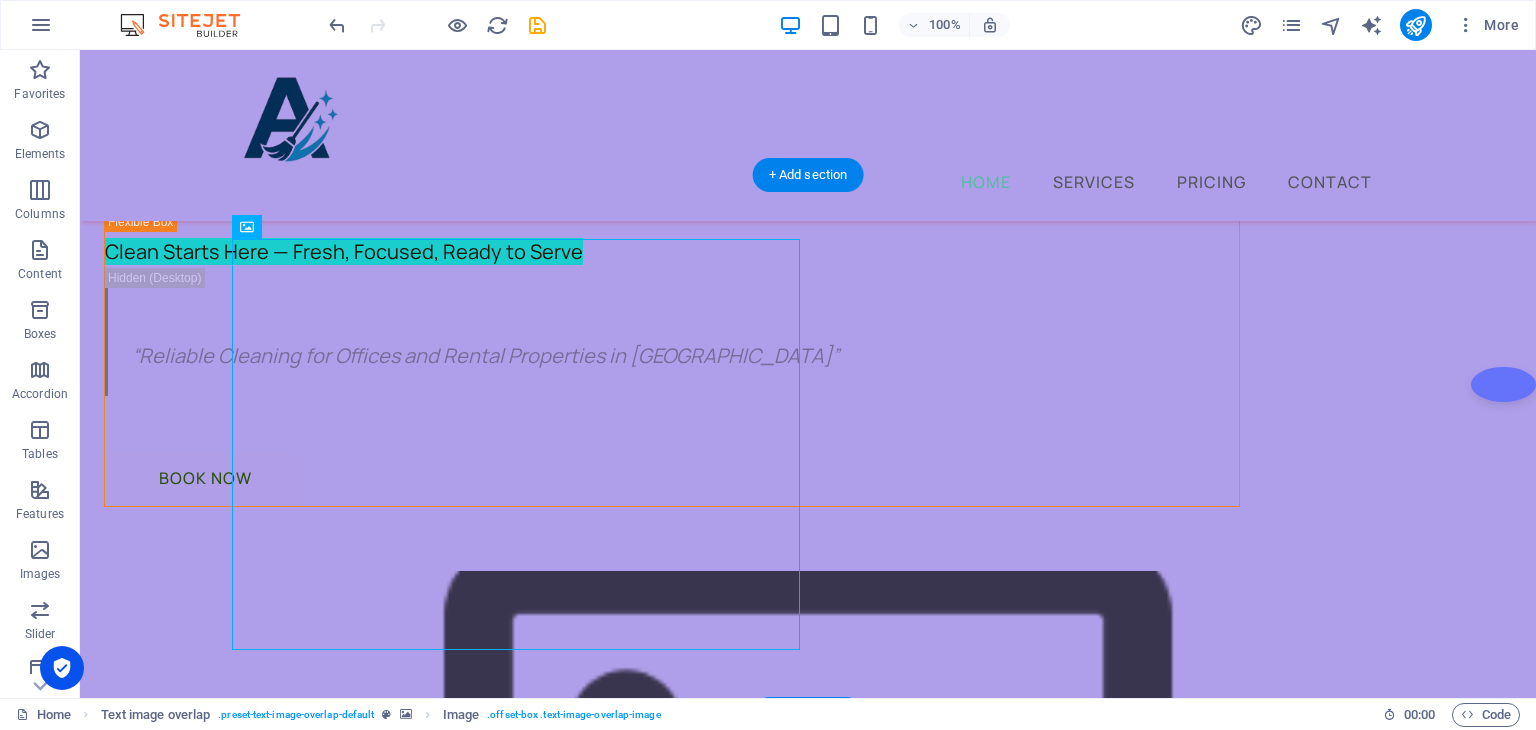 click at bounding box center [808, 823] 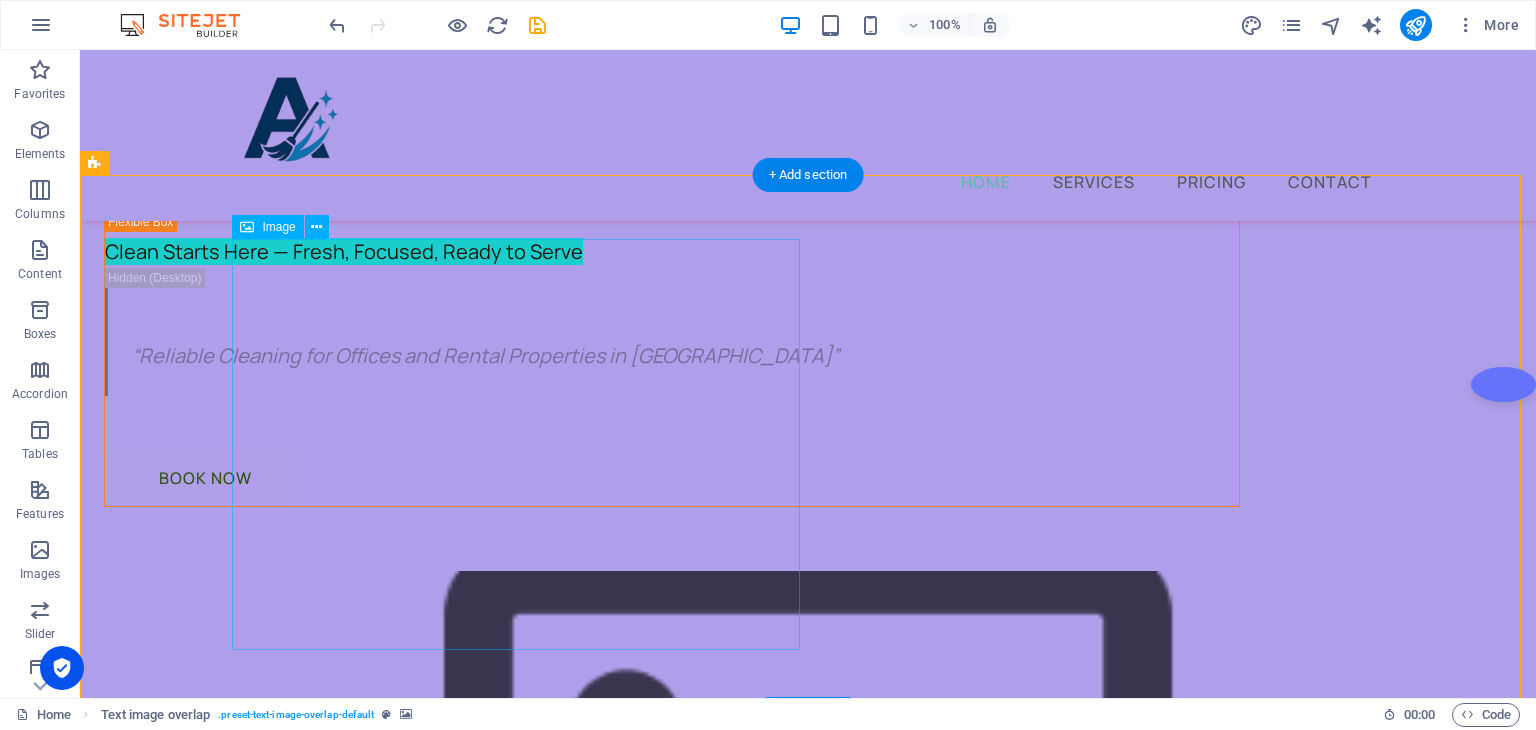 click at bounding box center (848, 1580) 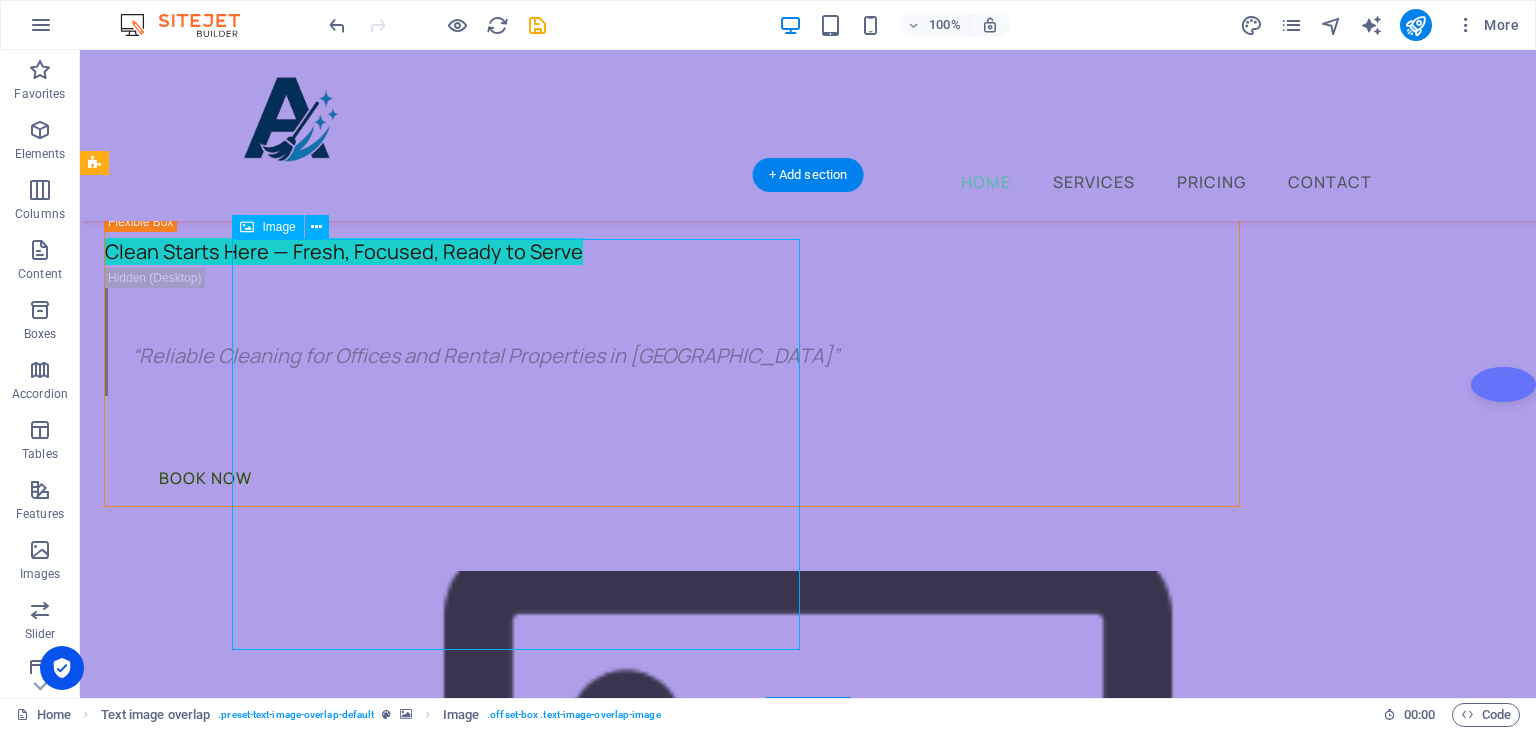 click at bounding box center [848, 1580] 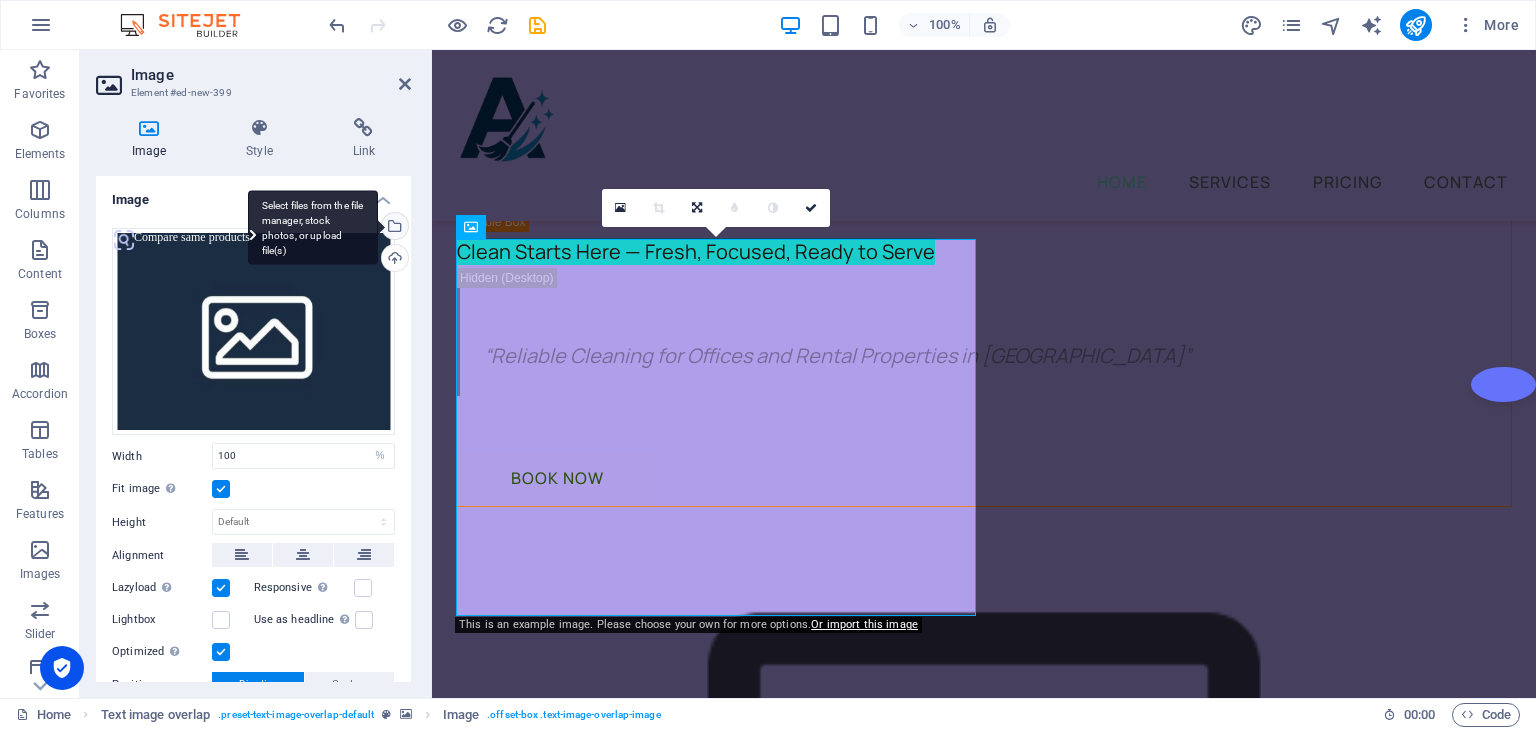 click on "Select files from the file manager, stock photos, or upload file(s)" at bounding box center (393, 228) 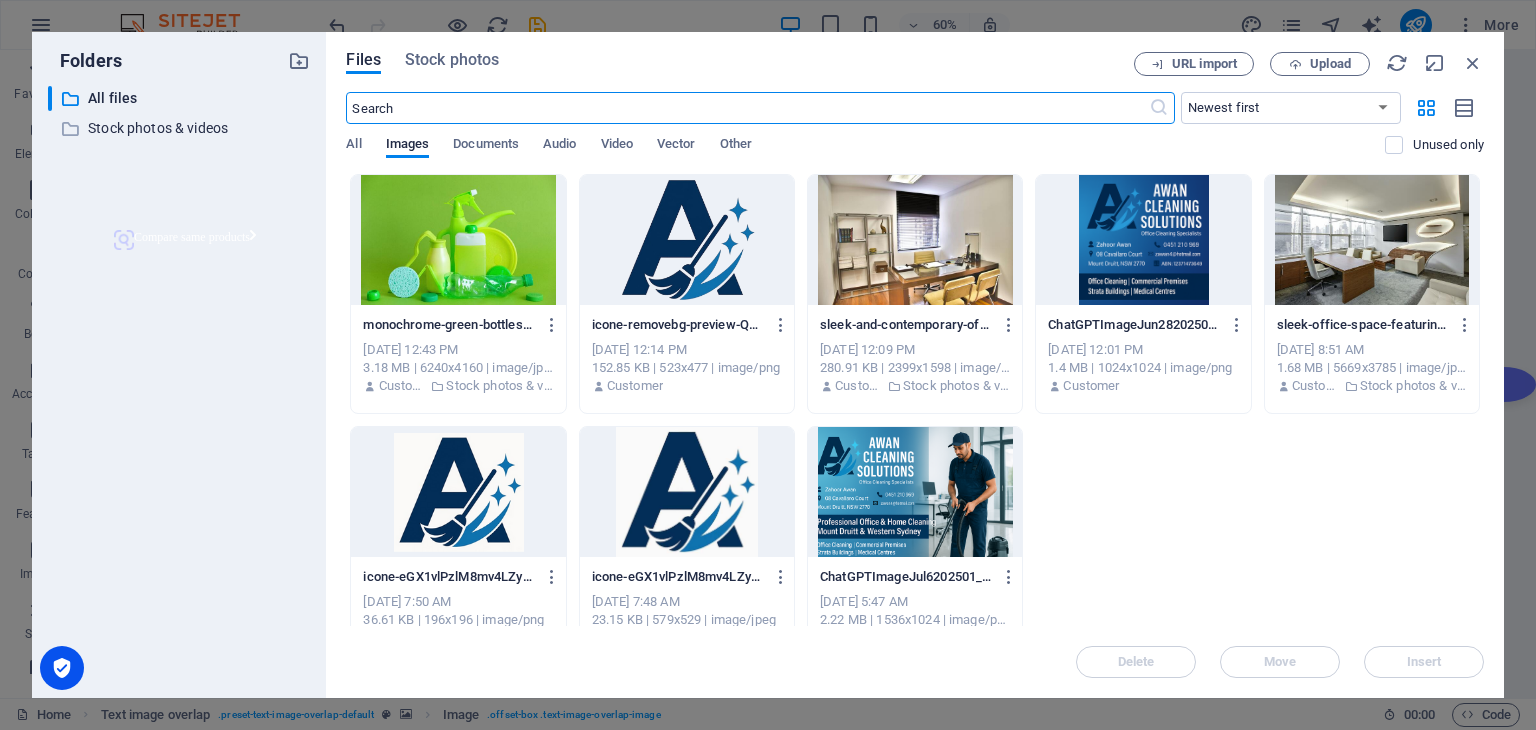 scroll, scrollTop: 585, scrollLeft: 0, axis: vertical 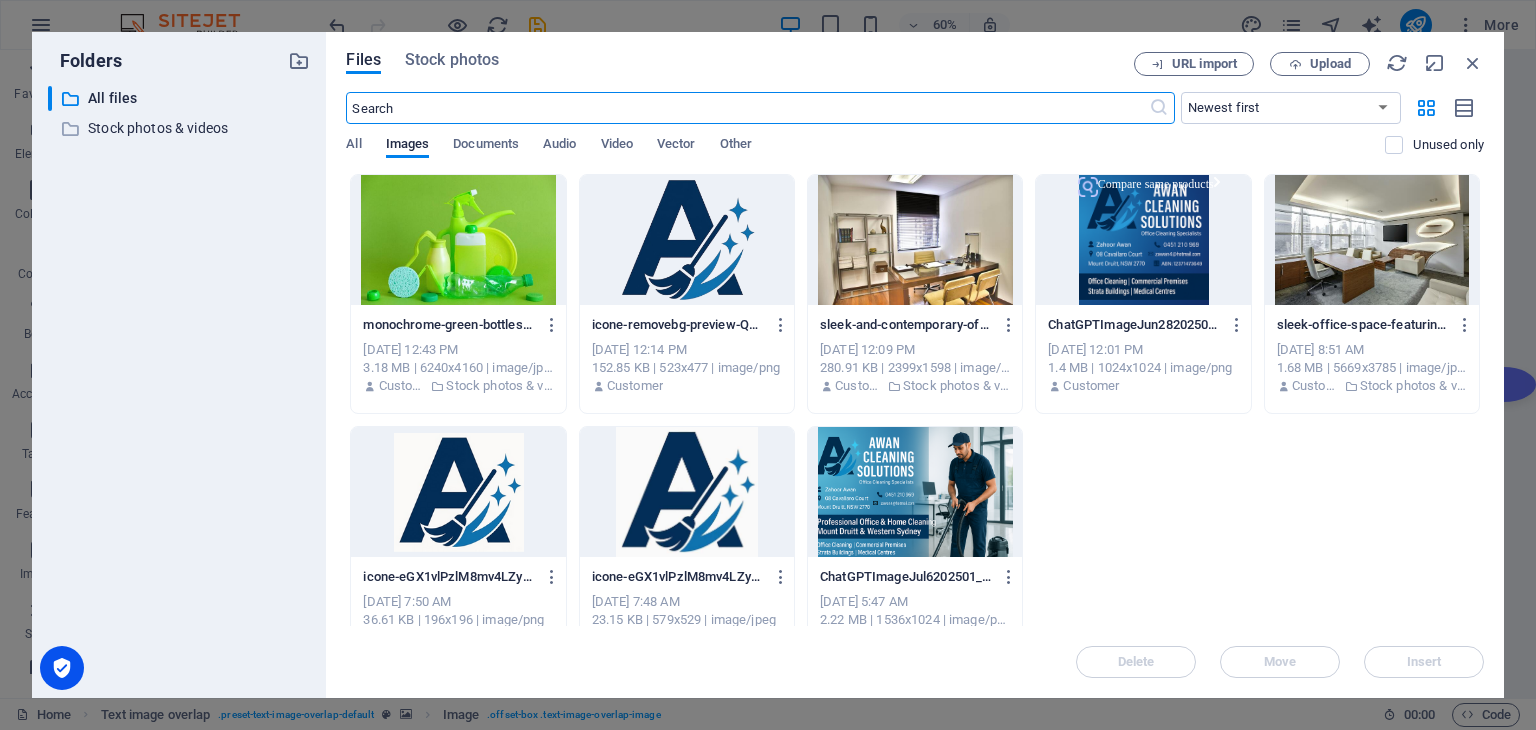 click at bounding box center [1143, 240] 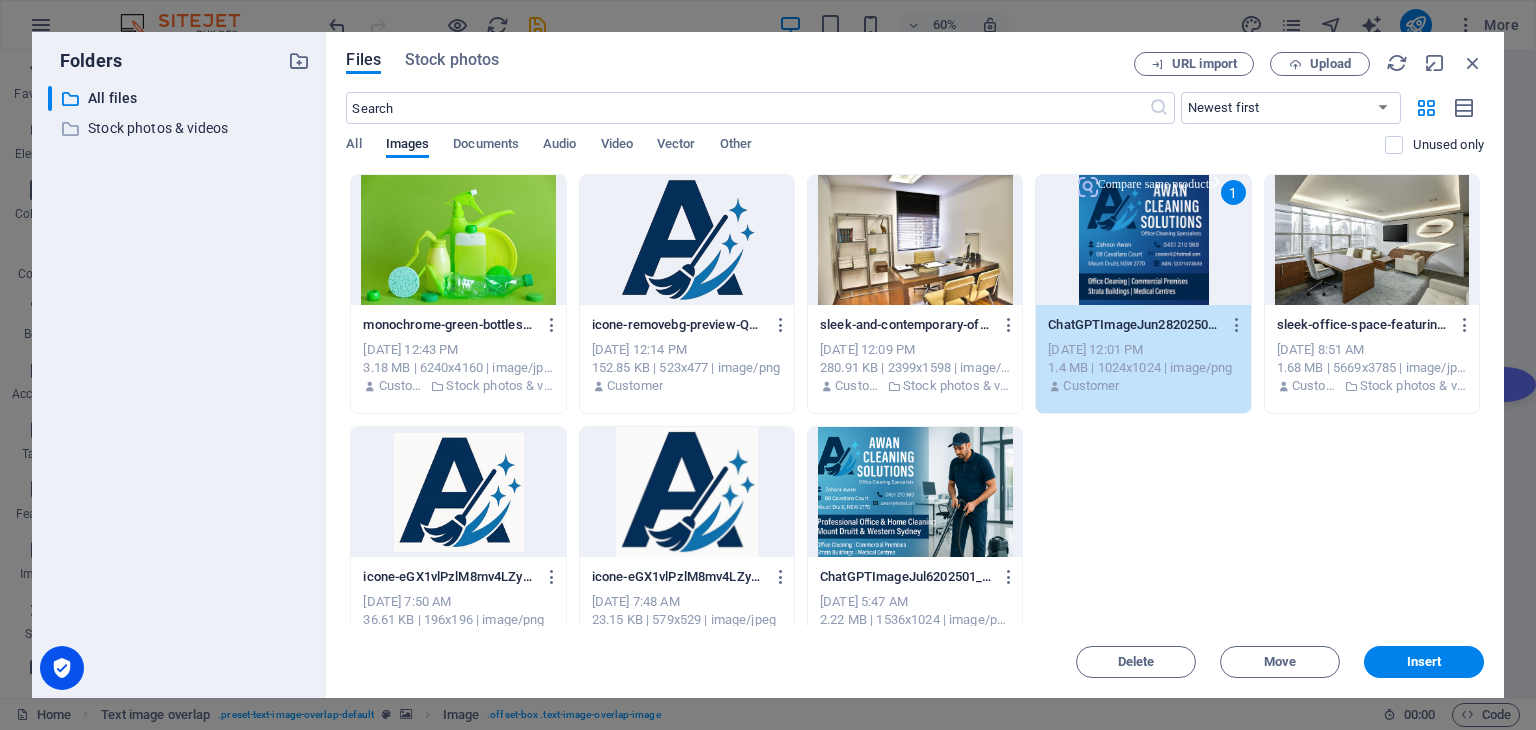 click on "1" at bounding box center (1143, 240) 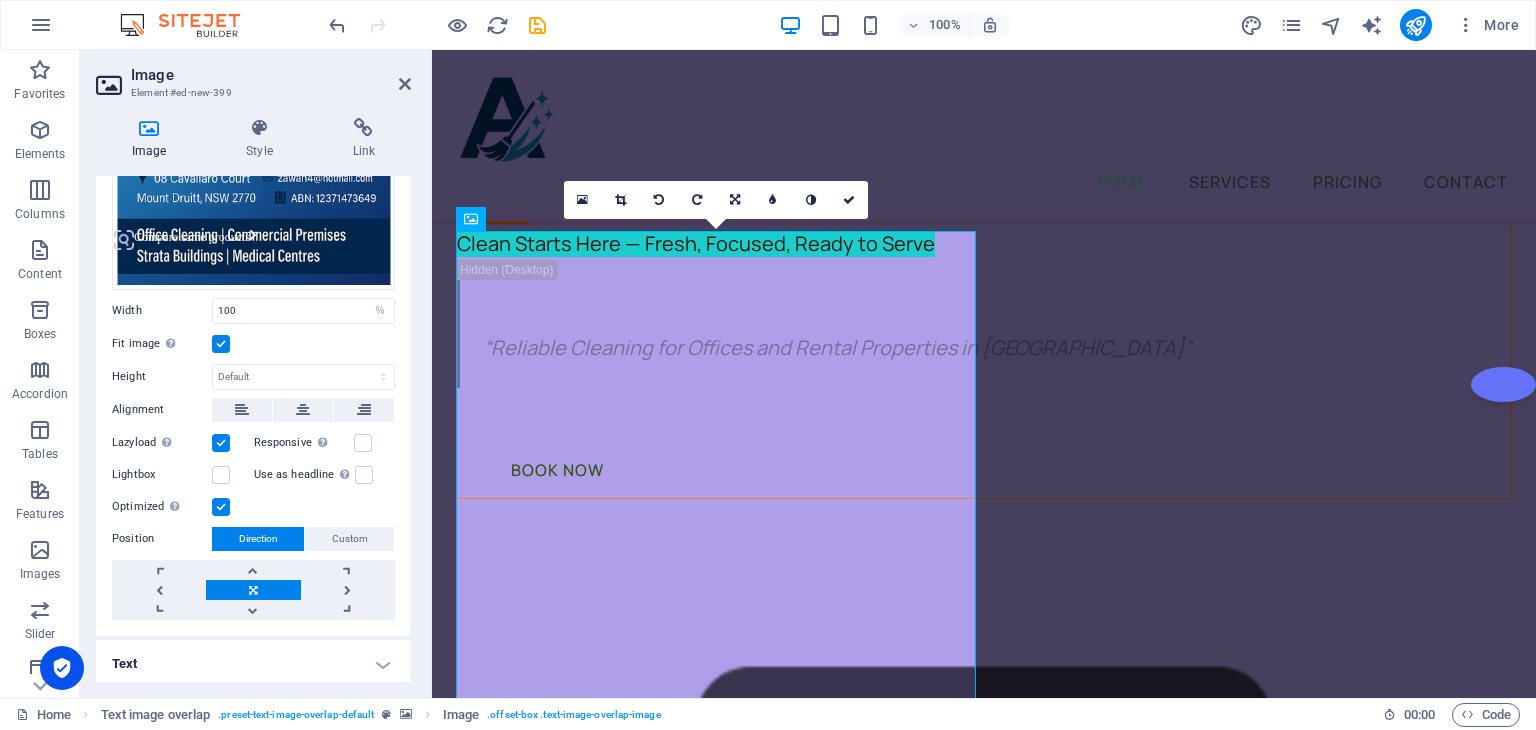 scroll, scrollTop: 222, scrollLeft: 0, axis: vertical 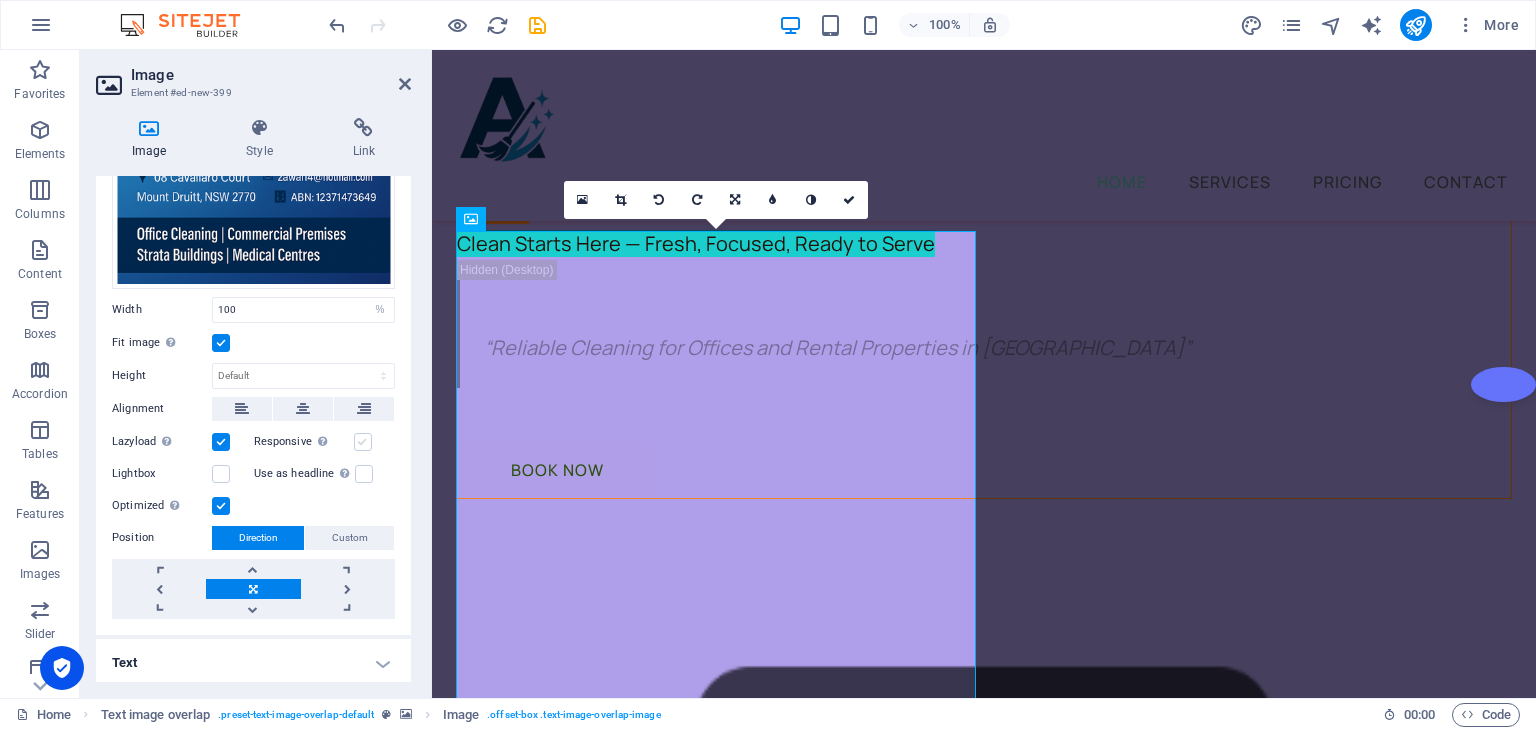 click at bounding box center [363, 442] 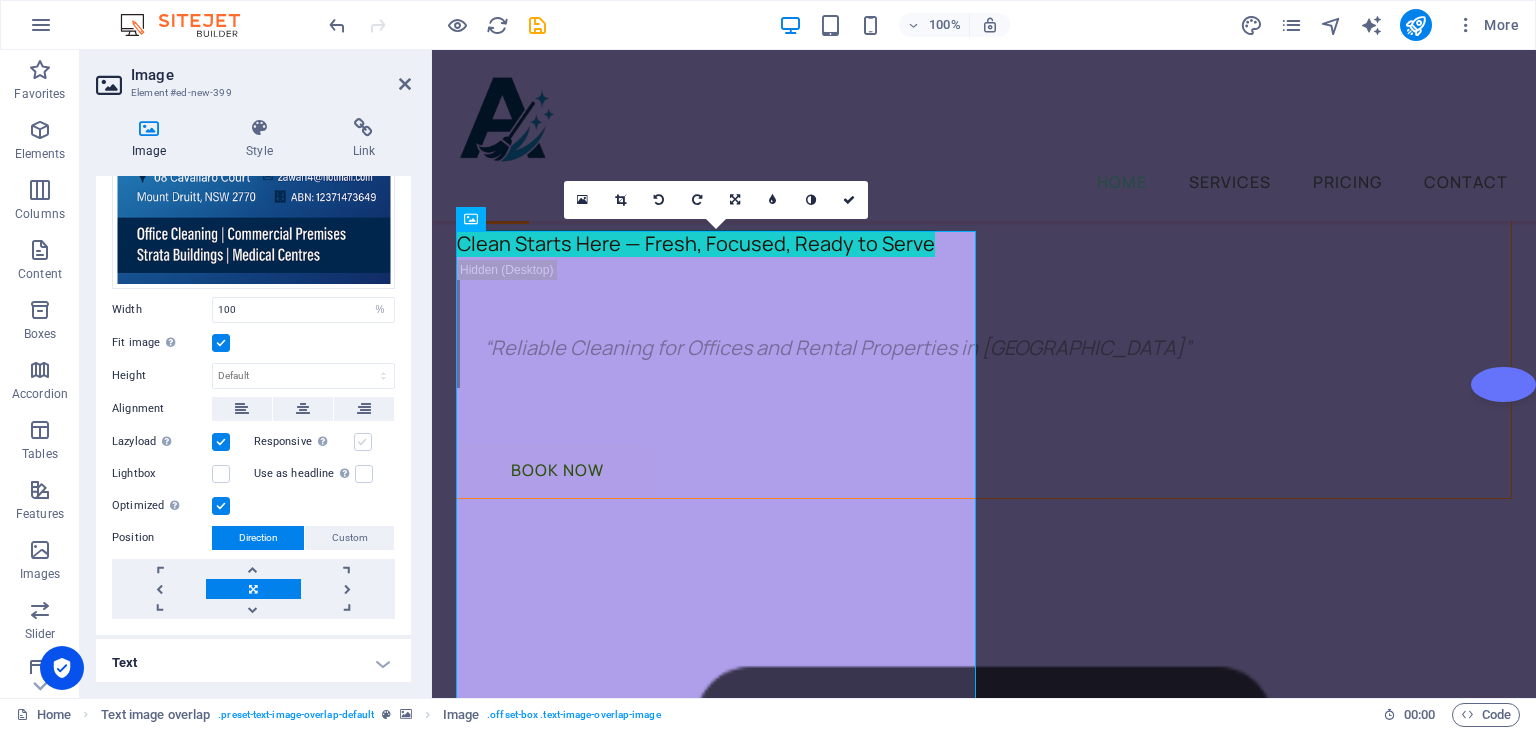 click on "Responsive Automatically load retina image and smartphone optimized sizes." at bounding box center (0, 0) 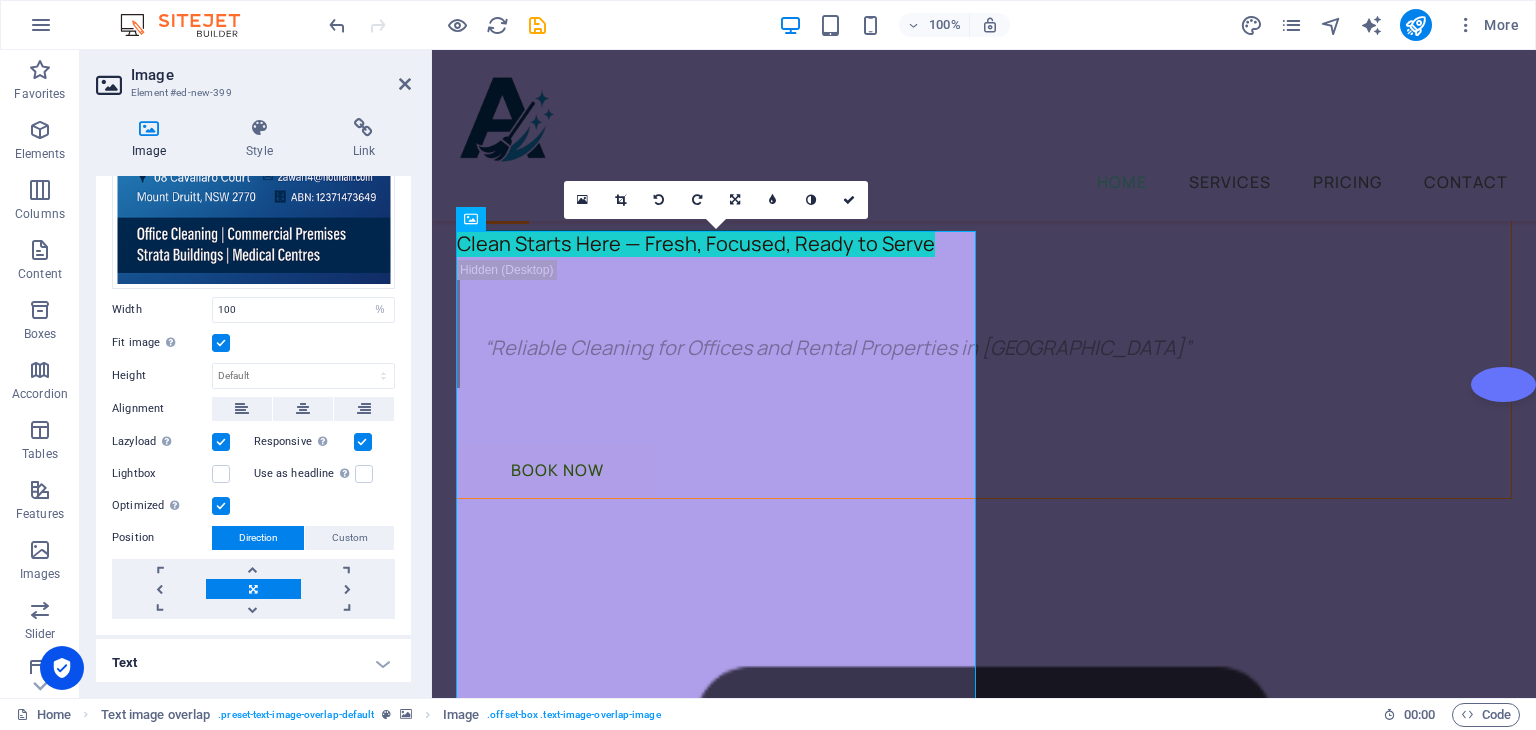 click at bounding box center (363, 442) 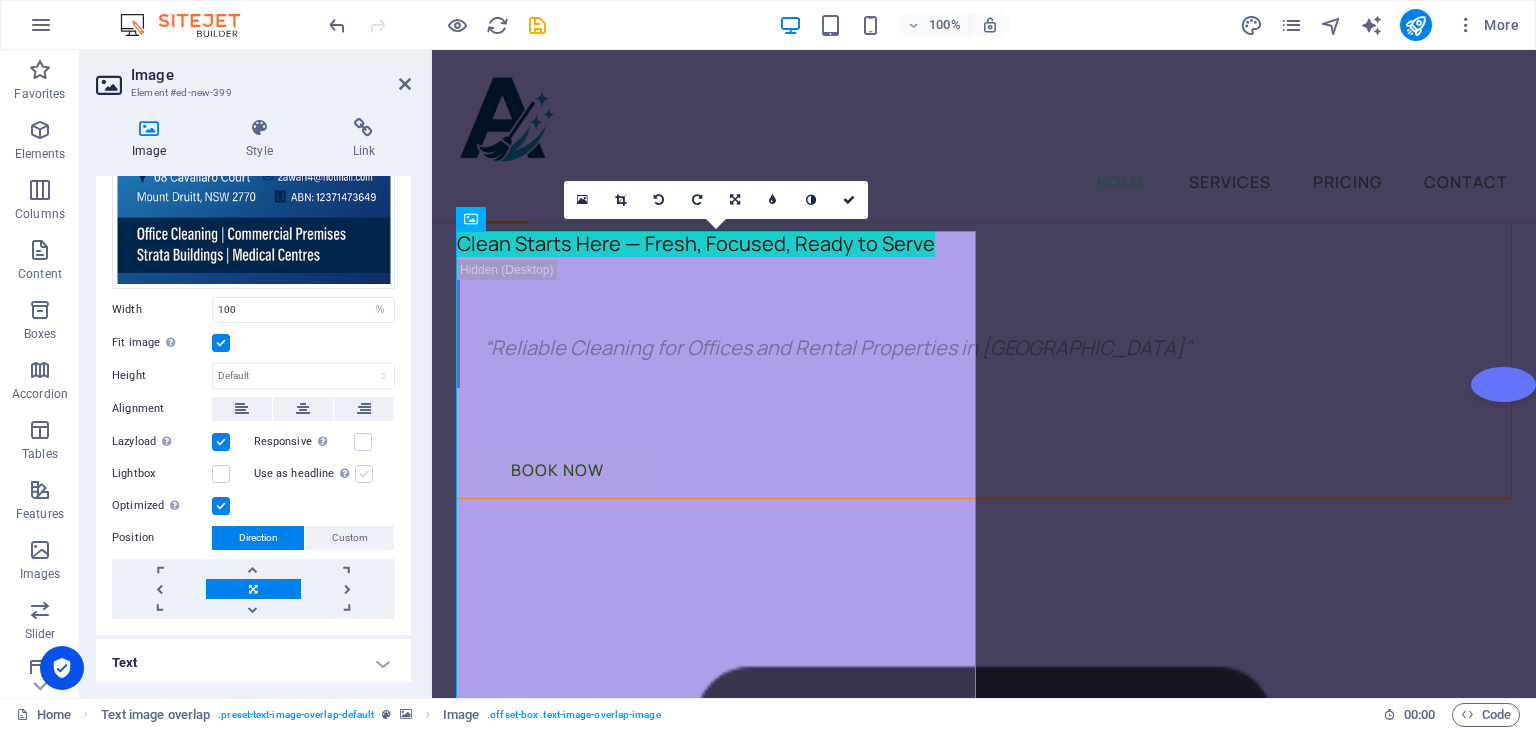 click at bounding box center (364, 474) 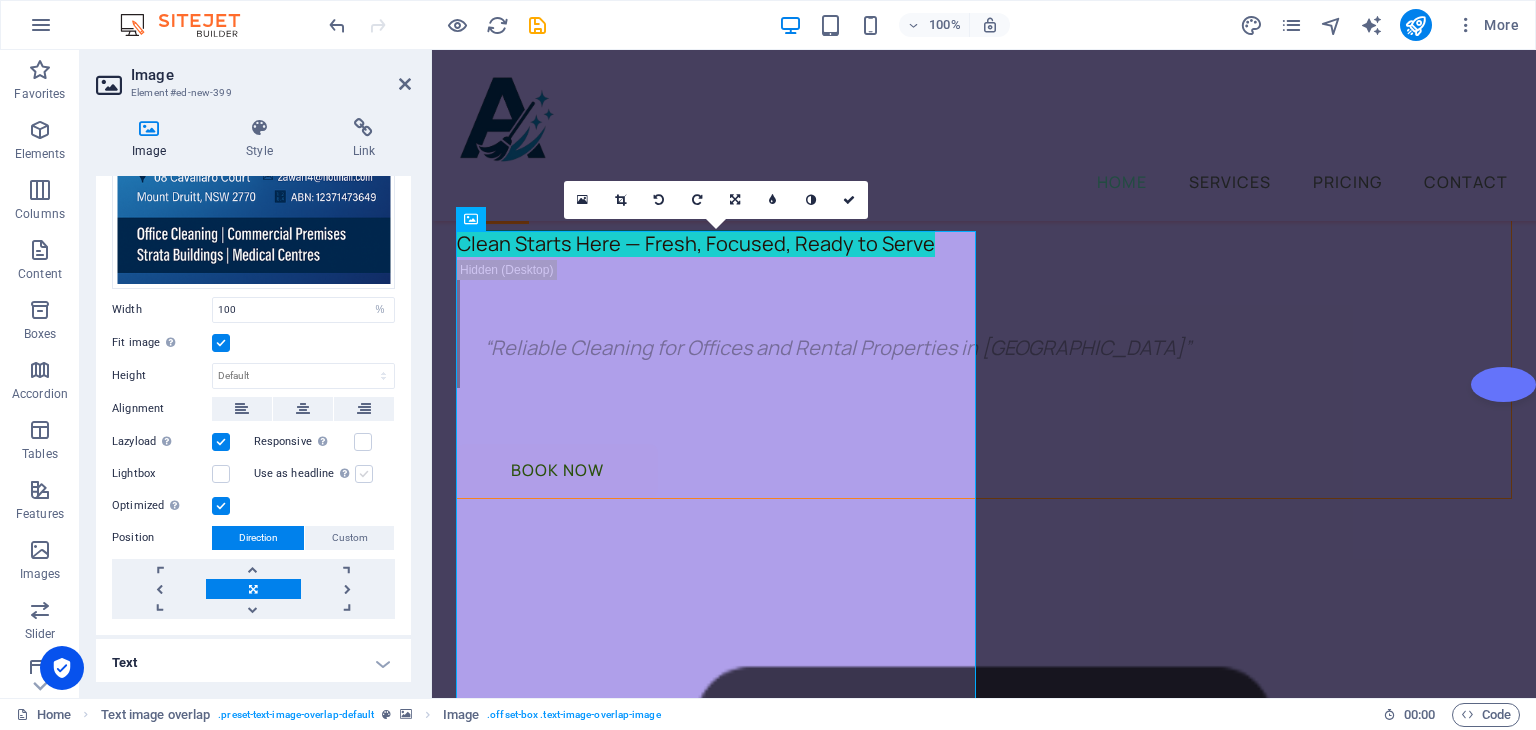 click on "Use as headline The image will be wrapped in an H1 headline tag. Useful for giving alternative text the weight of an H1 headline, e.g. for the logo. Leave unchecked if uncertain." at bounding box center (0, 0) 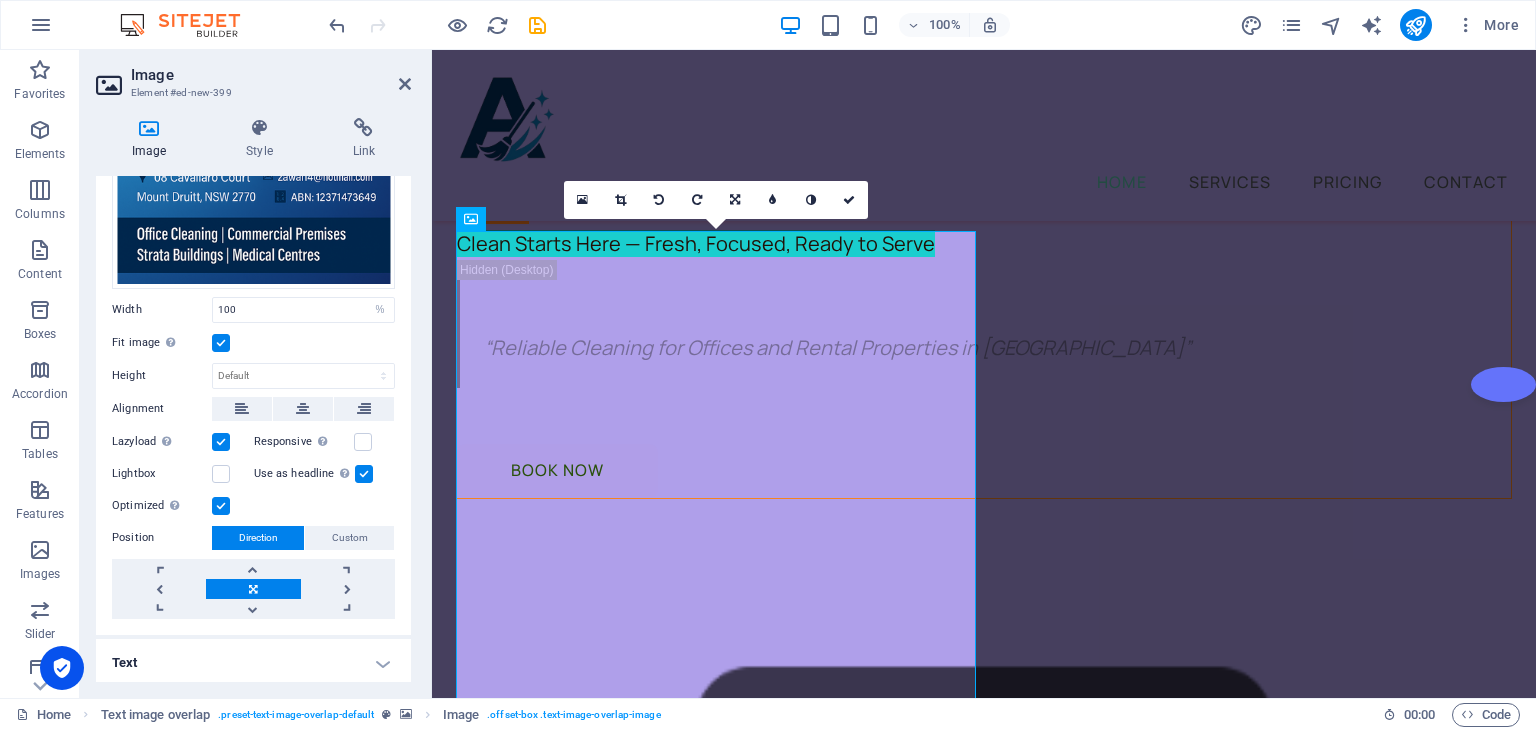click at bounding box center (364, 474) 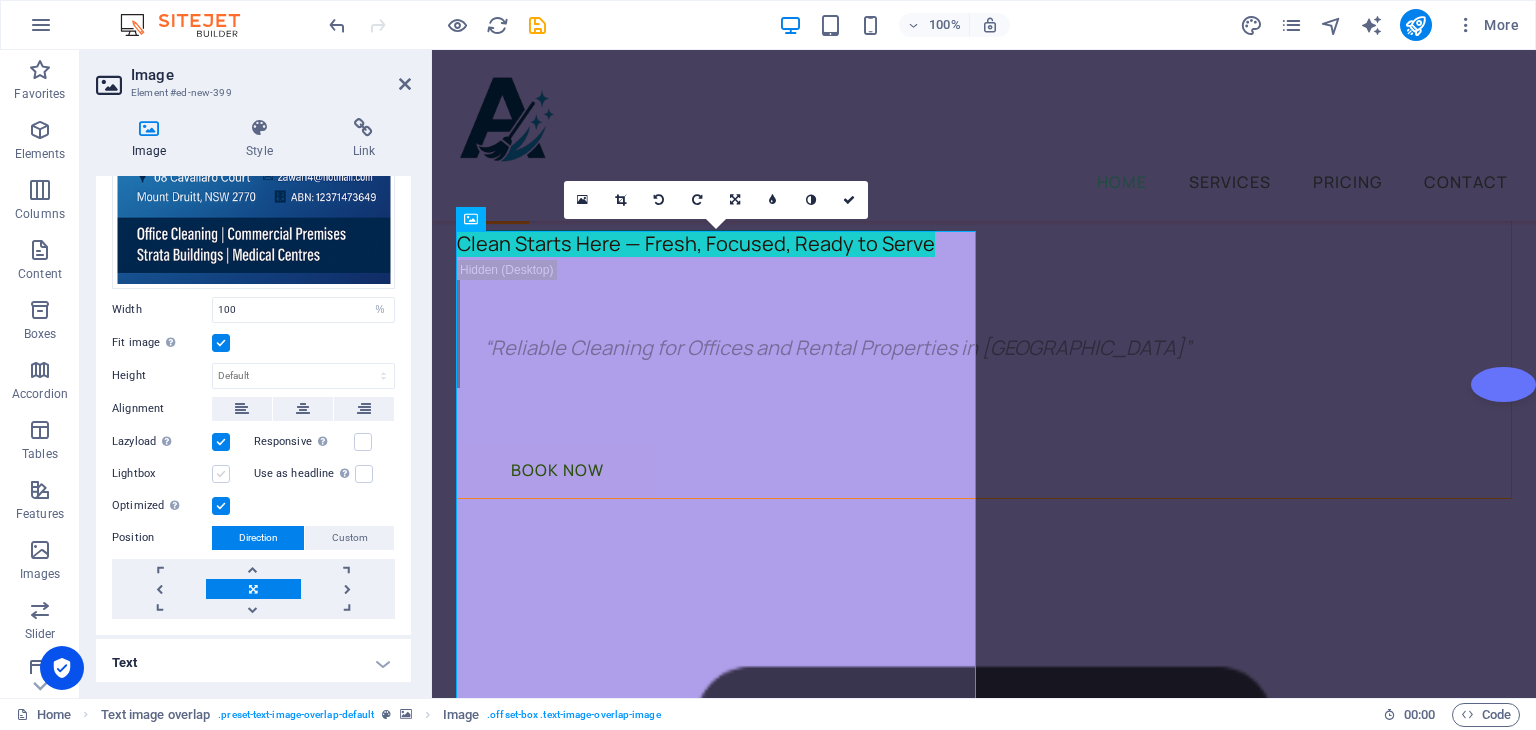 click at bounding box center (221, 474) 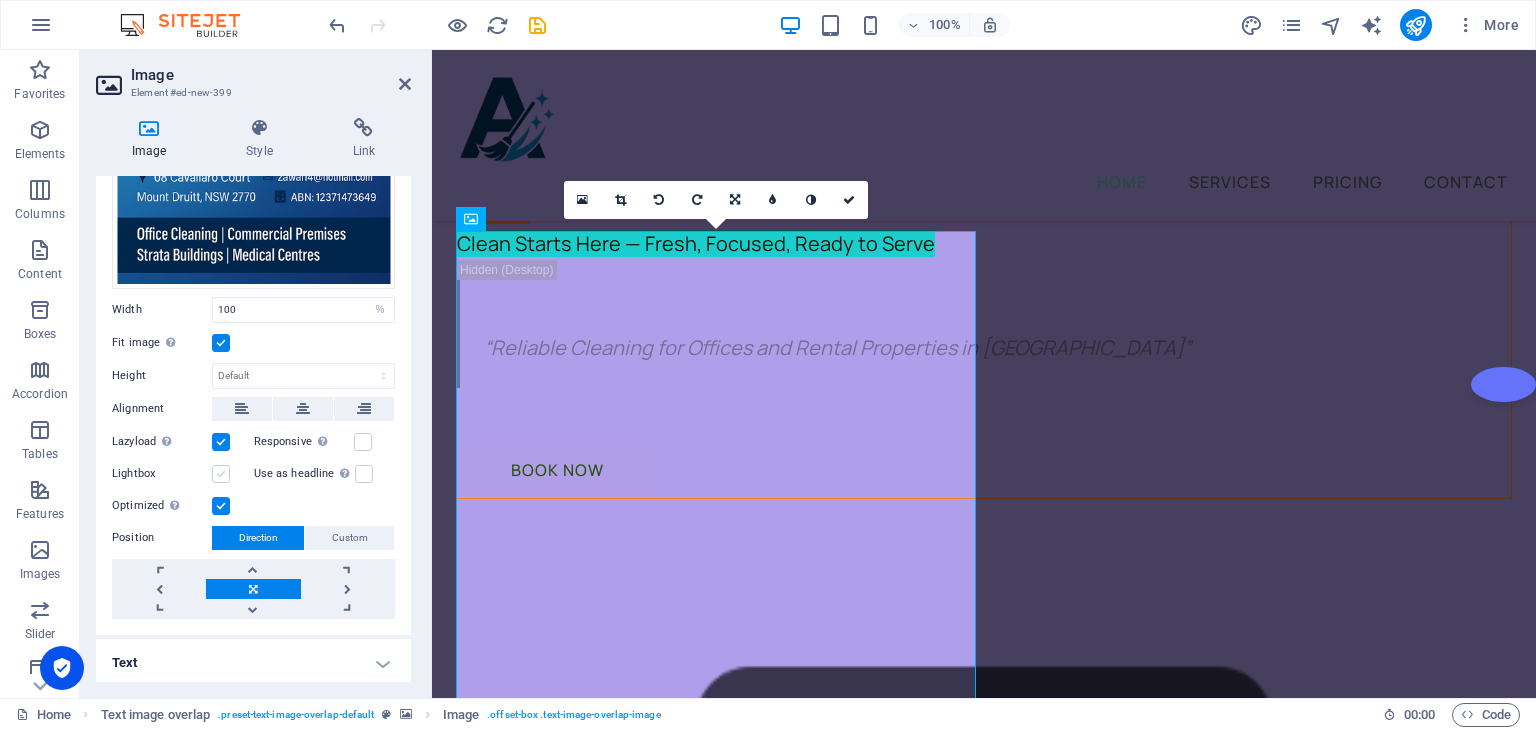 click on "Lightbox" at bounding box center [0, 0] 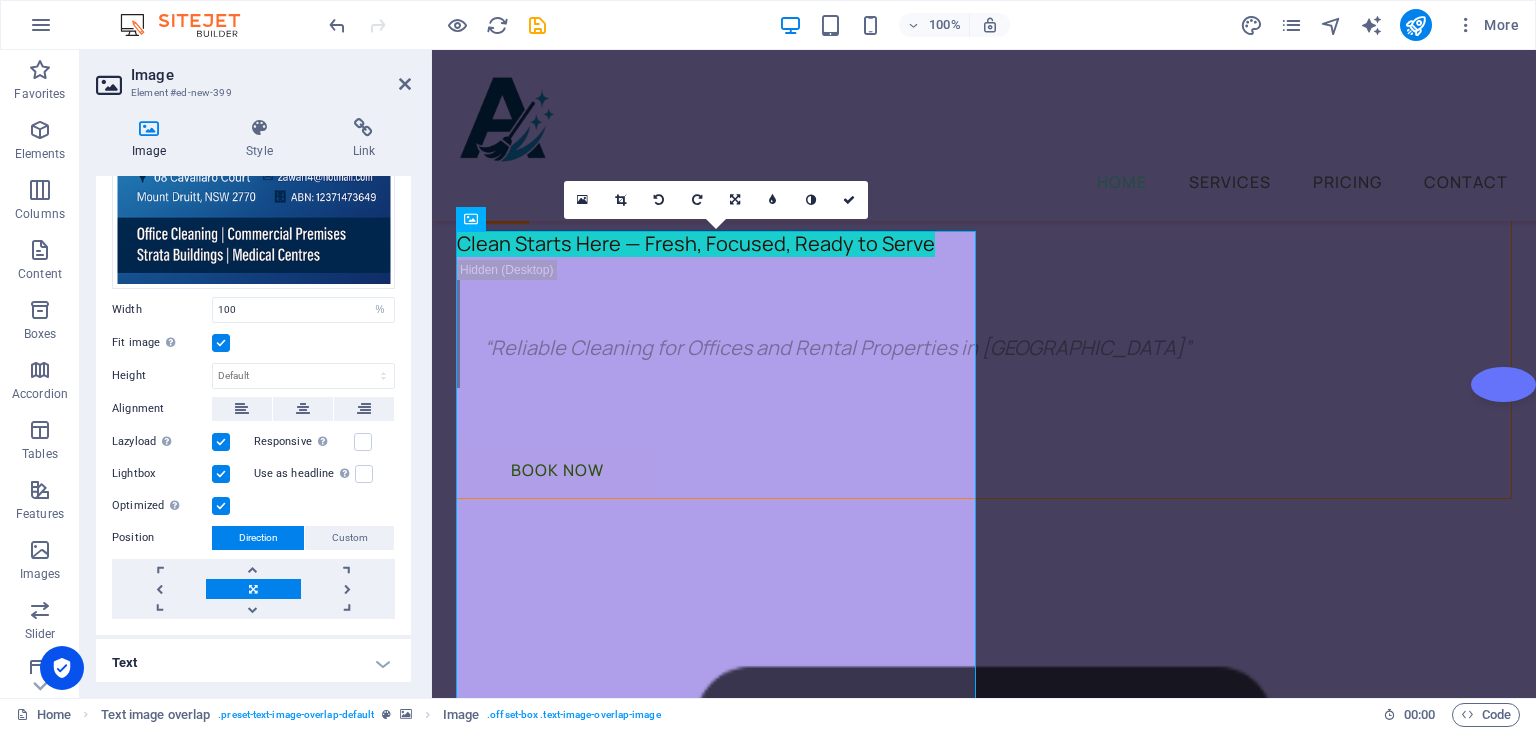 click at bounding box center [221, 474] 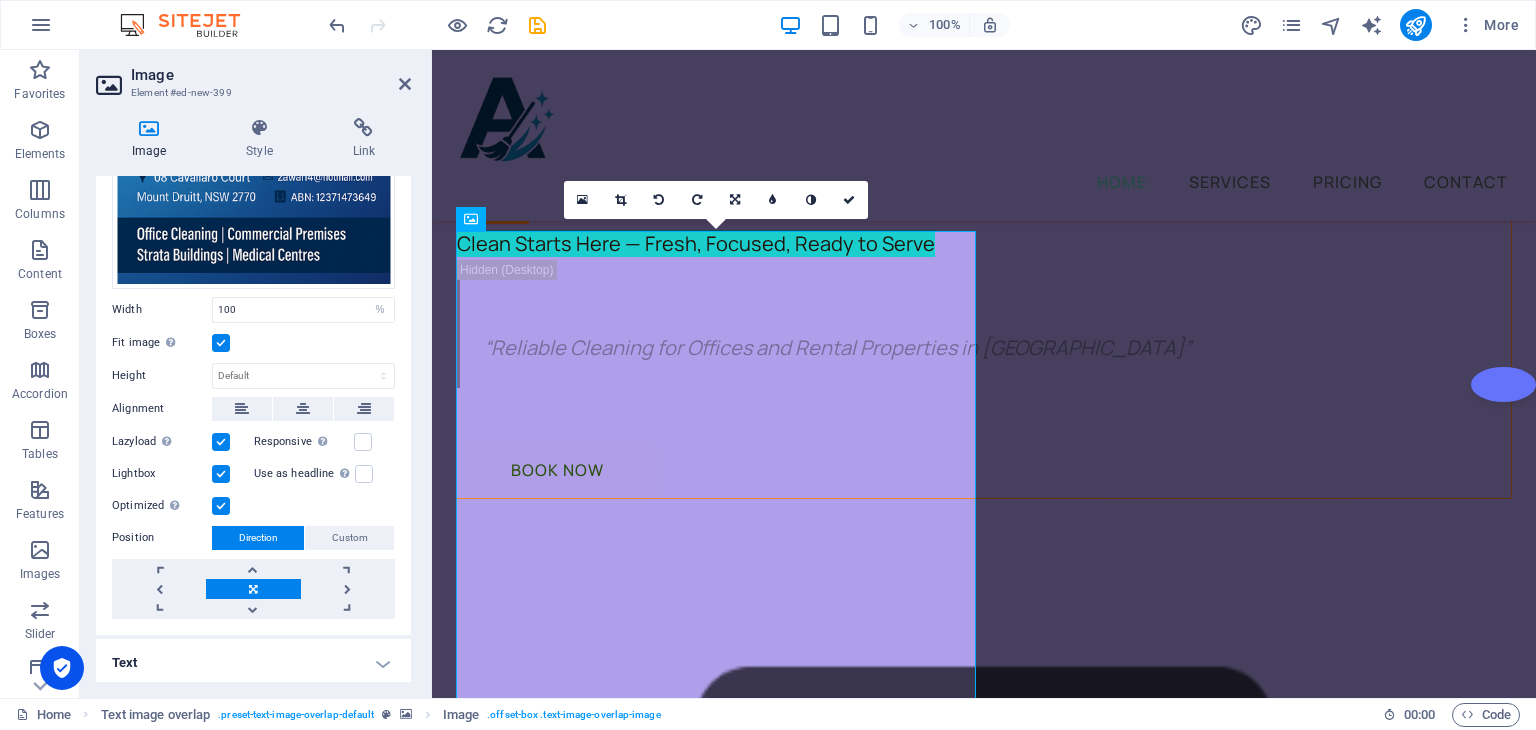 click on "Lightbox" at bounding box center [0, 0] 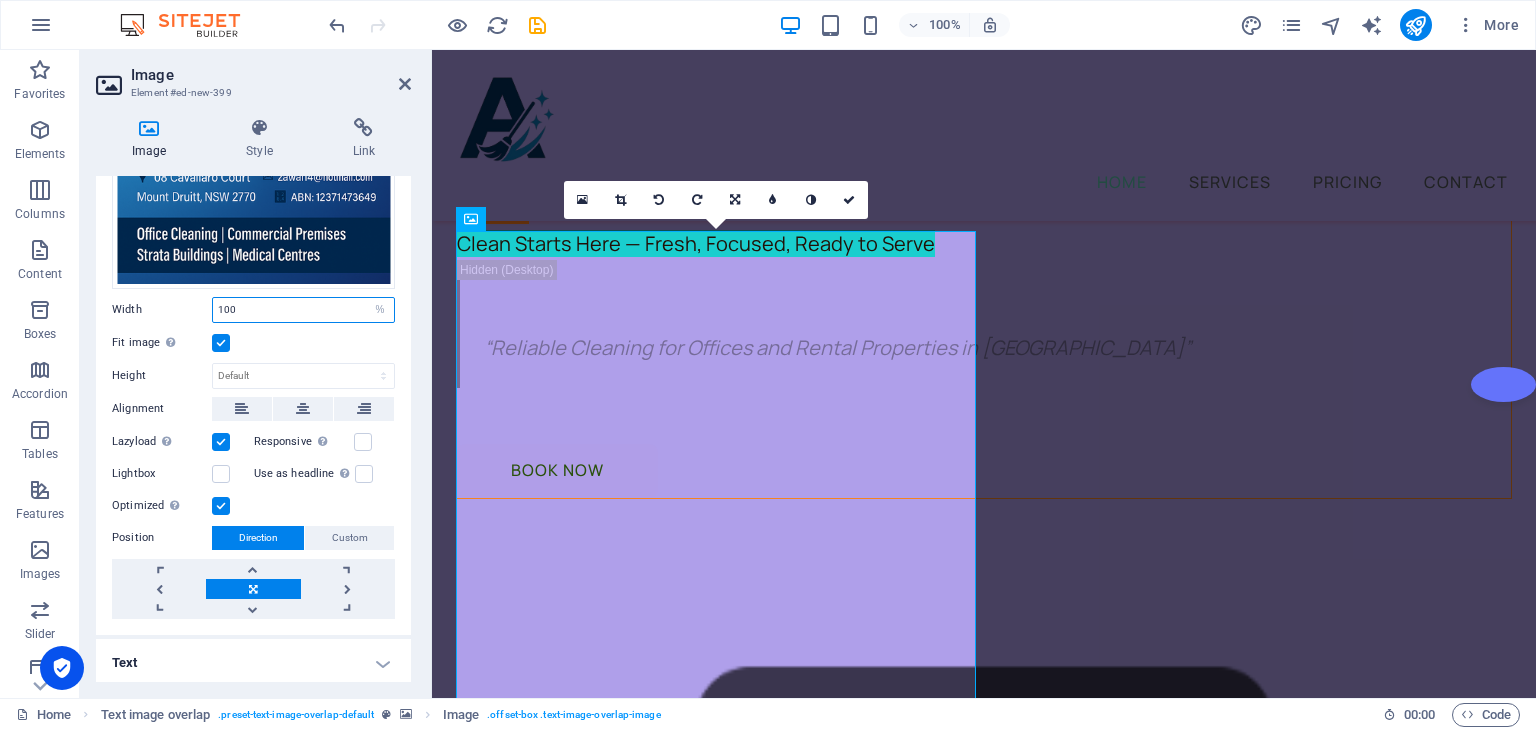 click on "100" at bounding box center (303, 310) 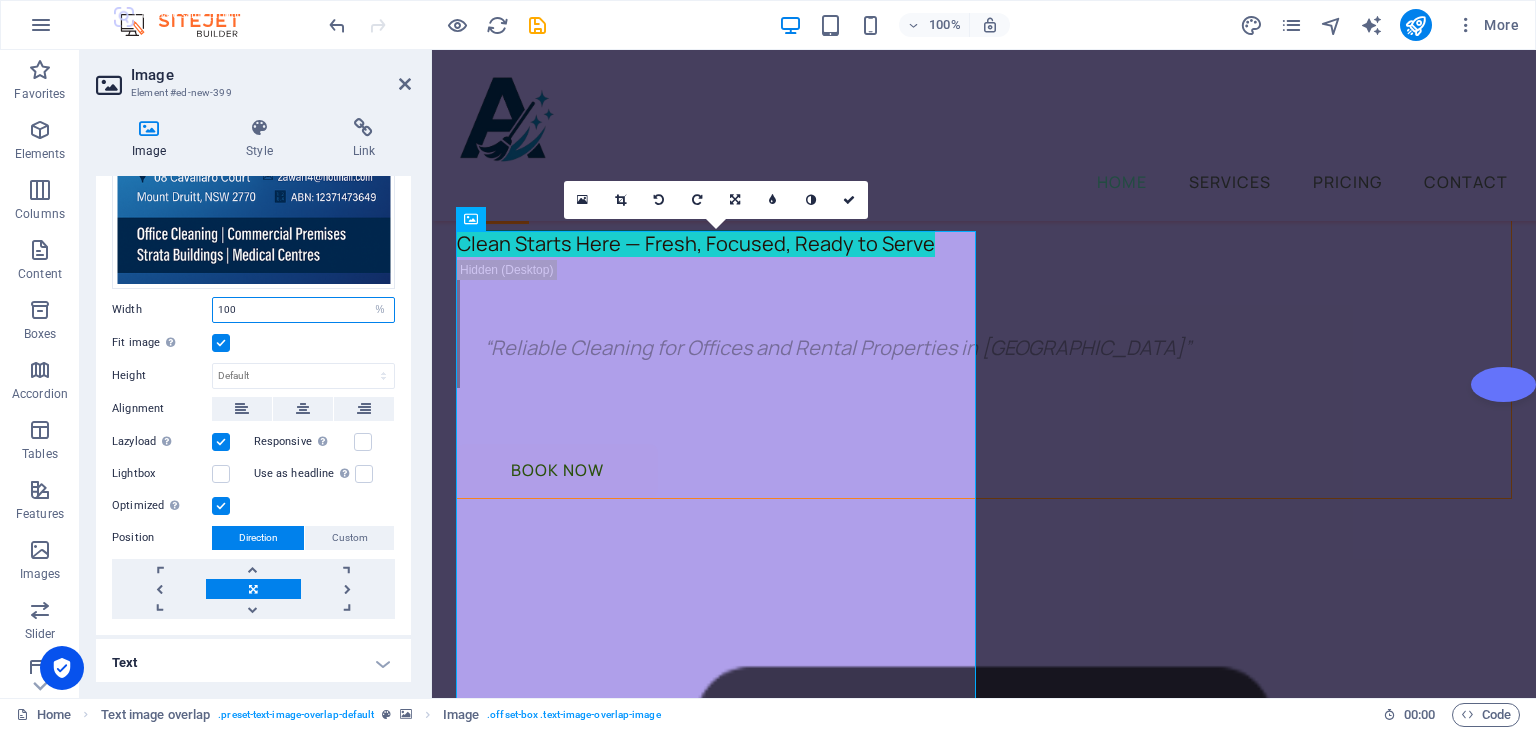 drag, startPoint x: 296, startPoint y: 305, endPoint x: 200, endPoint y: 301, distance: 96.0833 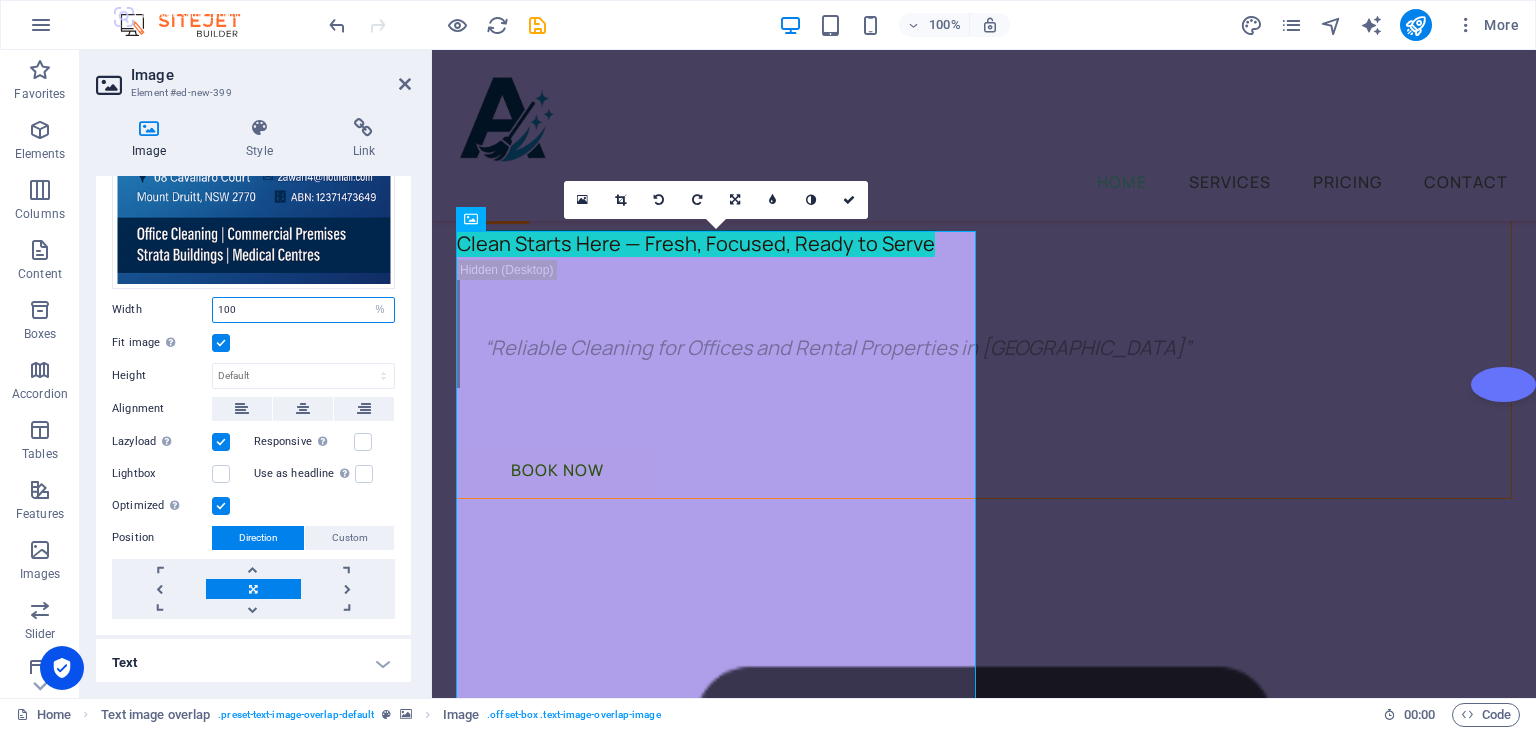 click on "Width 100 Default auto px rem % em vh vw" at bounding box center (253, 310) 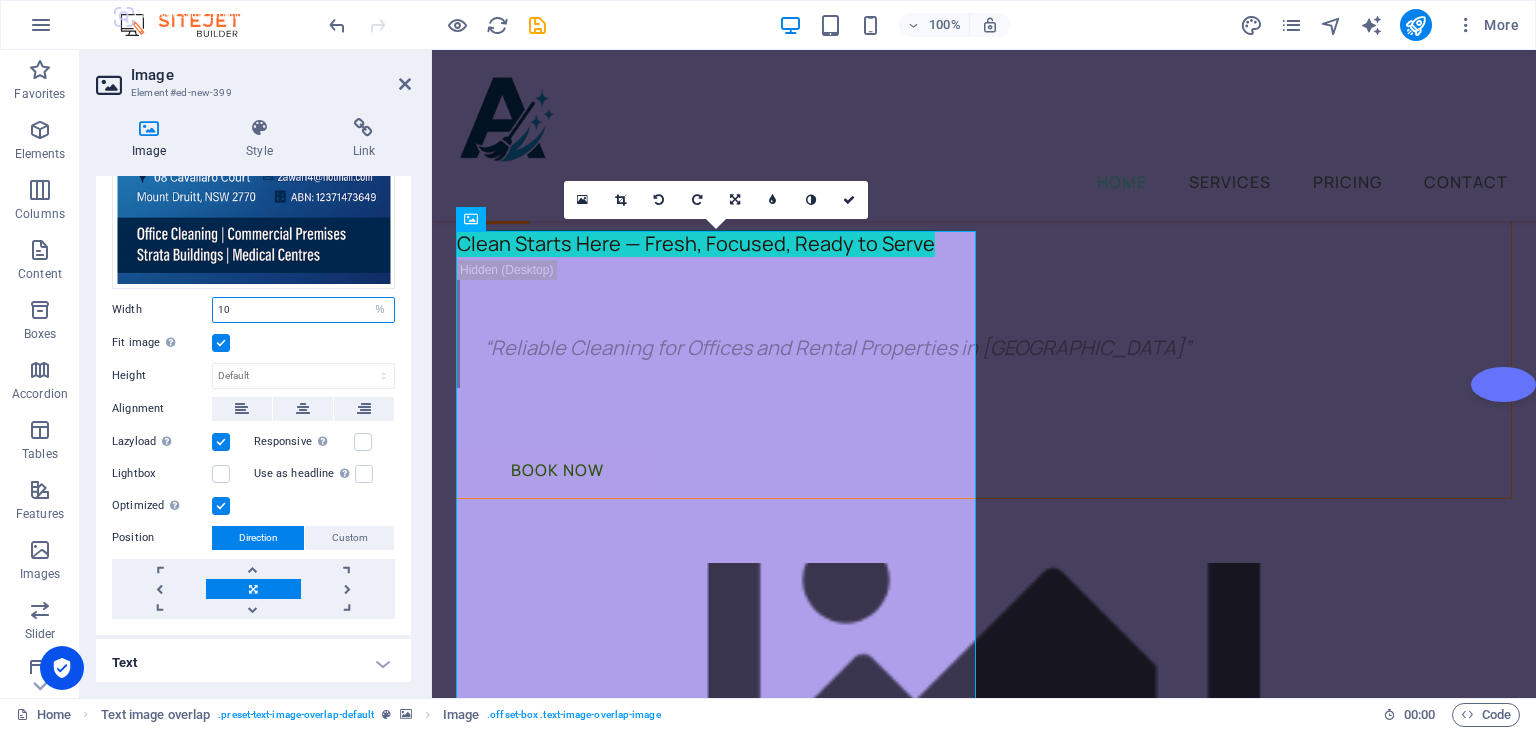 type on "10" 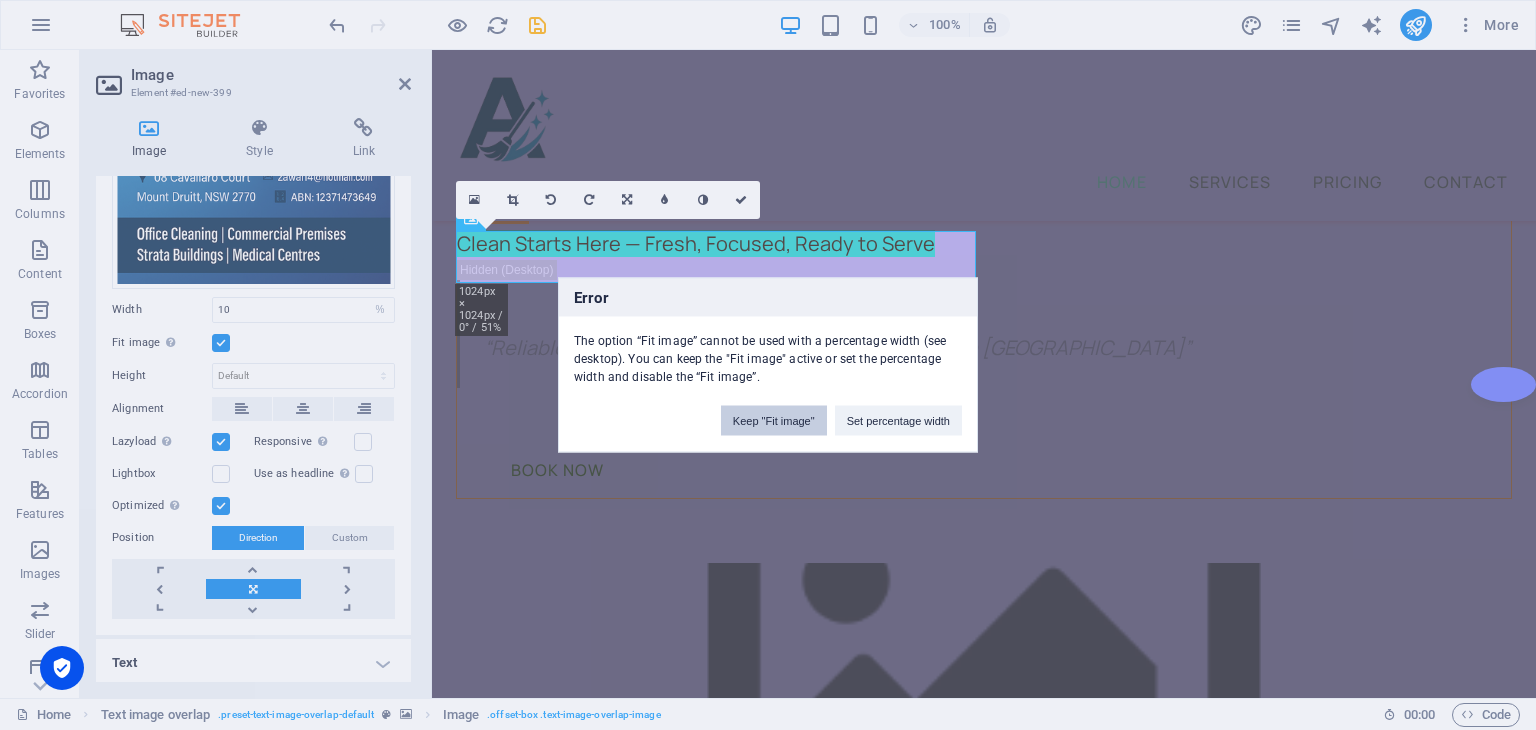 click on "Keep "Fit image"" at bounding box center (774, 421) 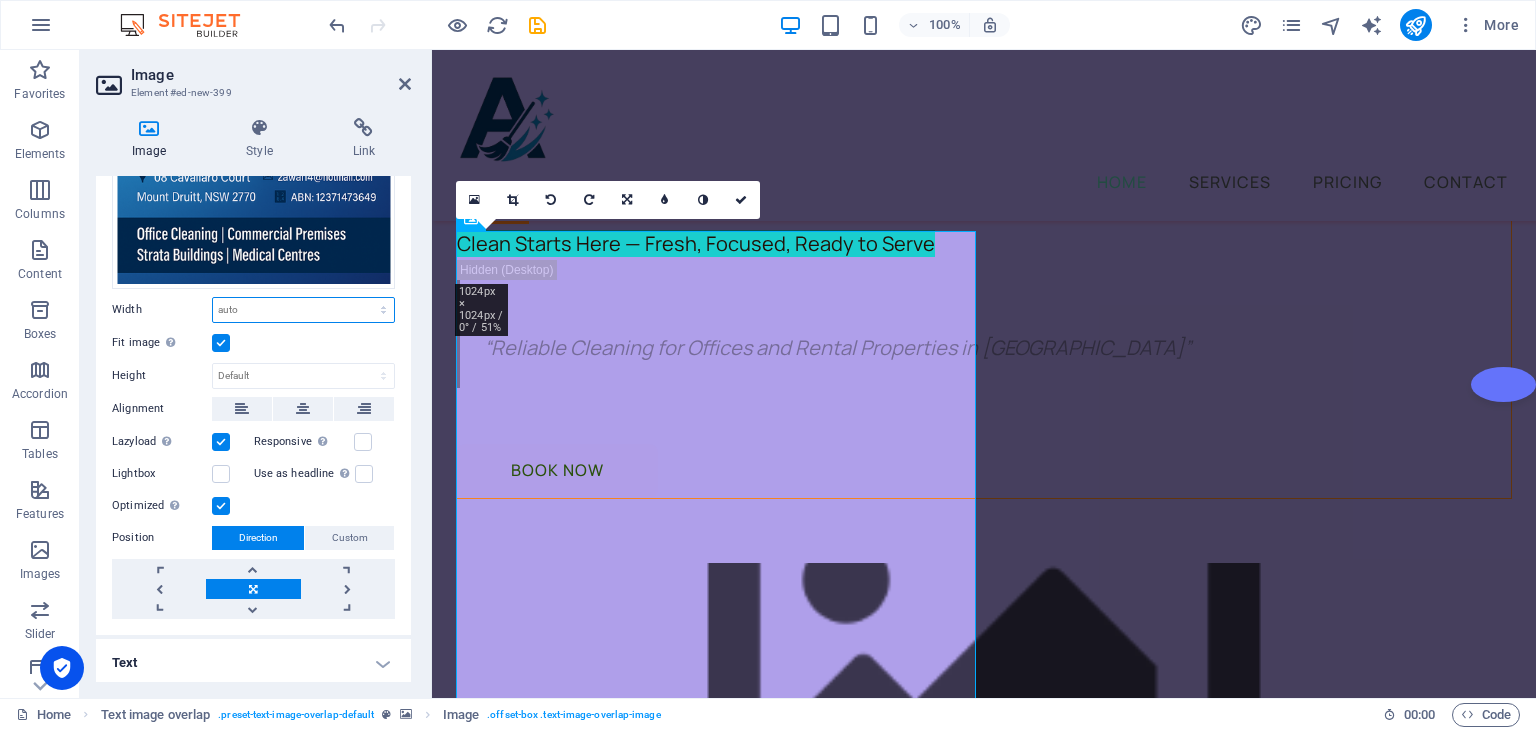 click on "Default auto px rem % em vh vw" at bounding box center [303, 310] 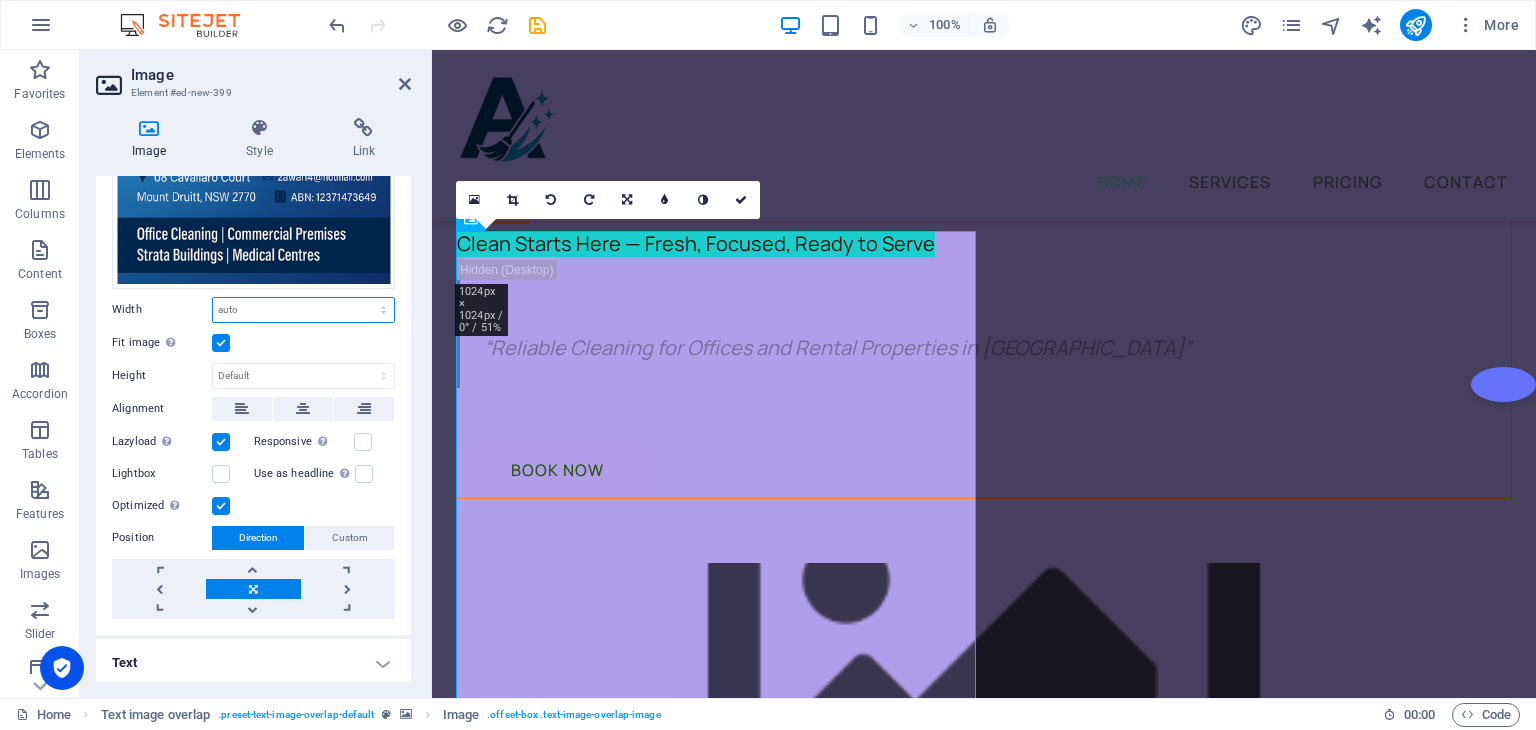 click on "Default auto px rem % em vh vw" at bounding box center (303, 310) 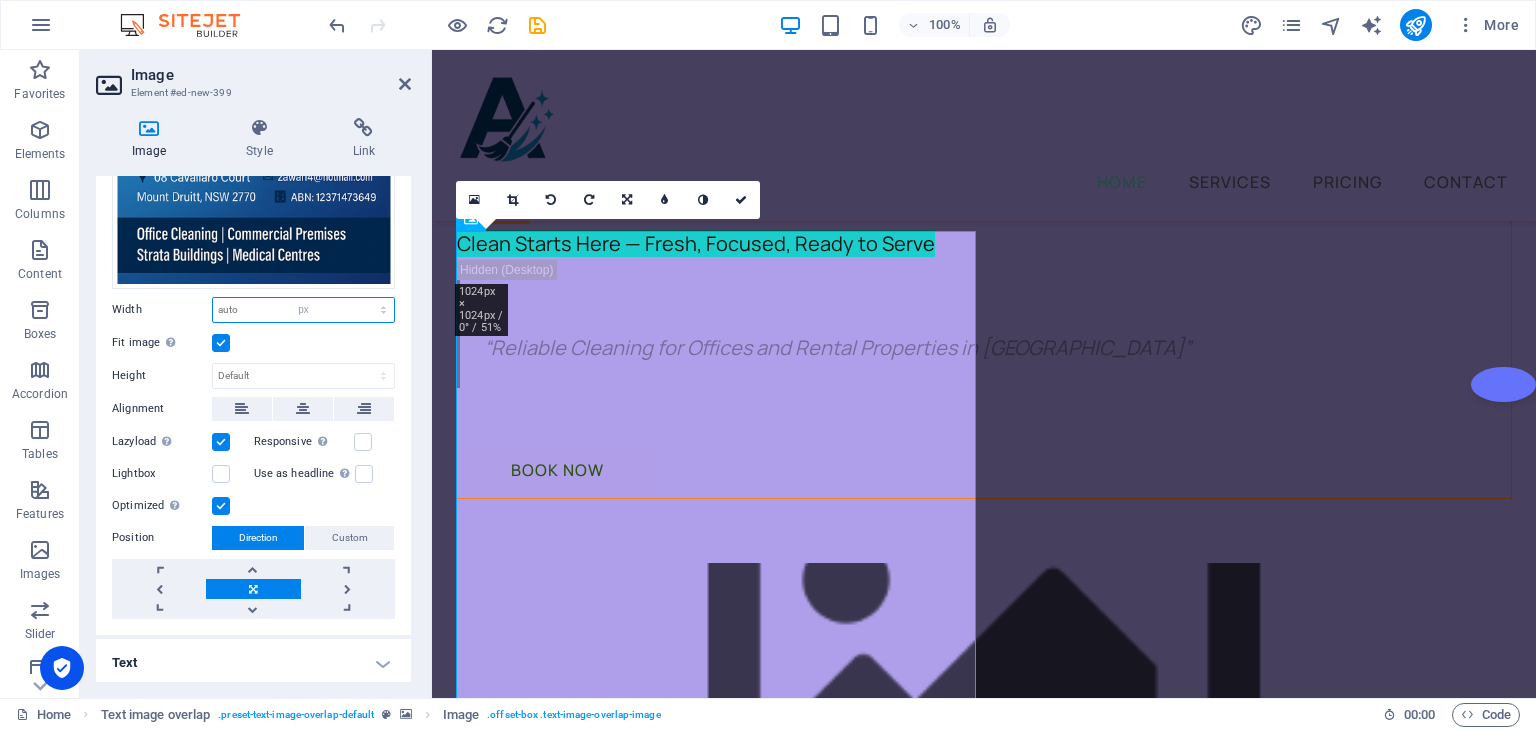 click on "Default auto px rem % em vh vw" at bounding box center (303, 310) 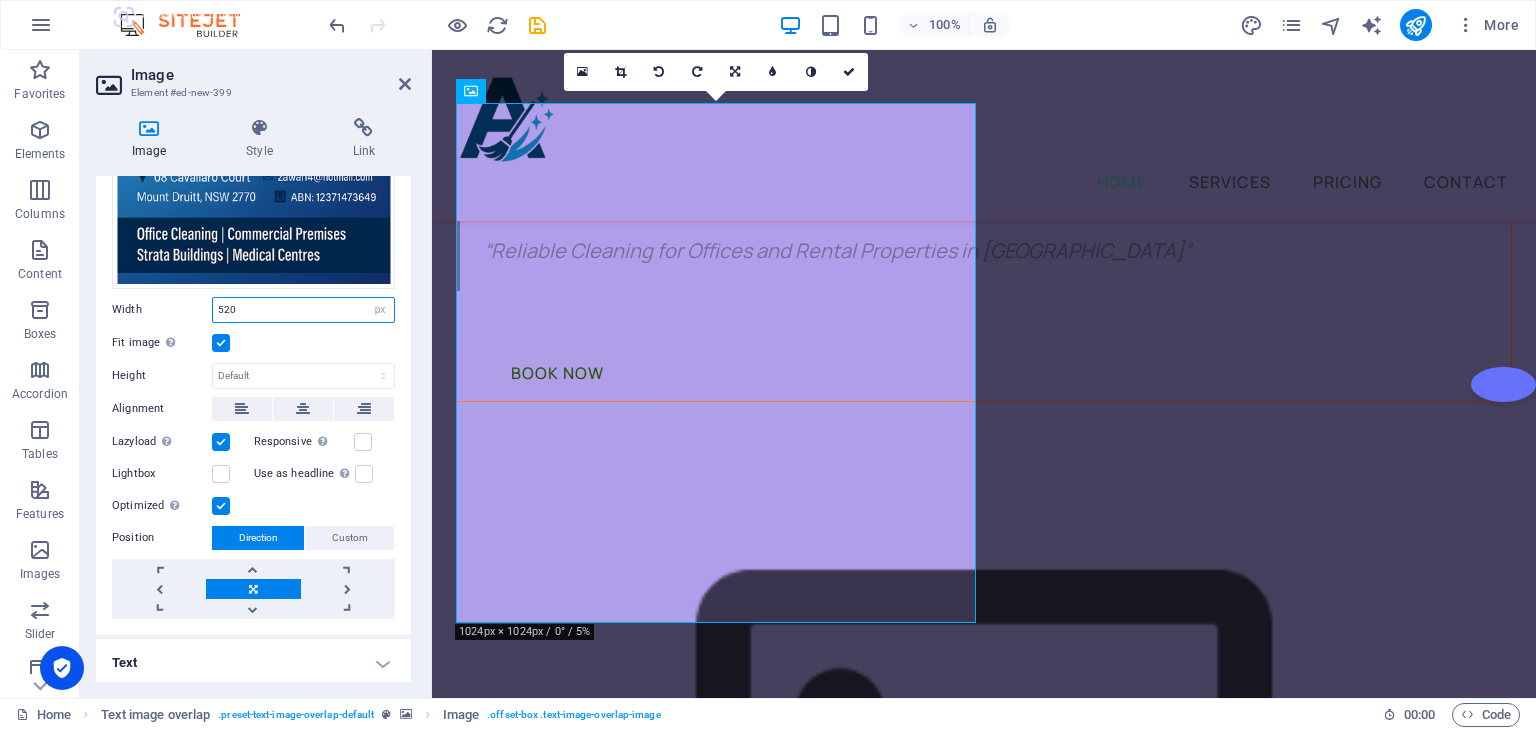 scroll, scrollTop: 714, scrollLeft: 0, axis: vertical 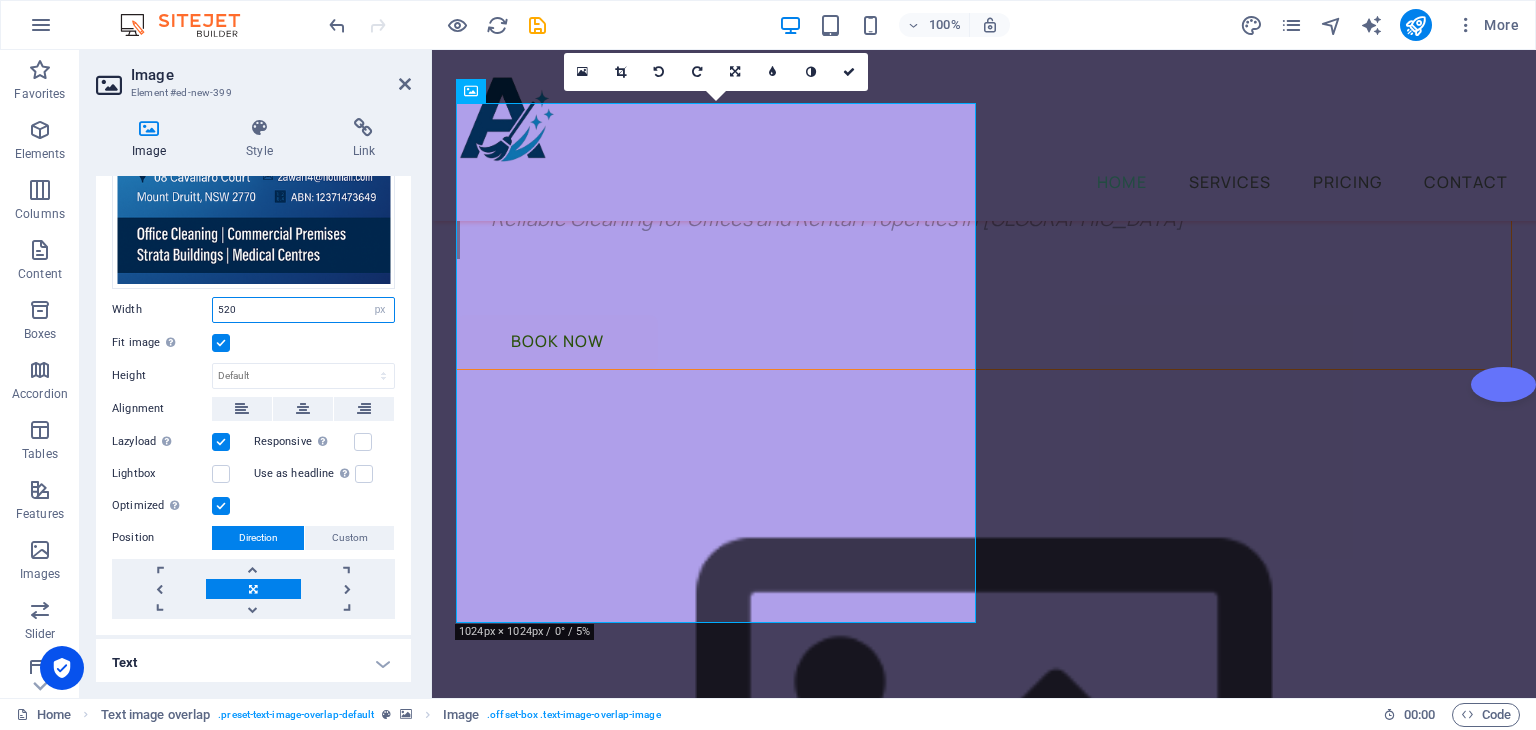 click on "520" at bounding box center (303, 310) 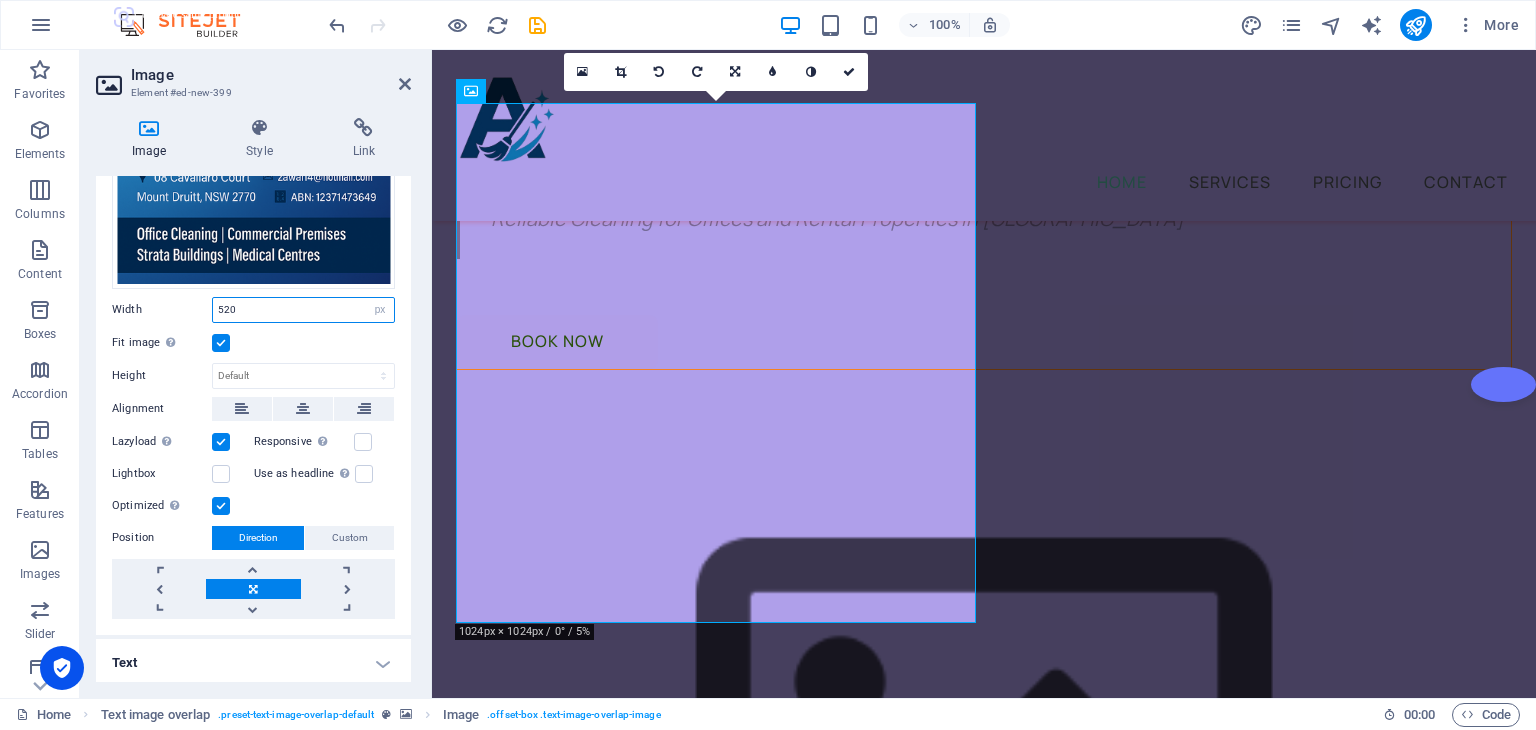 drag, startPoint x: 272, startPoint y: 310, endPoint x: 204, endPoint y: 303, distance: 68.359344 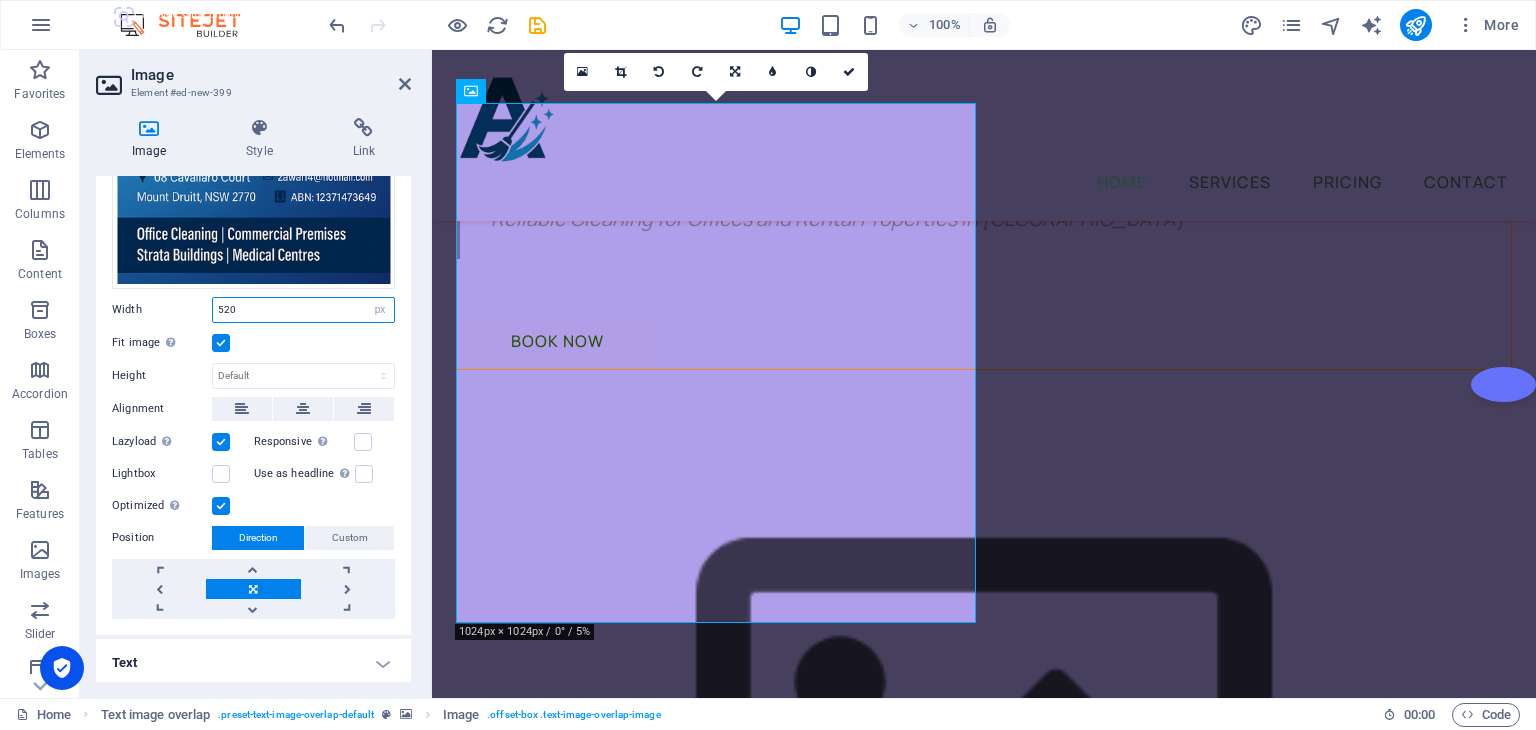 click on "Width 520 Default auto px rem % em vh vw" at bounding box center [253, 310] 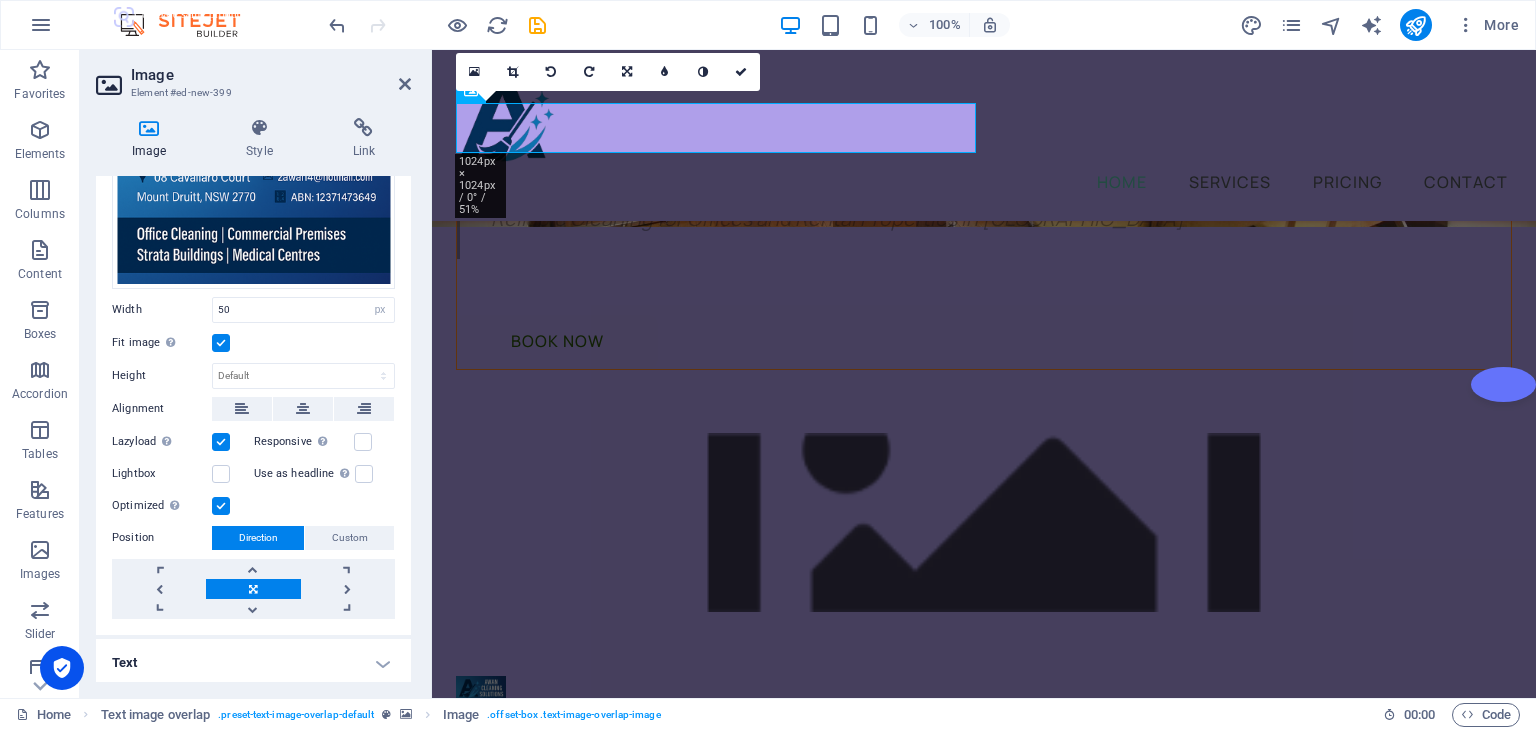 click on "Width" at bounding box center (162, 309) 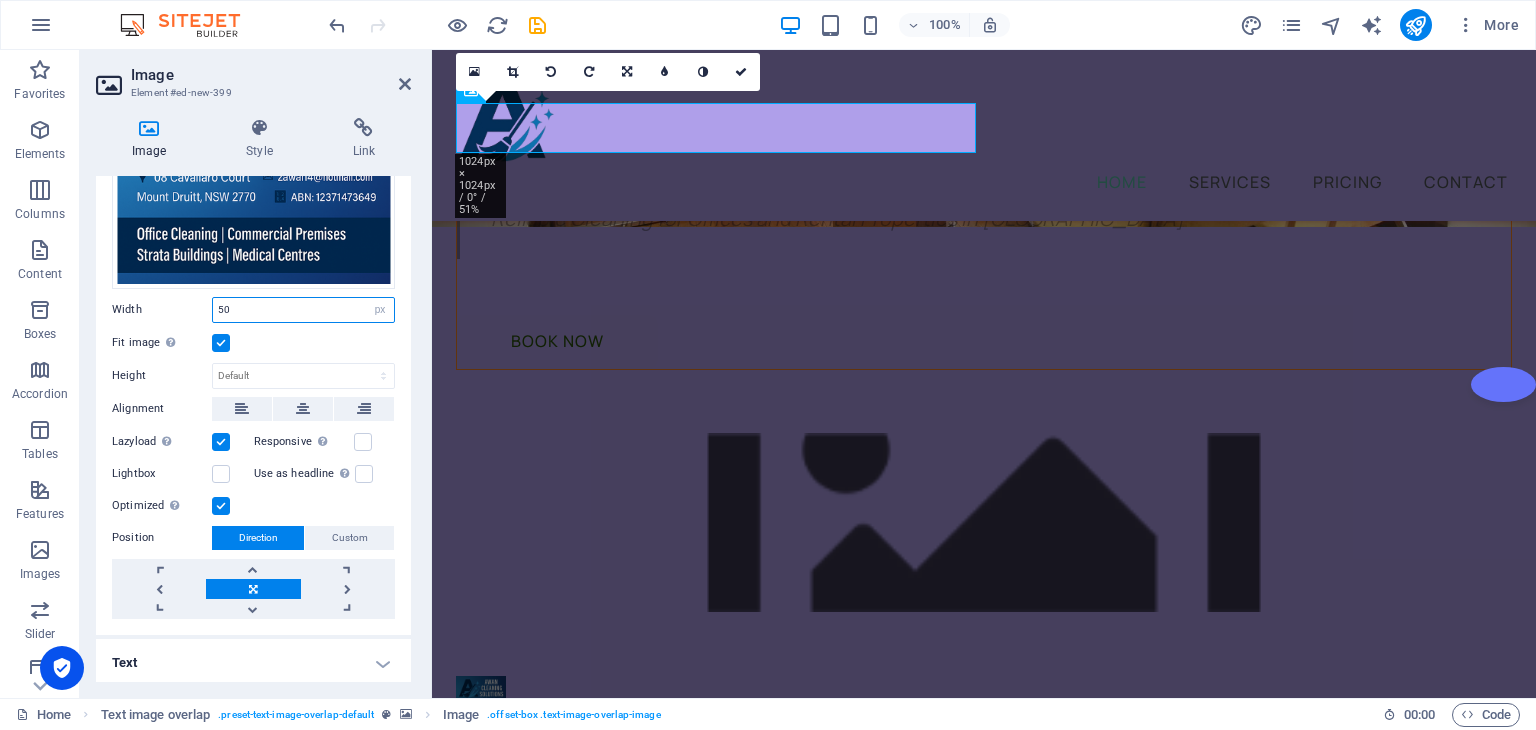 click on "50" at bounding box center [303, 310] 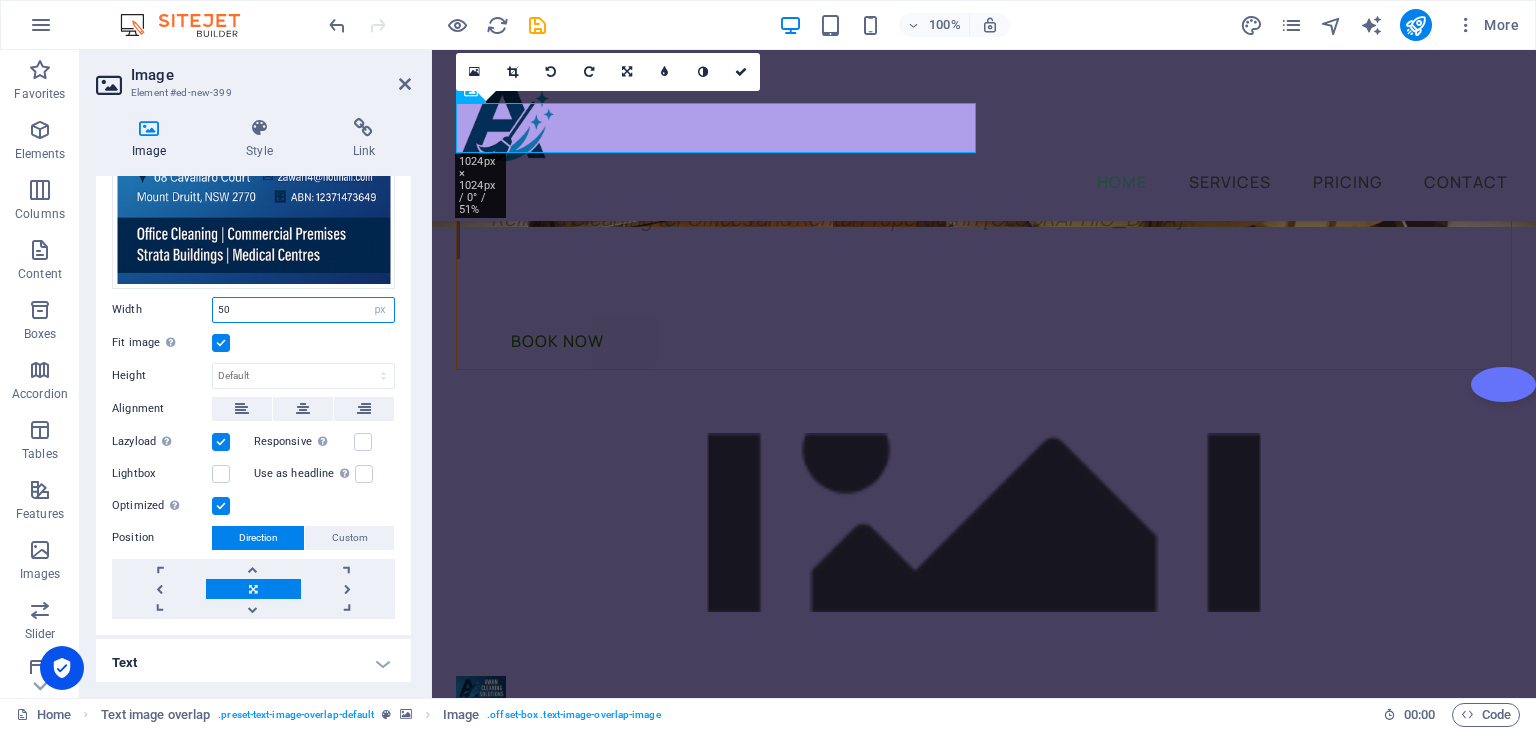 click on "50" at bounding box center (303, 310) 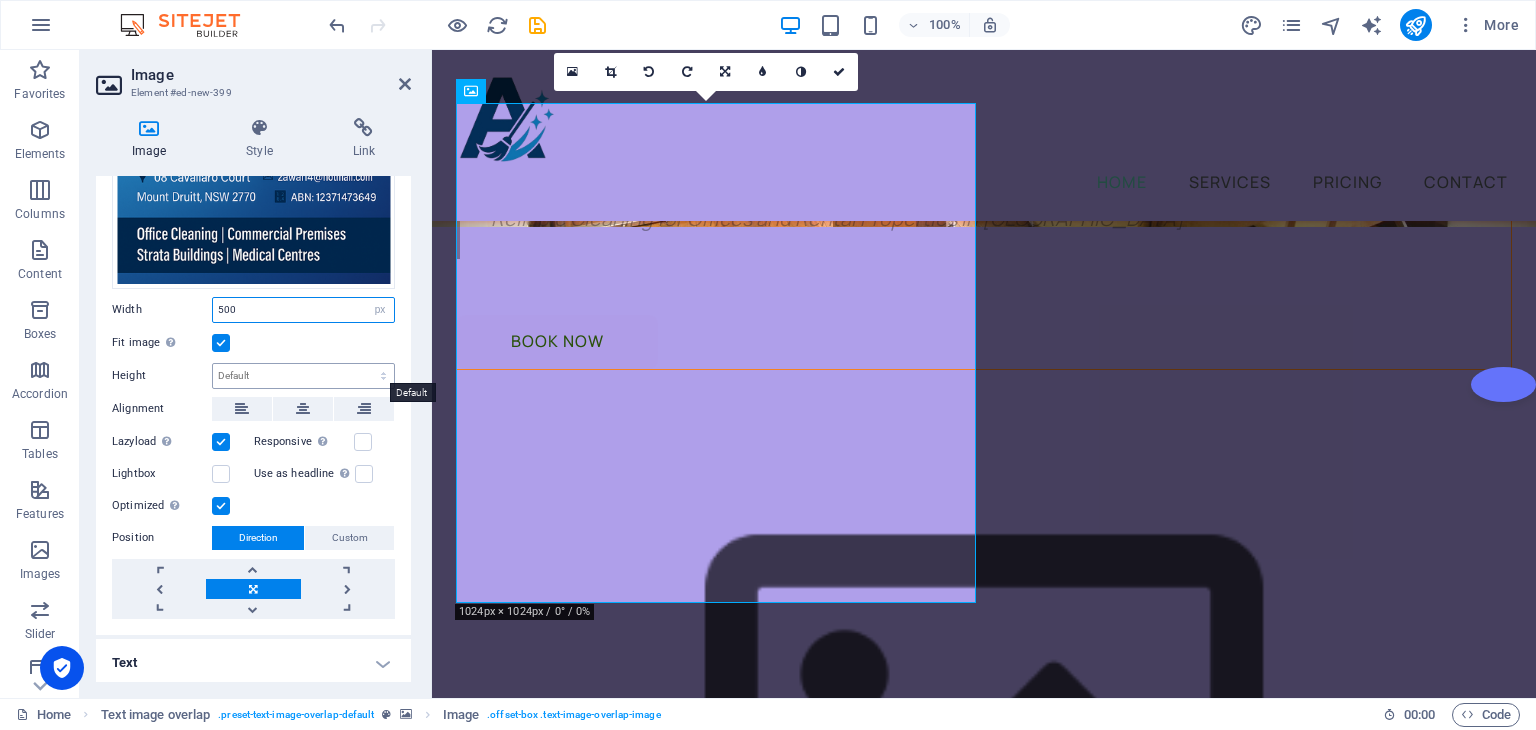 type on "500" 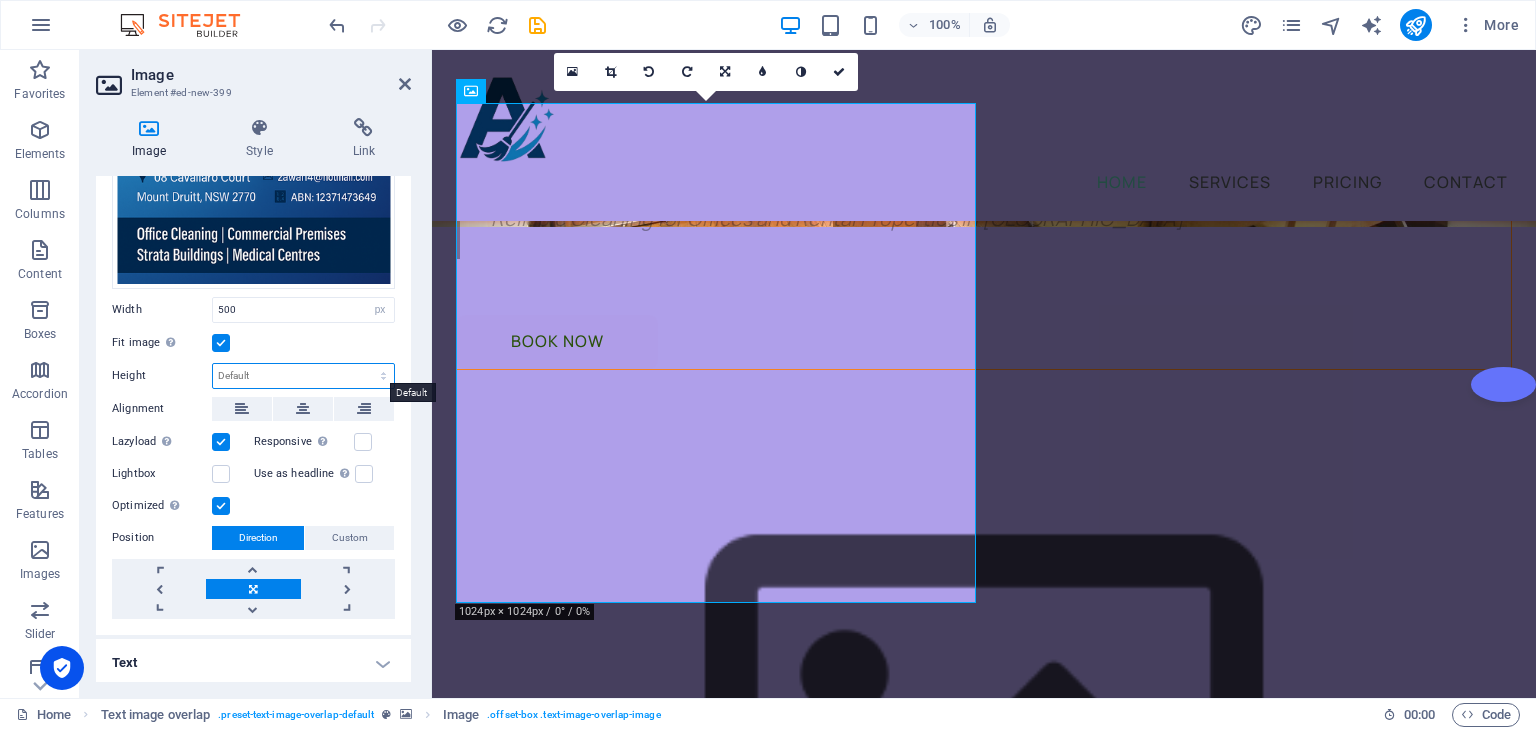 click on "Default auto px" at bounding box center (303, 376) 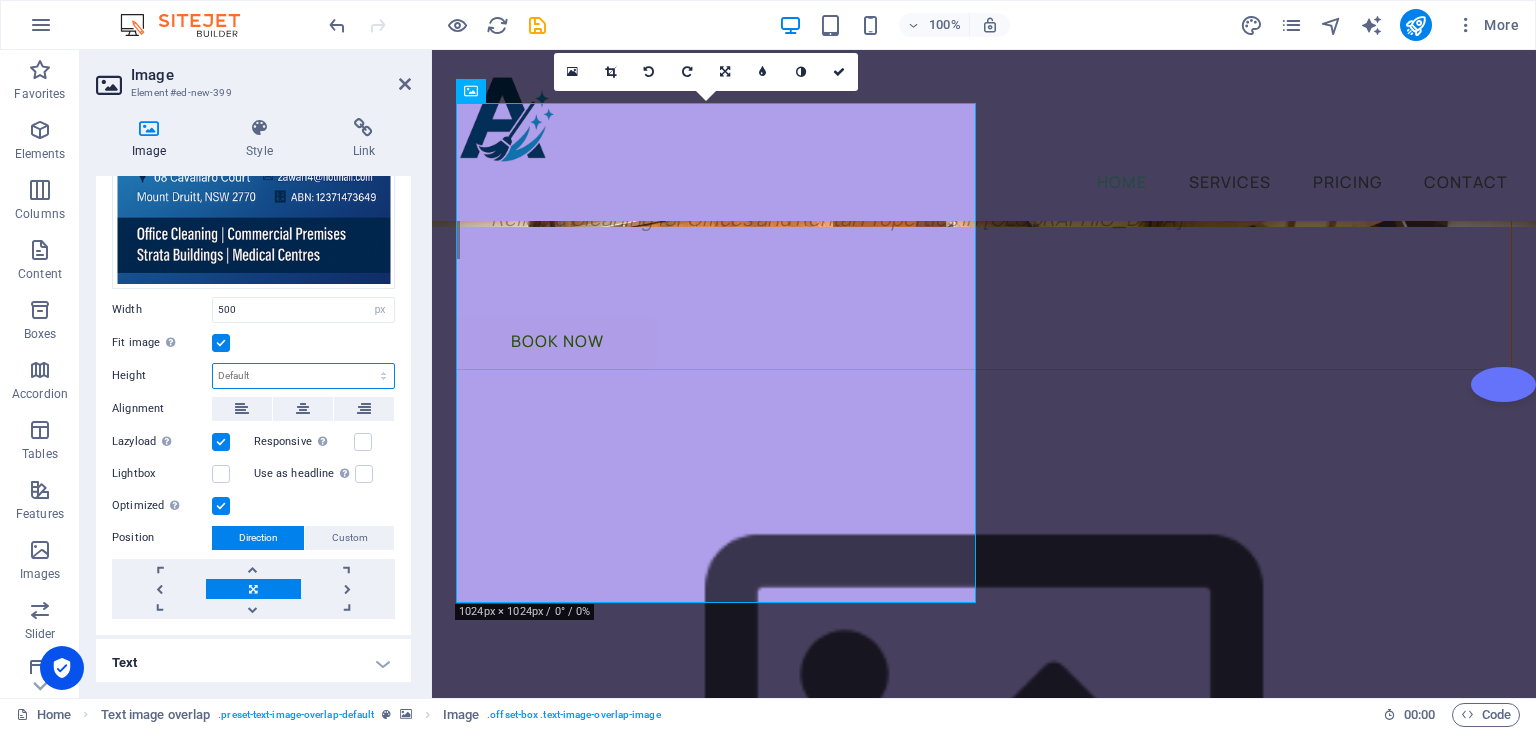 select on "px" 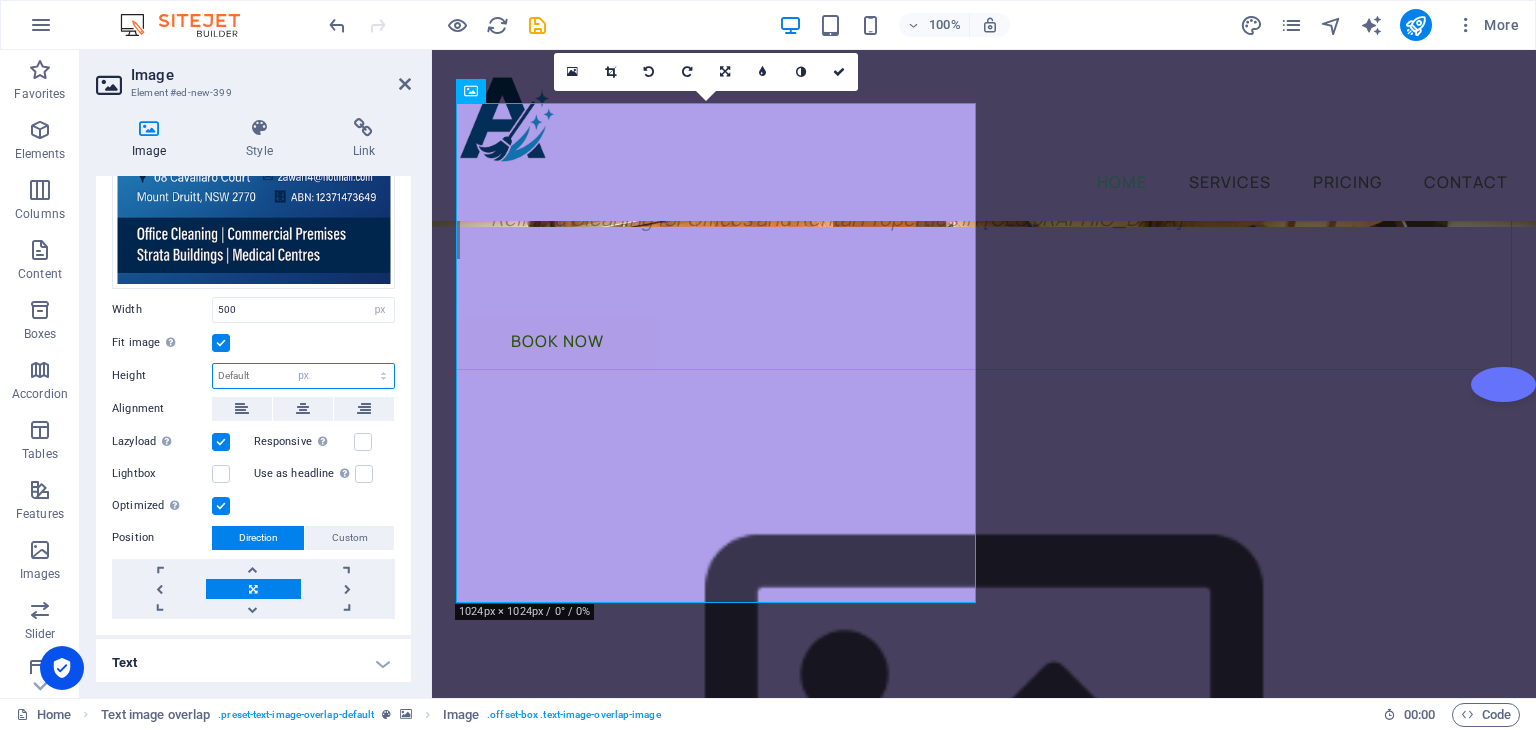 click on "Default auto px" at bounding box center [303, 376] 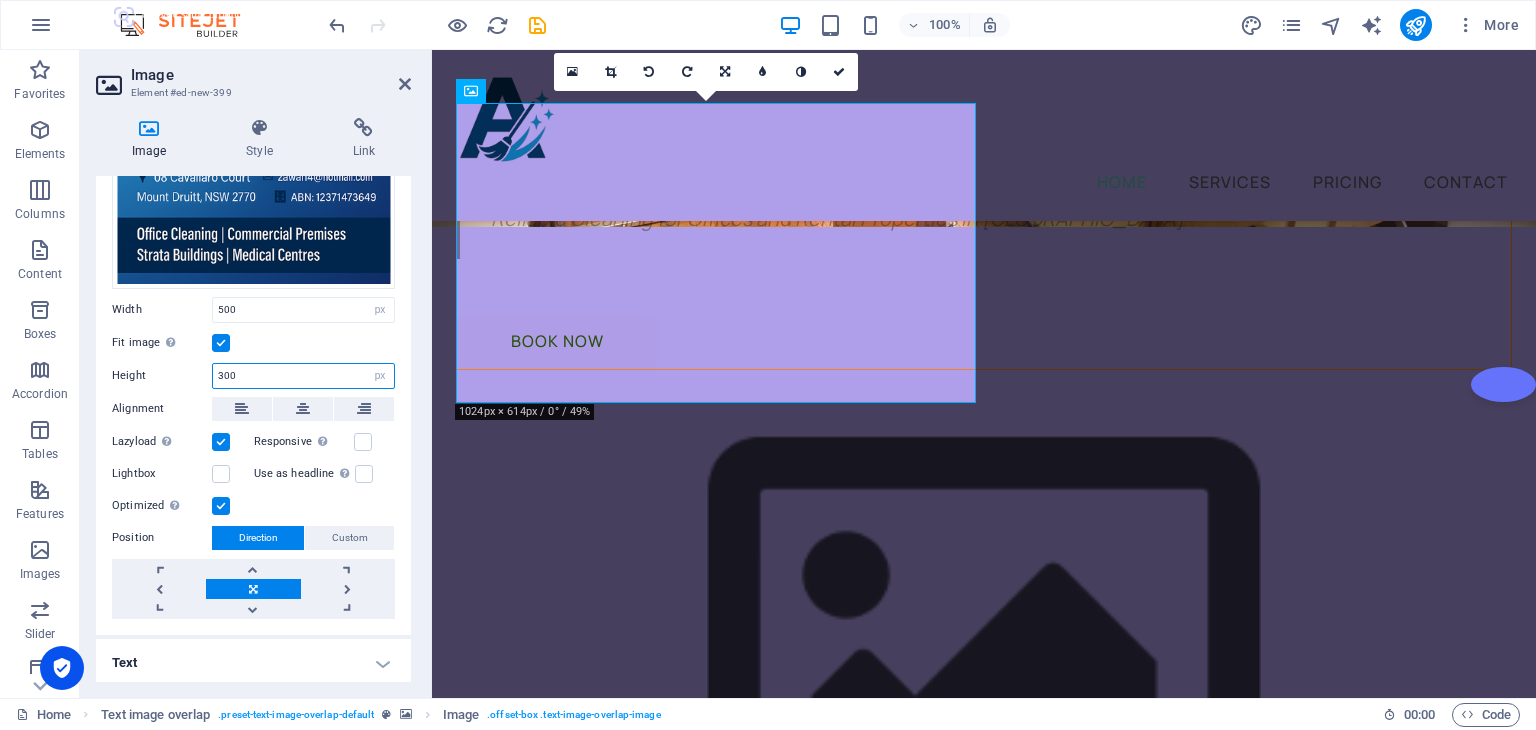 drag, startPoint x: 269, startPoint y: 367, endPoint x: 200, endPoint y: 365, distance: 69.02898 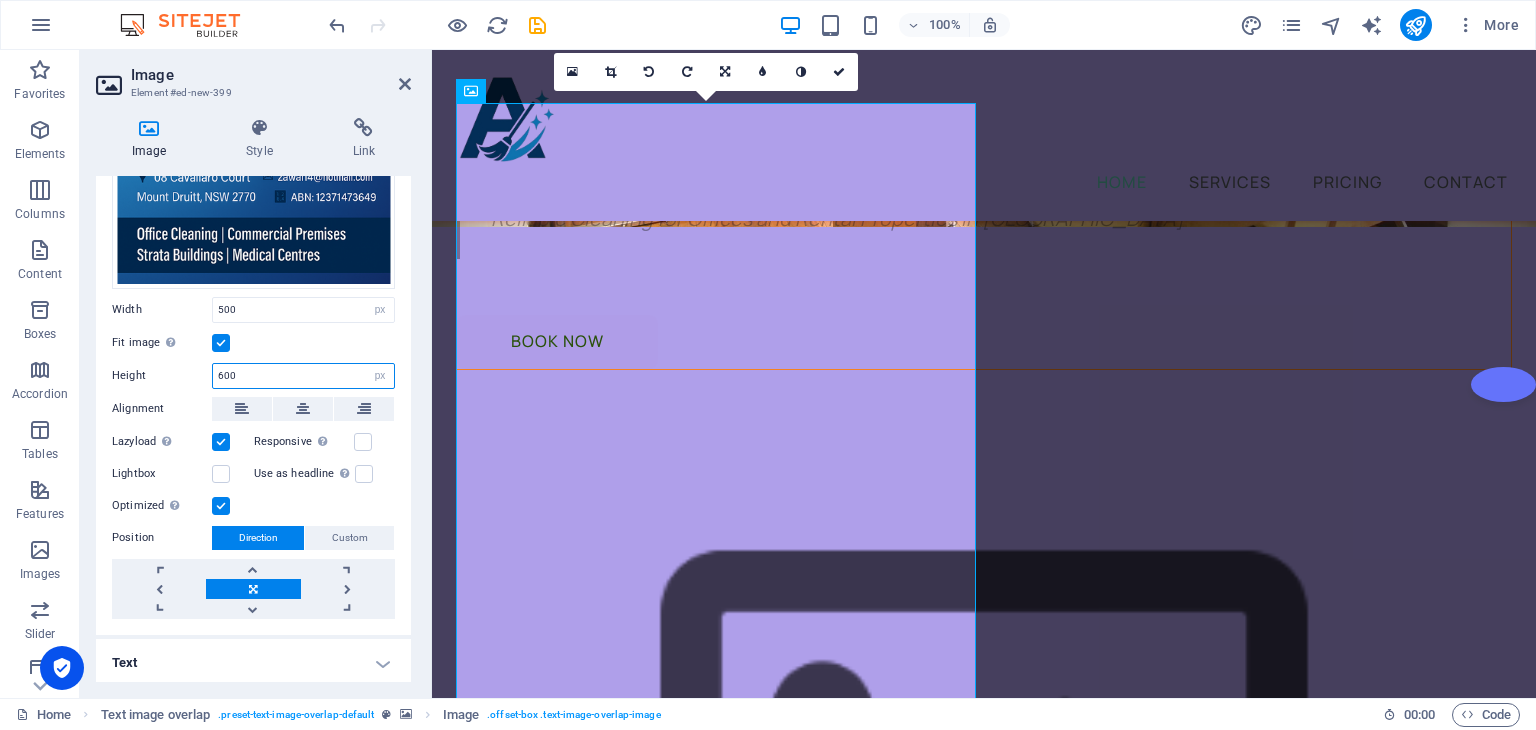 drag, startPoint x: 272, startPoint y: 376, endPoint x: 214, endPoint y: 374, distance: 58.034473 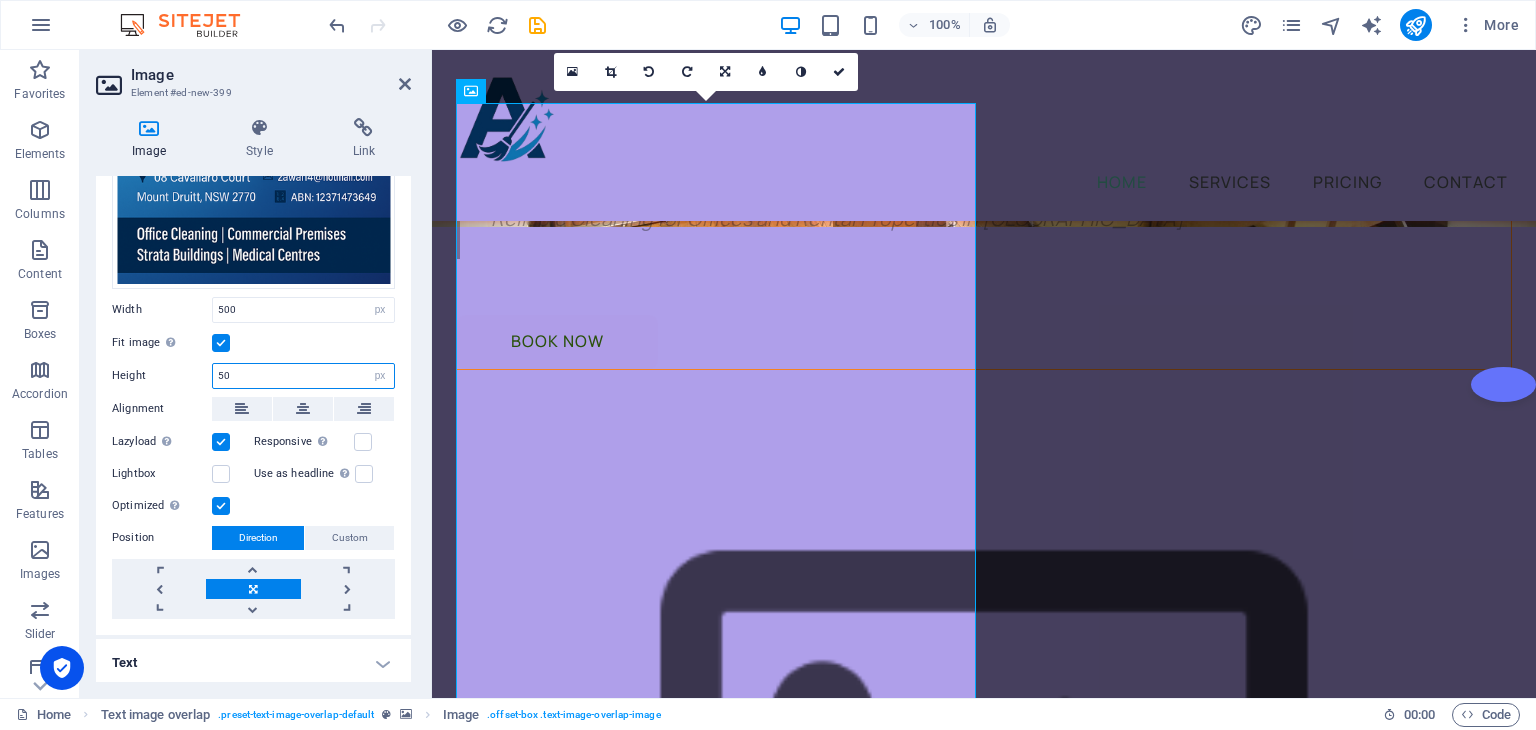 type on "500" 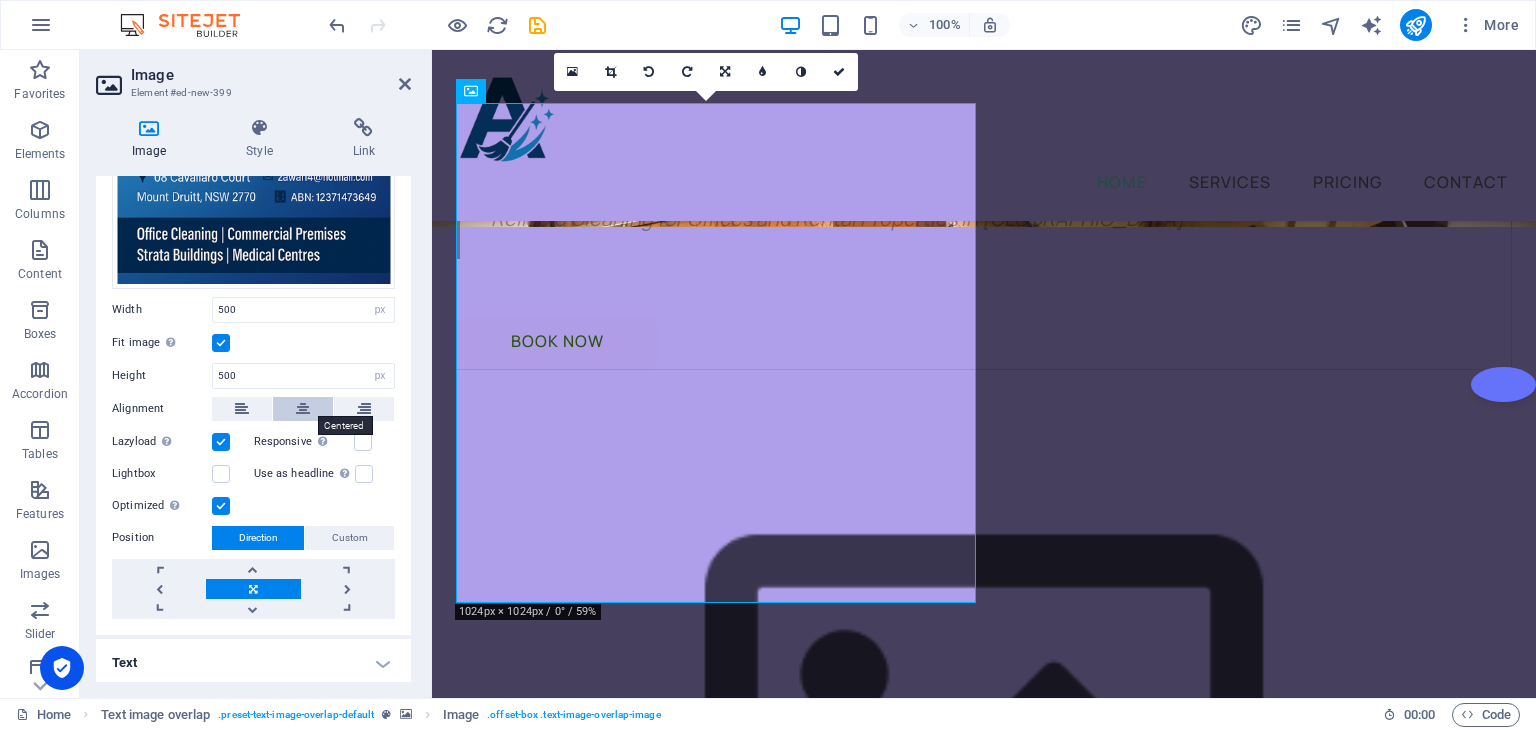 click at bounding box center (303, 409) 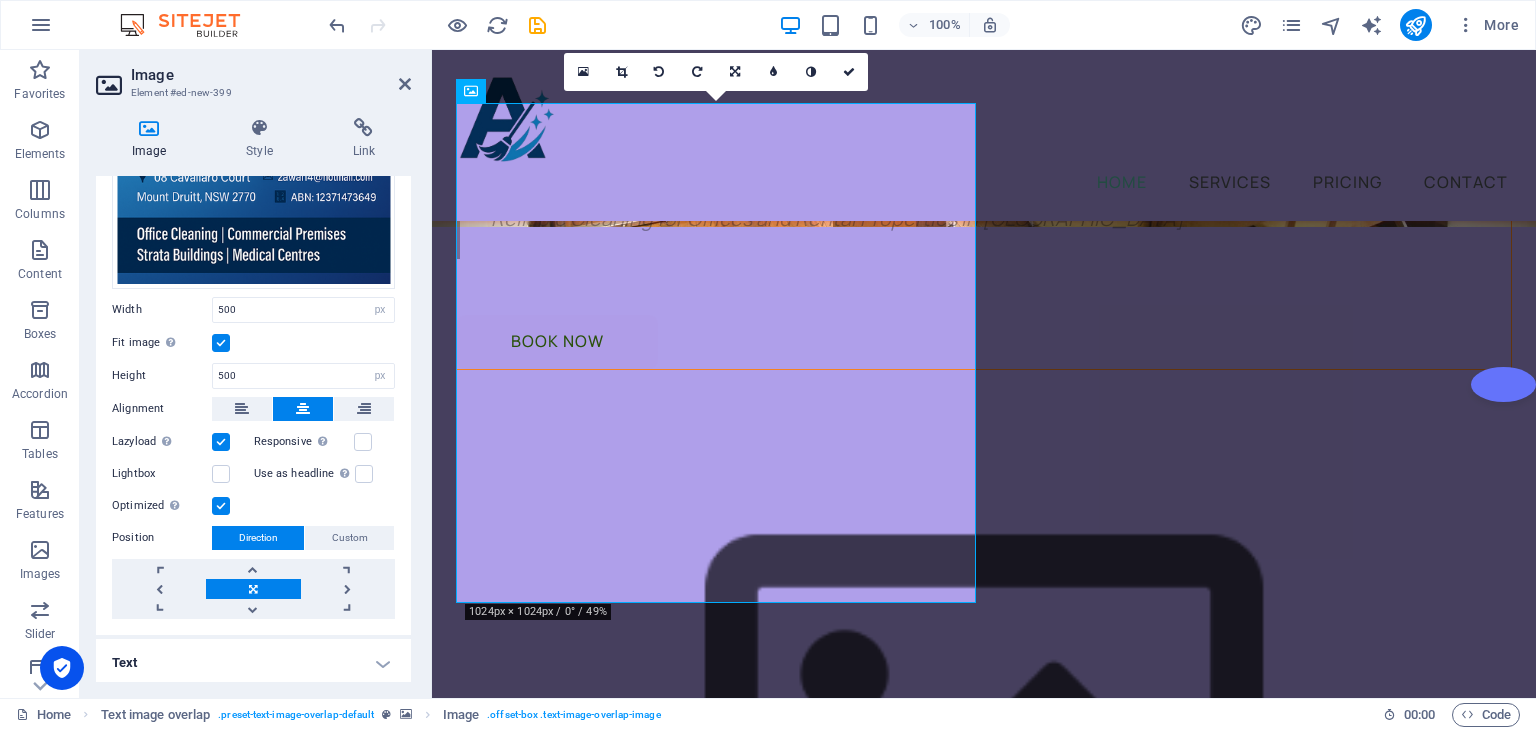 click at bounding box center (303, 409) 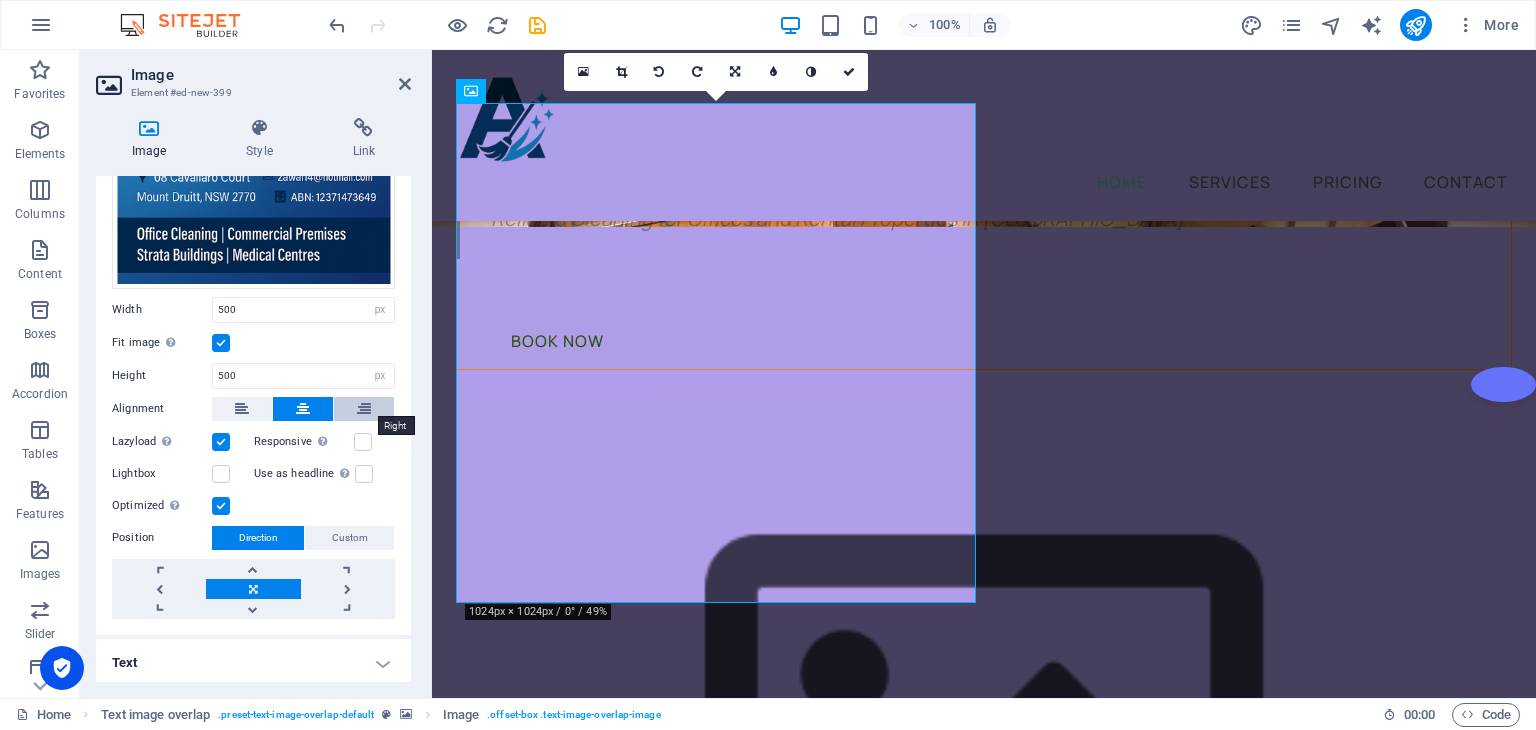 click at bounding box center (364, 409) 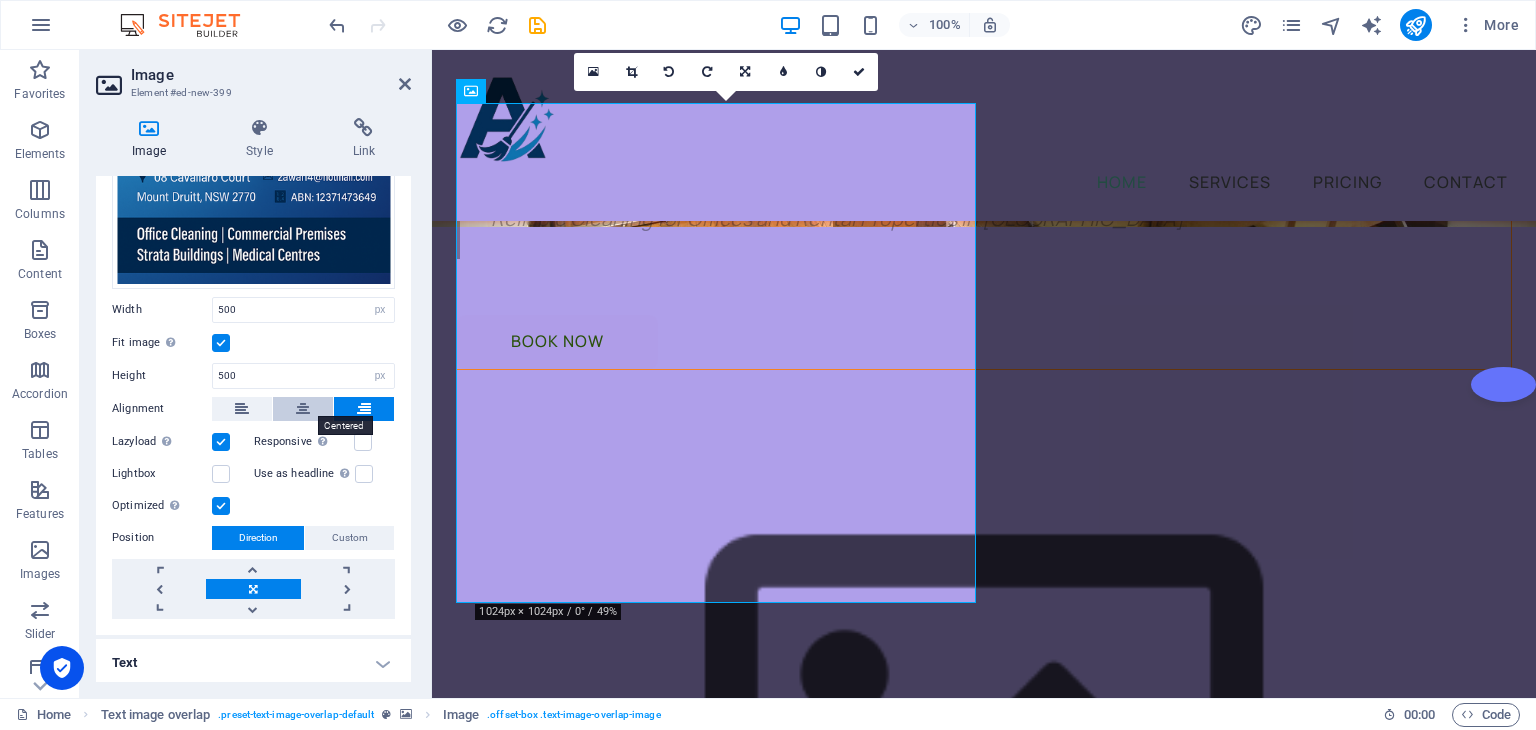 click at bounding box center (303, 409) 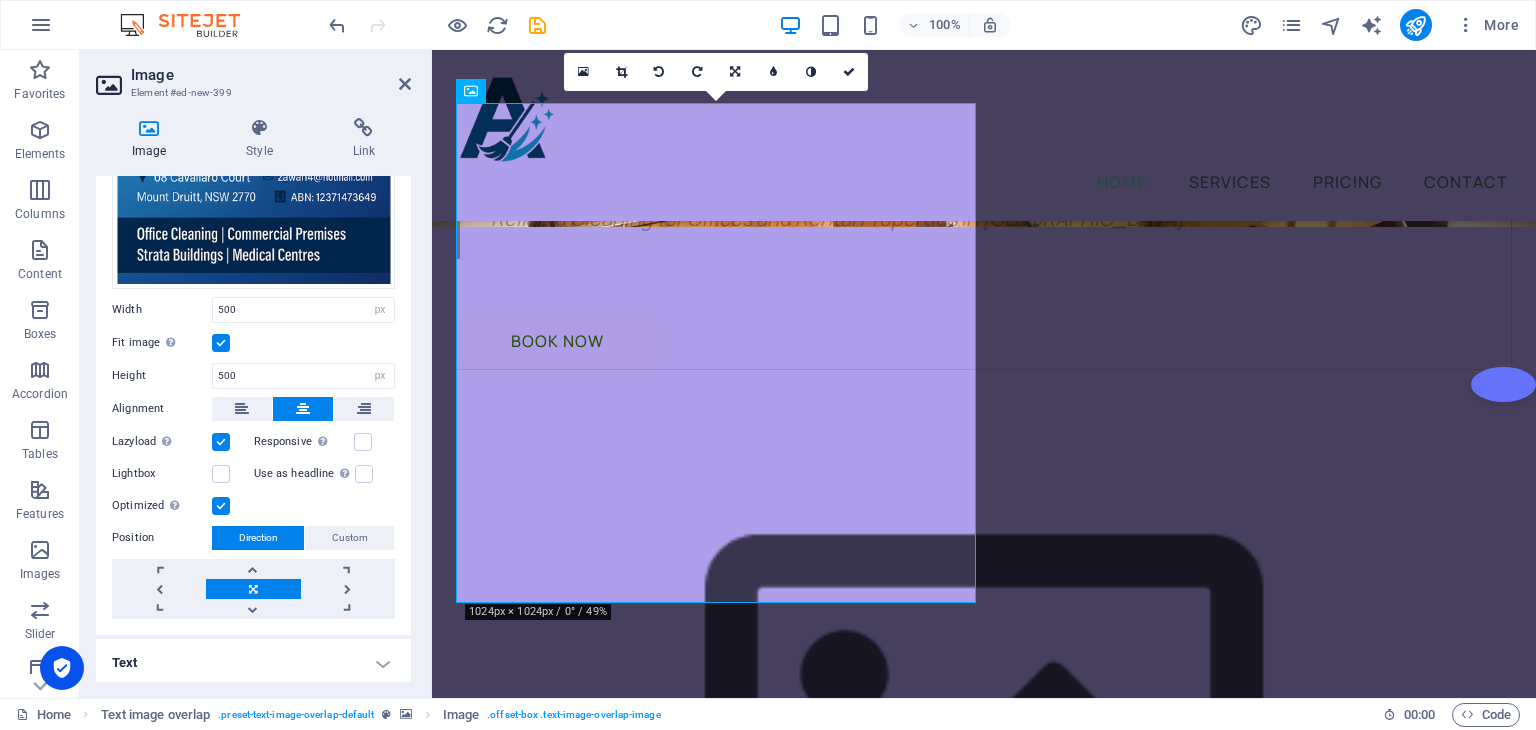 click on "Drag files here, click to choose files or select files from Files or our free stock photos & videos Select files from the file manager, stock photos, or upload file(s) Upload Width 500 Default auto px rem % em vh vw Fit image Automatically fit image to a fixed width and height Height 500 Default auto px Alignment Lazyload Loading images after the page loads improves page speed. Responsive Automatically load retina image and smartphone optimized sizes. Lightbox Use as headline The image will be wrapped in an H1 headline tag. Useful for giving alternative text the weight of an H1 headline, e.g. for the logo. Leave unchecked if uncertain. Optimized Images are compressed to improve page speed. Position Direction Custom X offset 50 px rem % vh vw Y offset 50 px rem % vh vw" at bounding box center [253, 312] 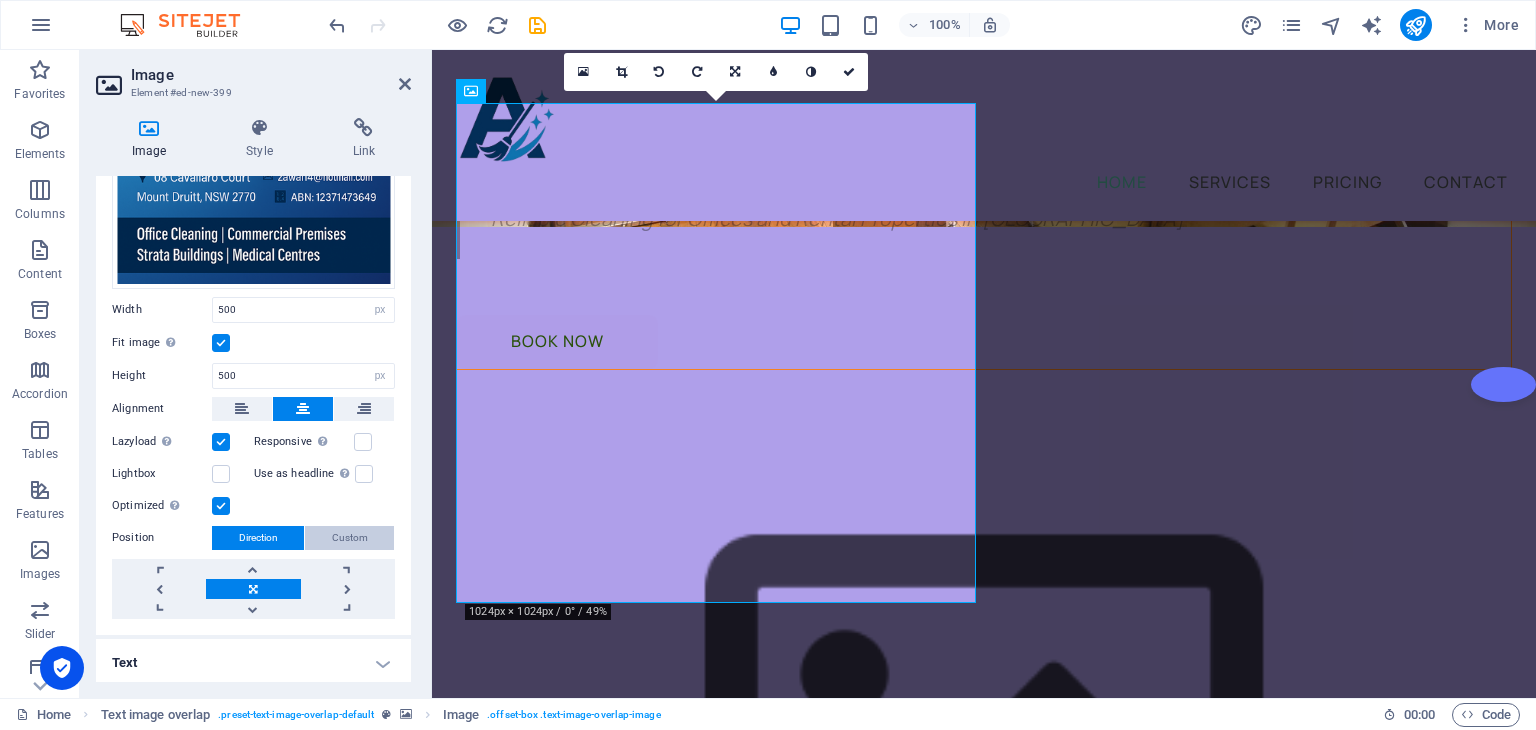 click on "Custom" at bounding box center [350, 538] 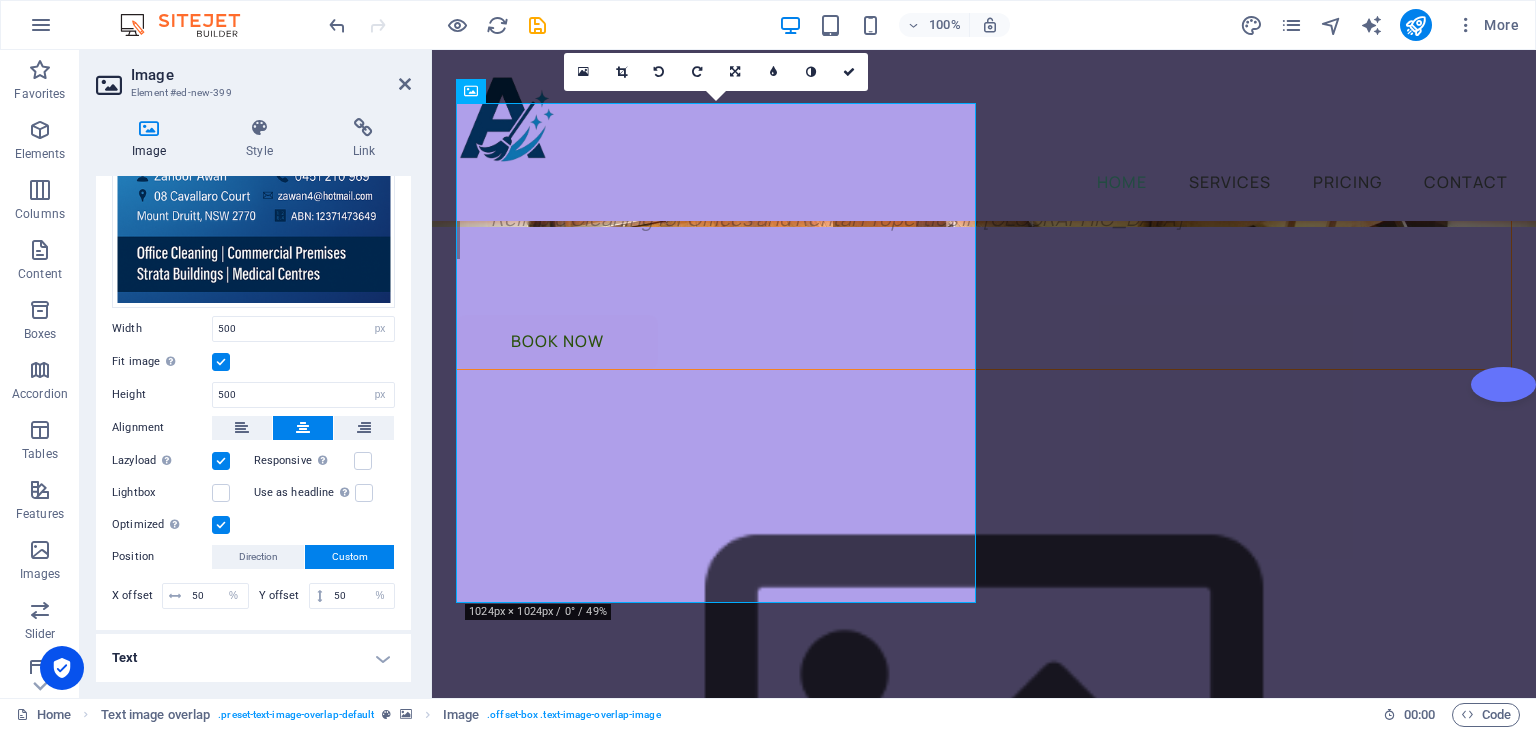 scroll, scrollTop: 197, scrollLeft: 0, axis: vertical 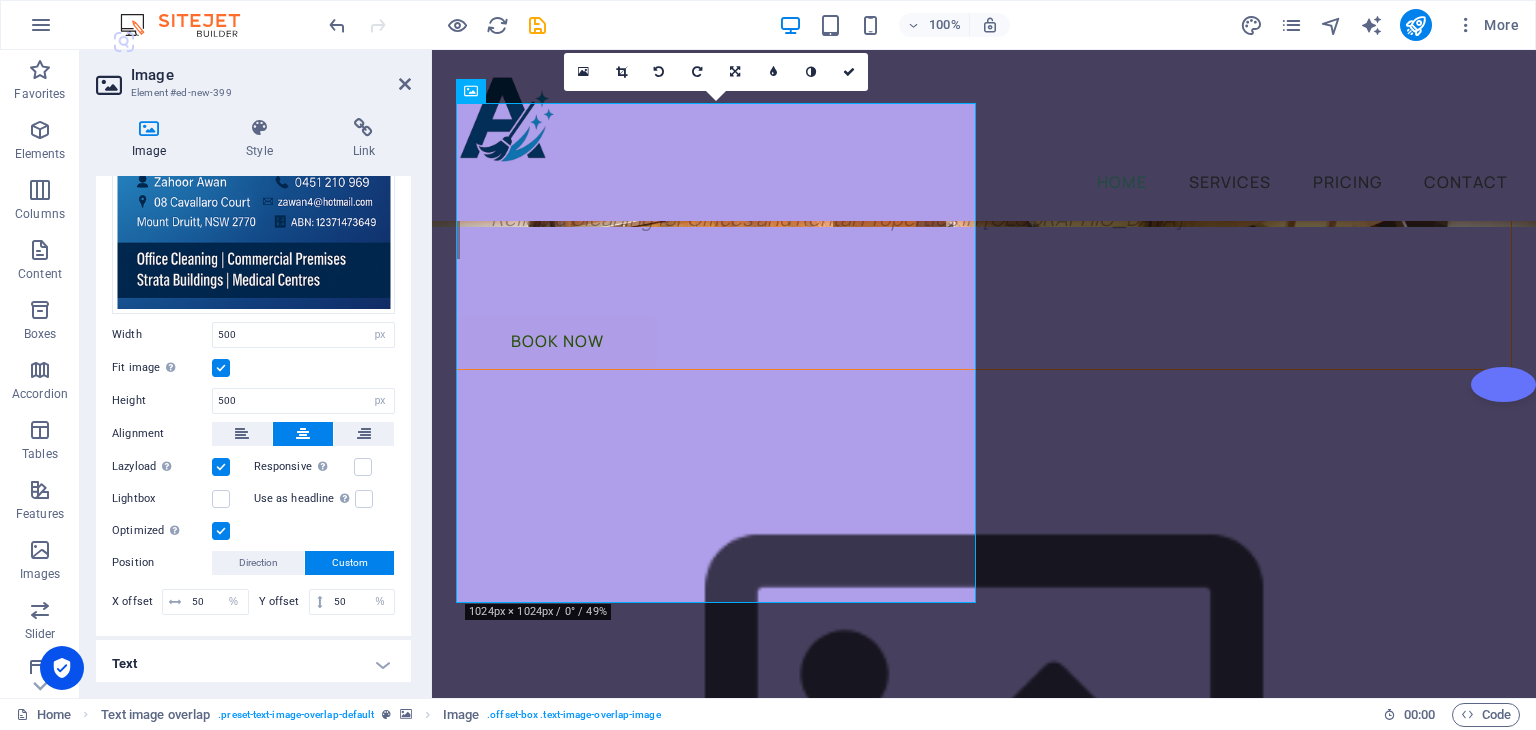 drag, startPoint x: 405, startPoint y: 433, endPoint x: 405, endPoint y: 505, distance: 72 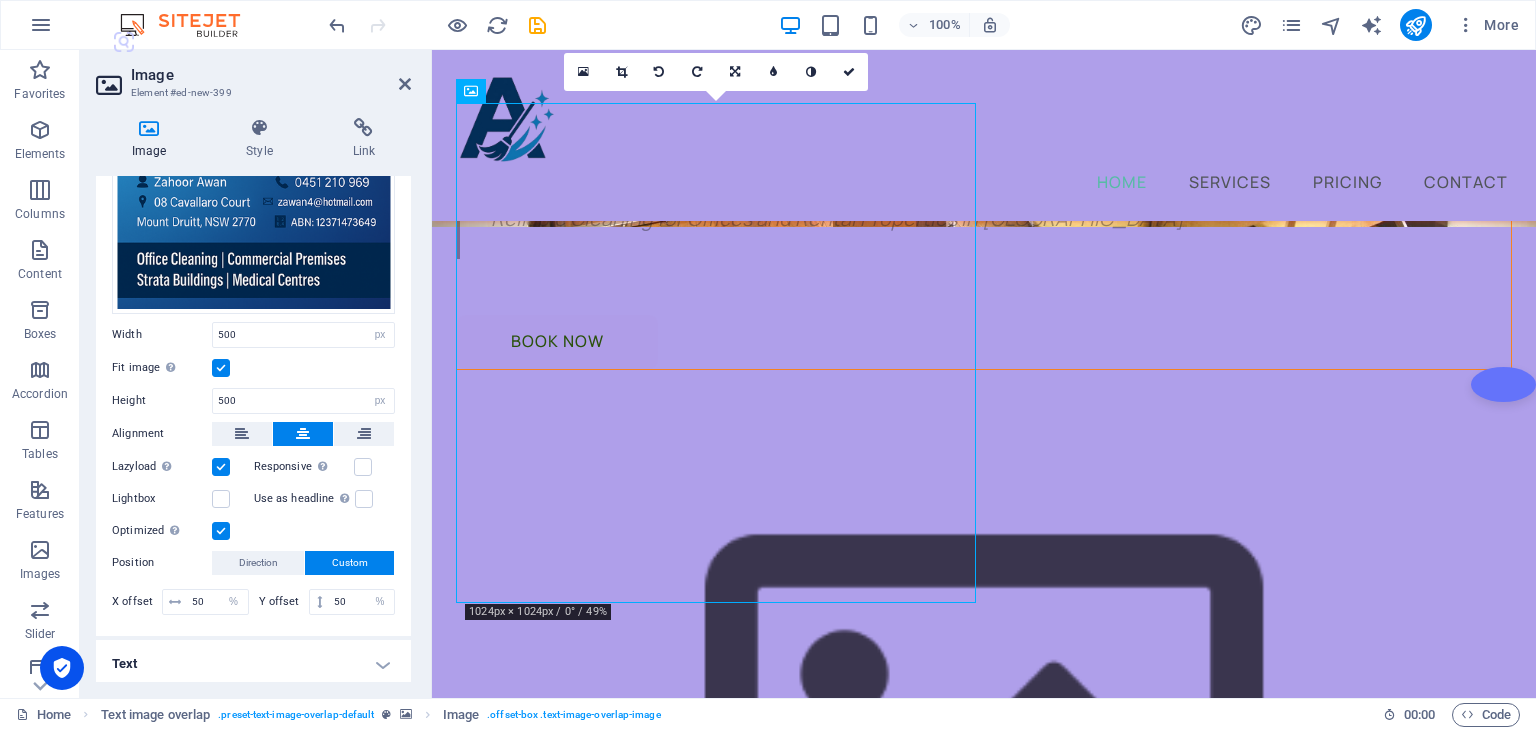 drag, startPoint x: 680, startPoint y: 413, endPoint x: 1009, endPoint y: 410, distance: 329.01367 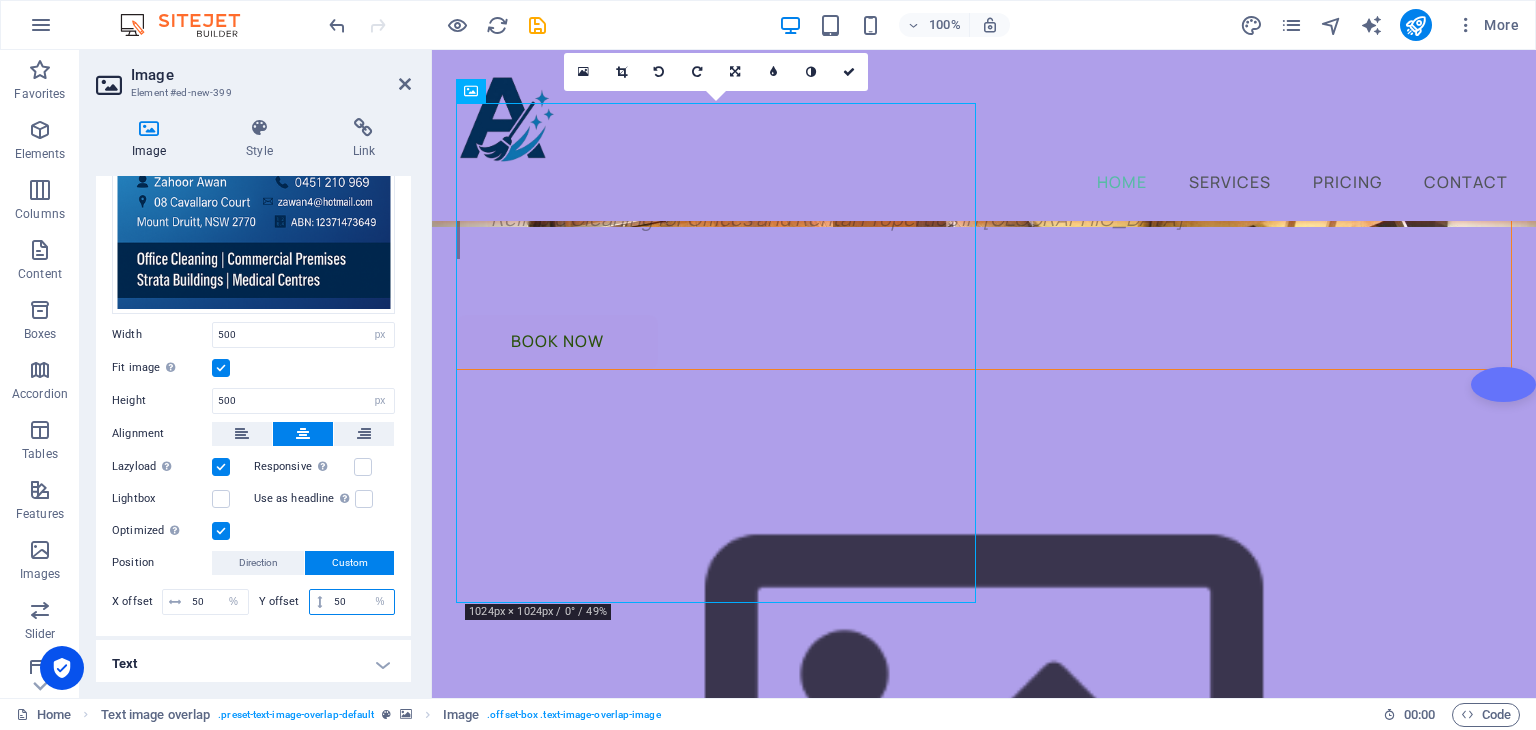 click on "50 px rem % vh vw" at bounding box center (352, 602) 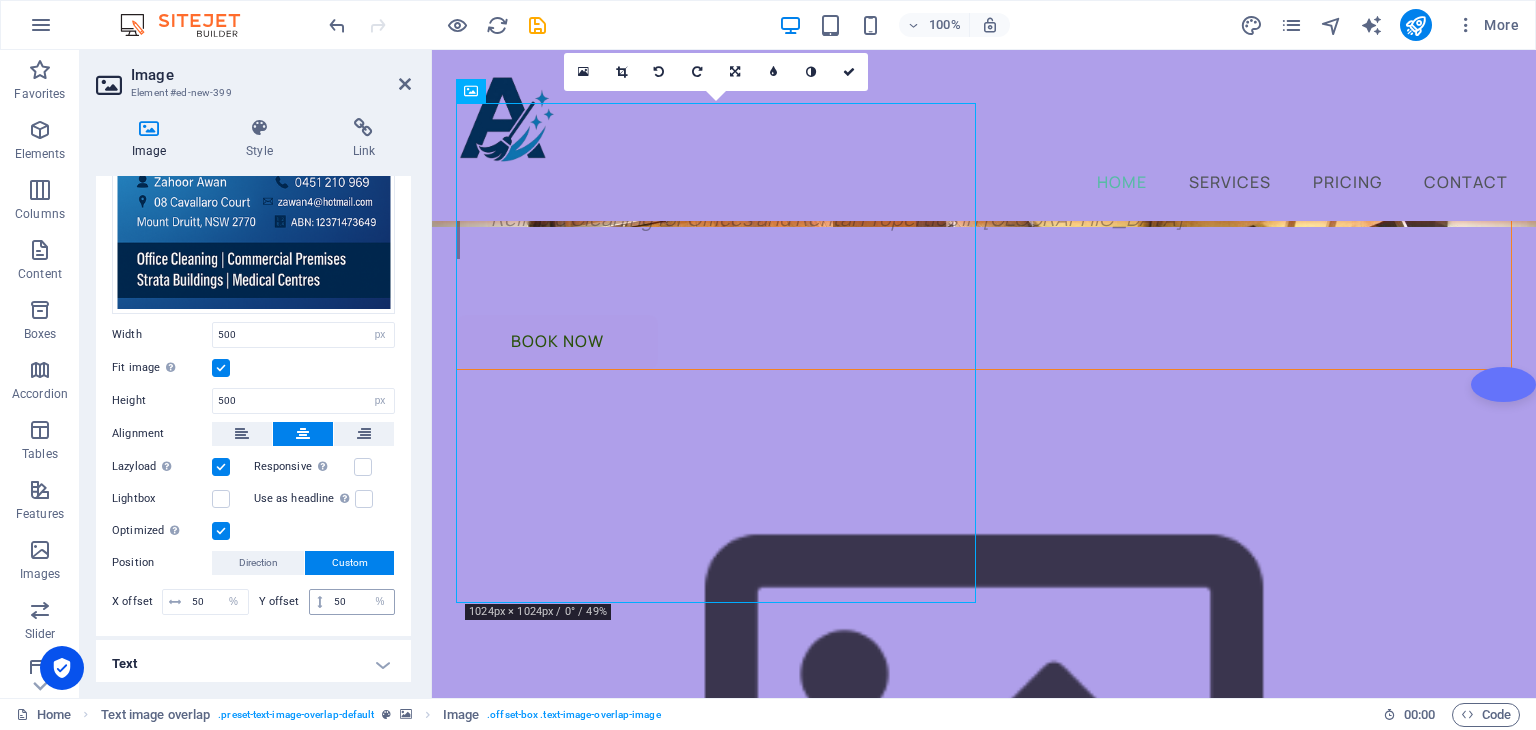 click on "50 px rem % vh vw" at bounding box center (352, 602) 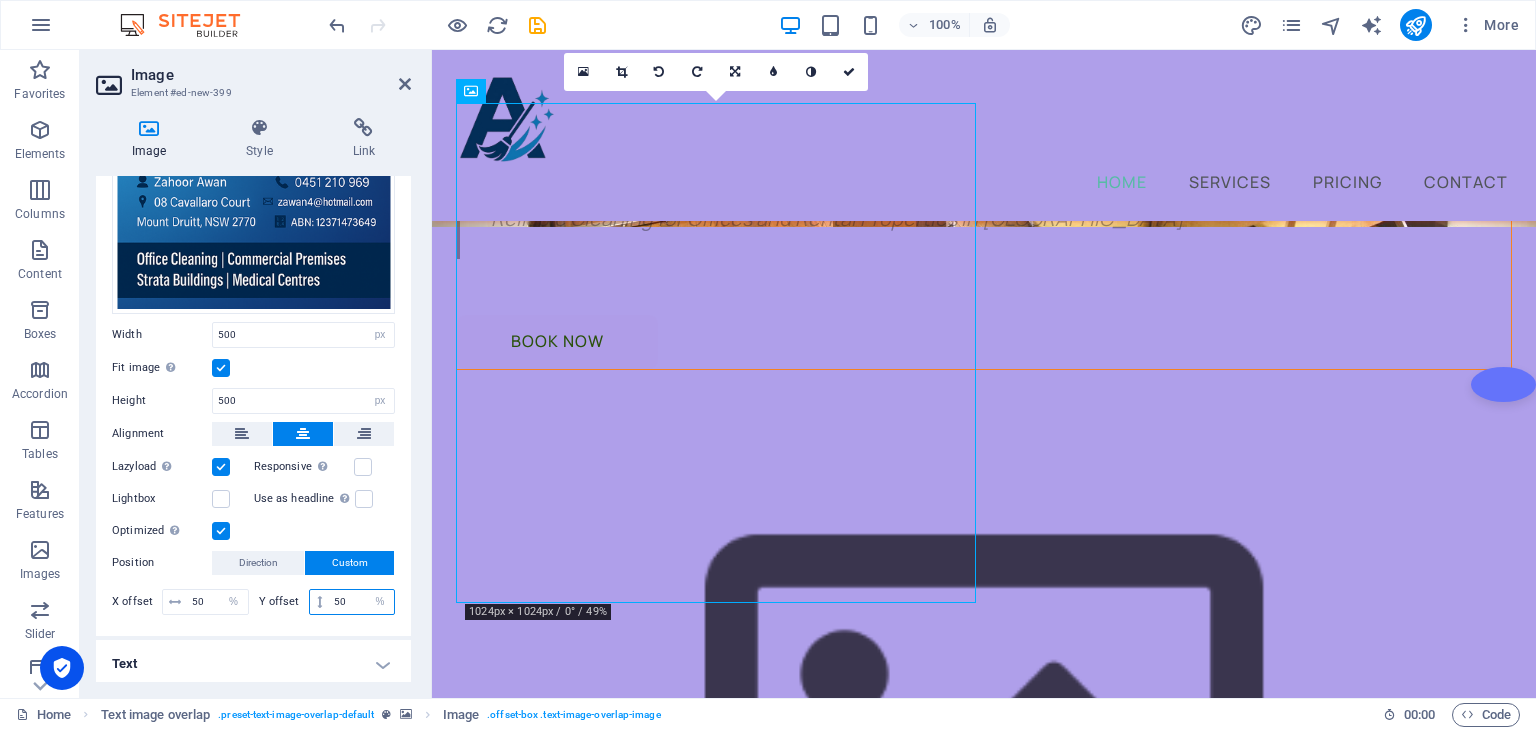 click on "50" at bounding box center (361, 602) 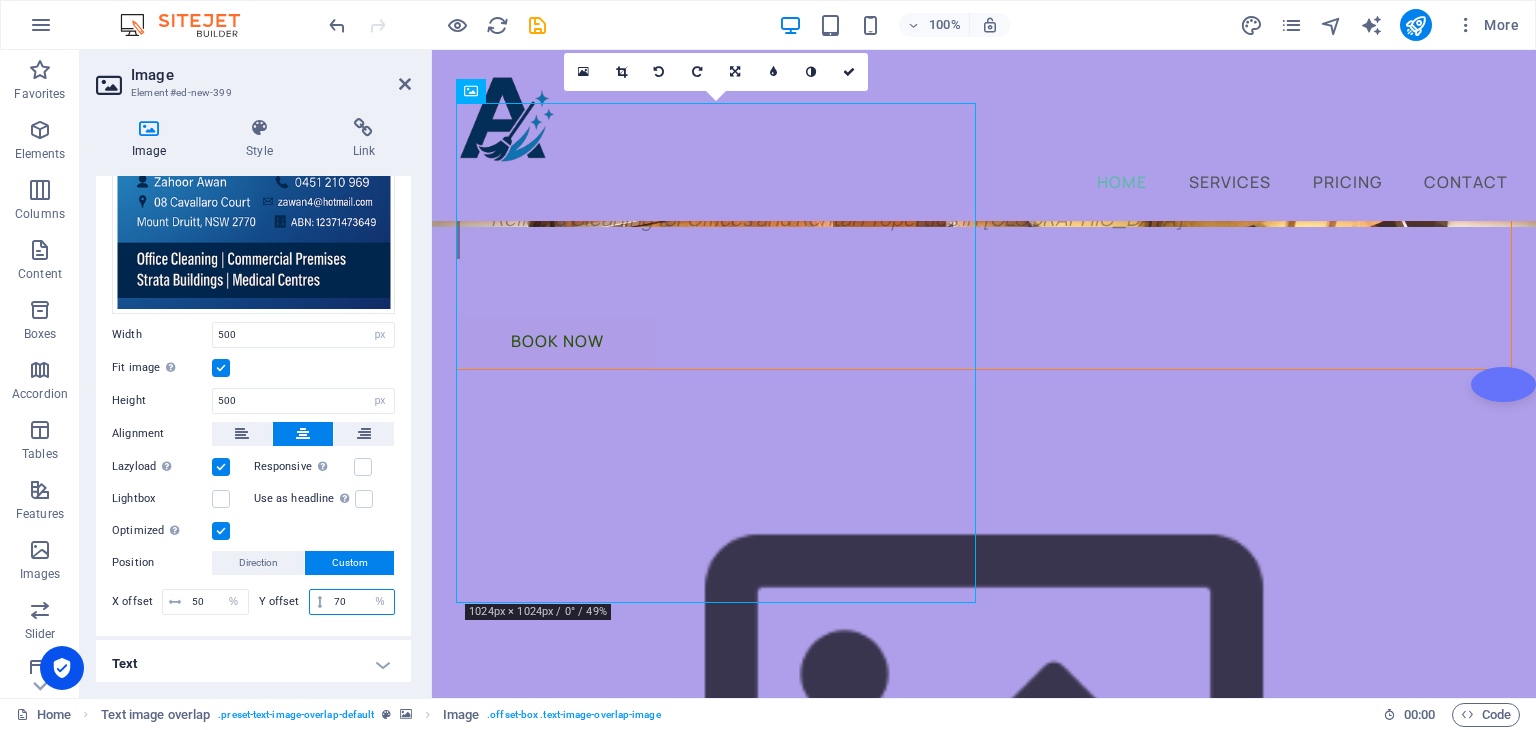 type on "70" 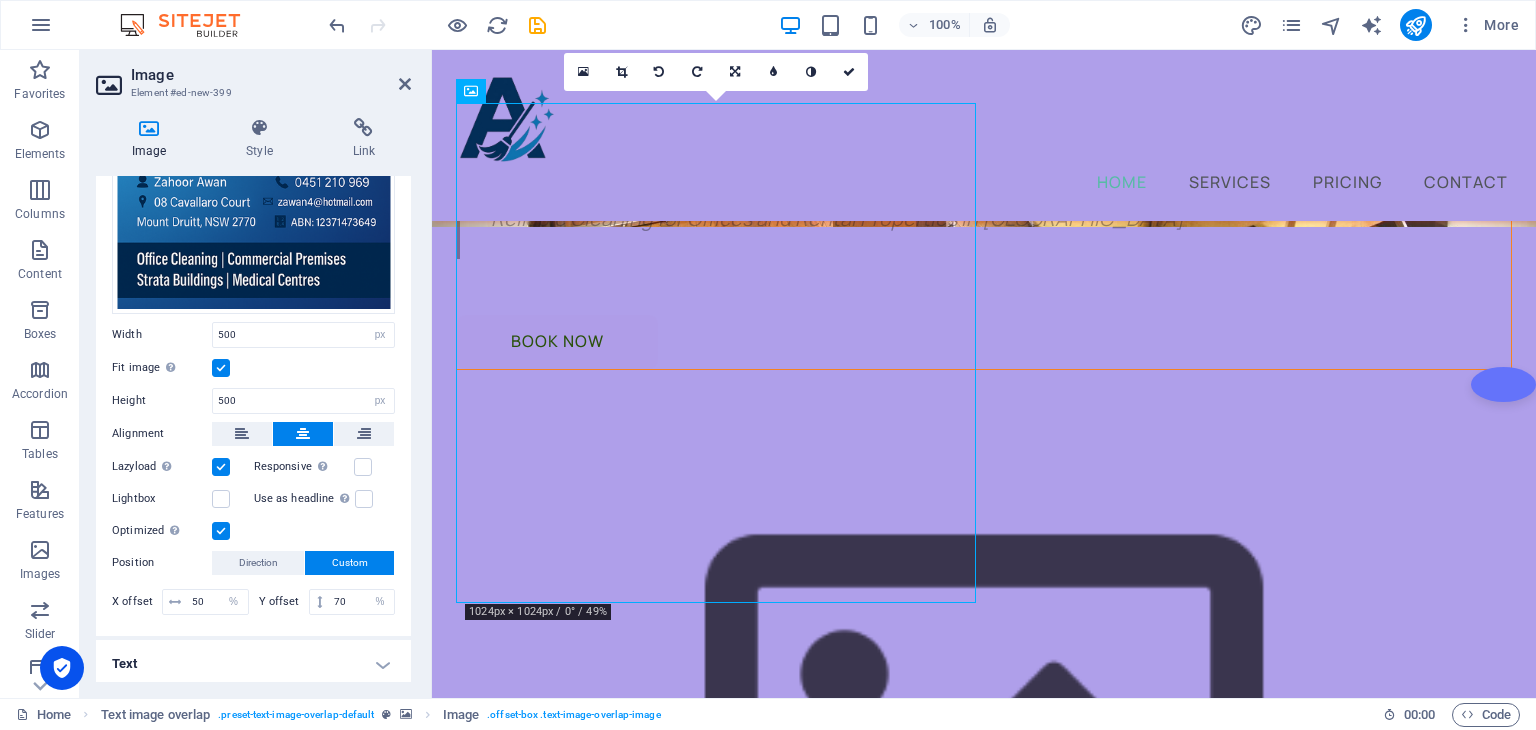 click on "Y offset" at bounding box center [284, 601] 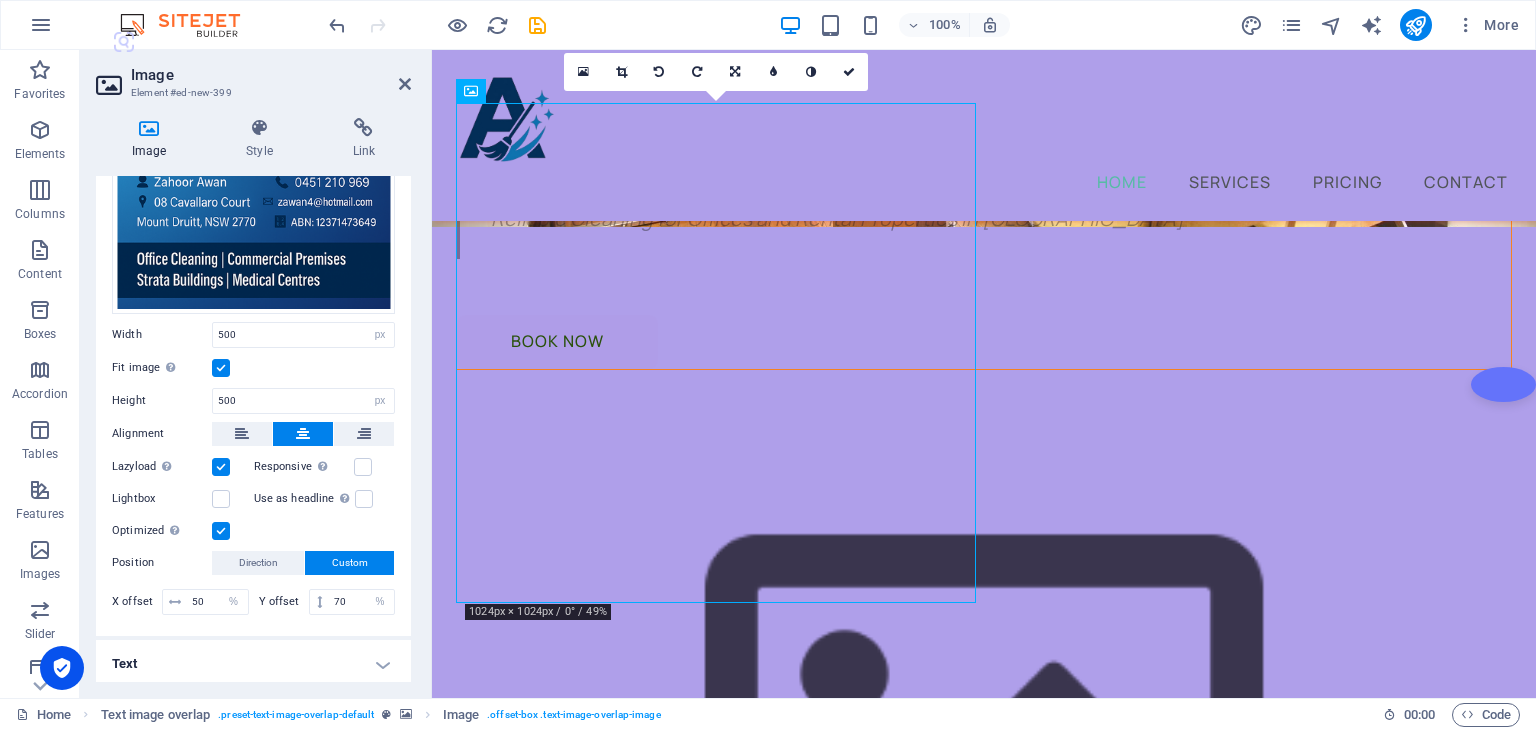 drag, startPoint x: 406, startPoint y: 531, endPoint x: 408, endPoint y: 591, distance: 60.033325 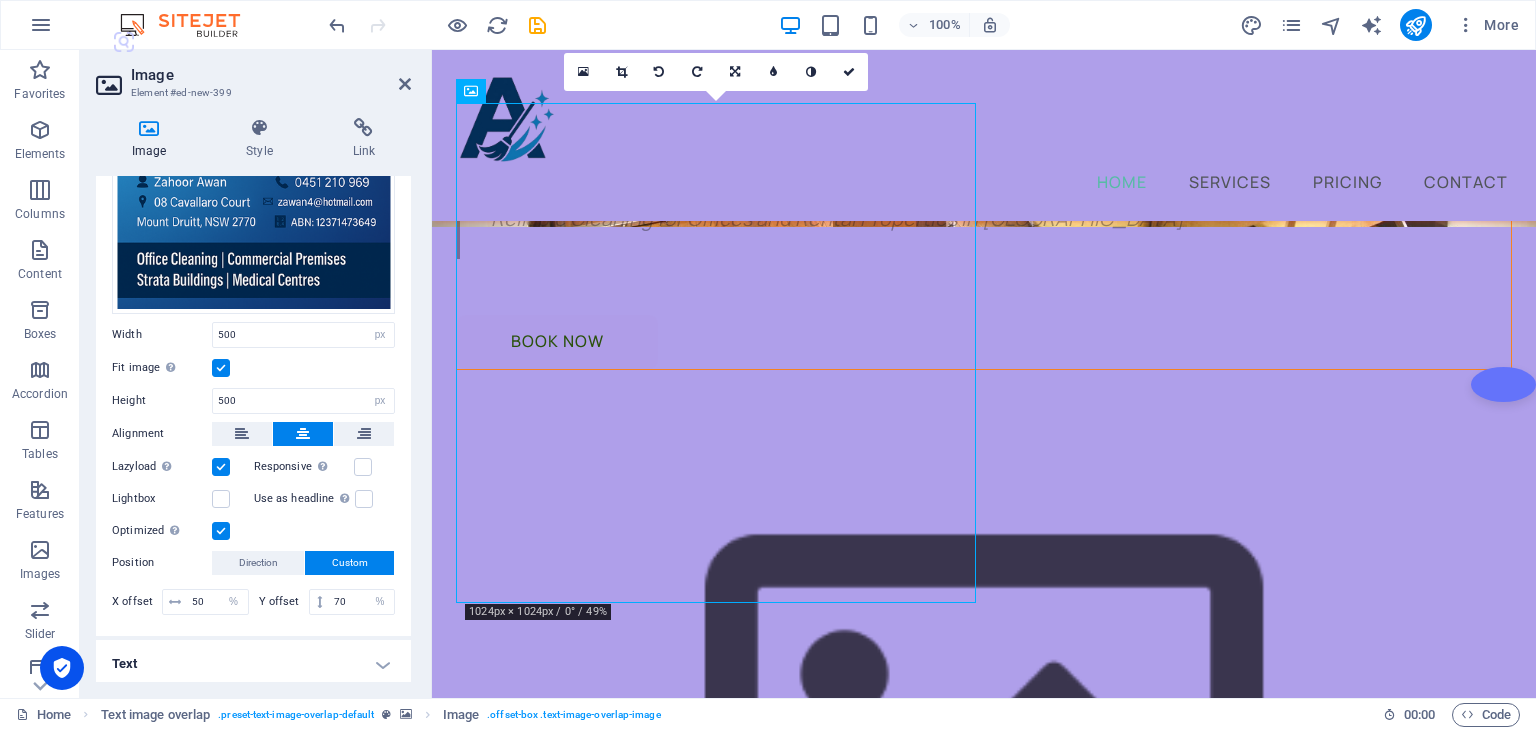 drag, startPoint x: 411, startPoint y: 367, endPoint x: 406, endPoint y: 297, distance: 70.178345 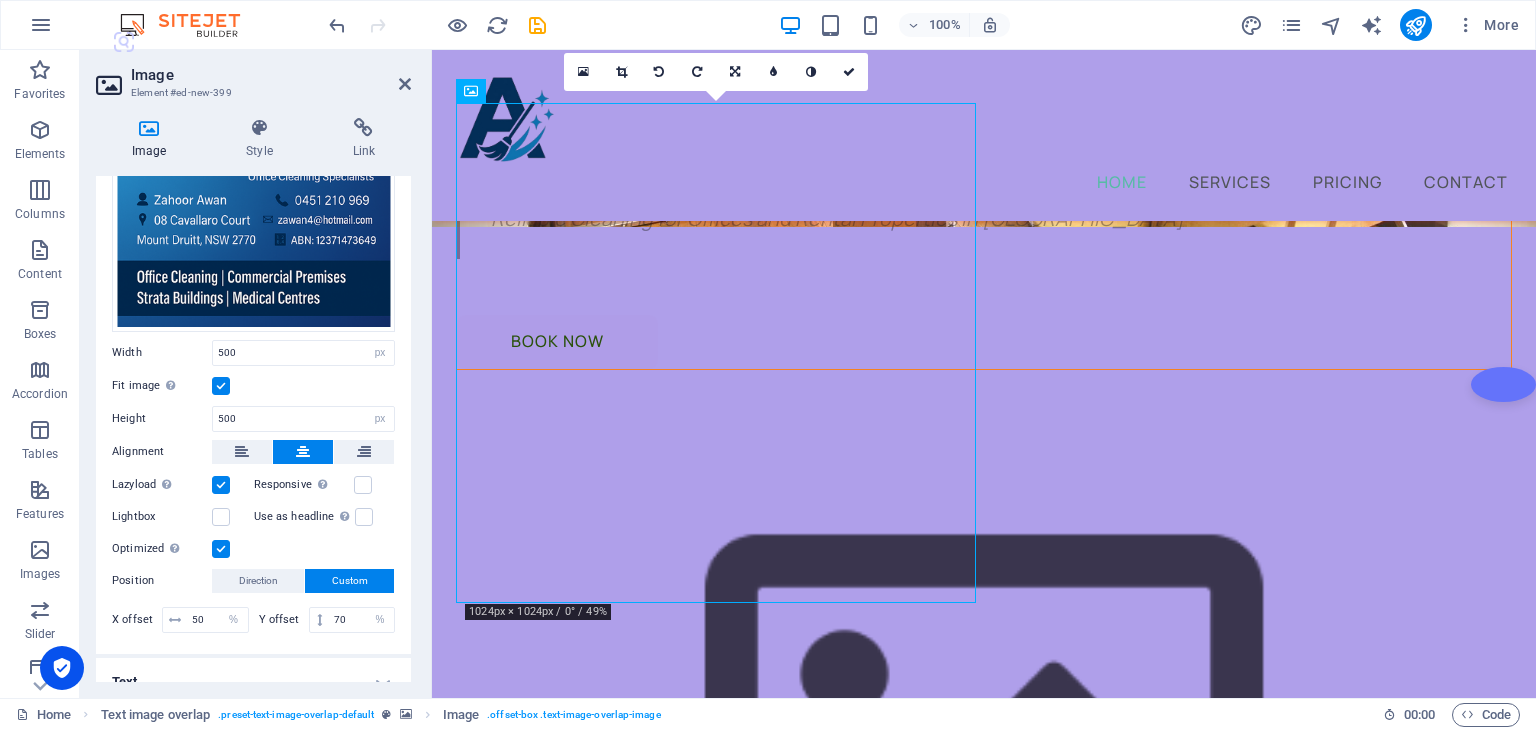 scroll, scrollTop: 181, scrollLeft: 0, axis: vertical 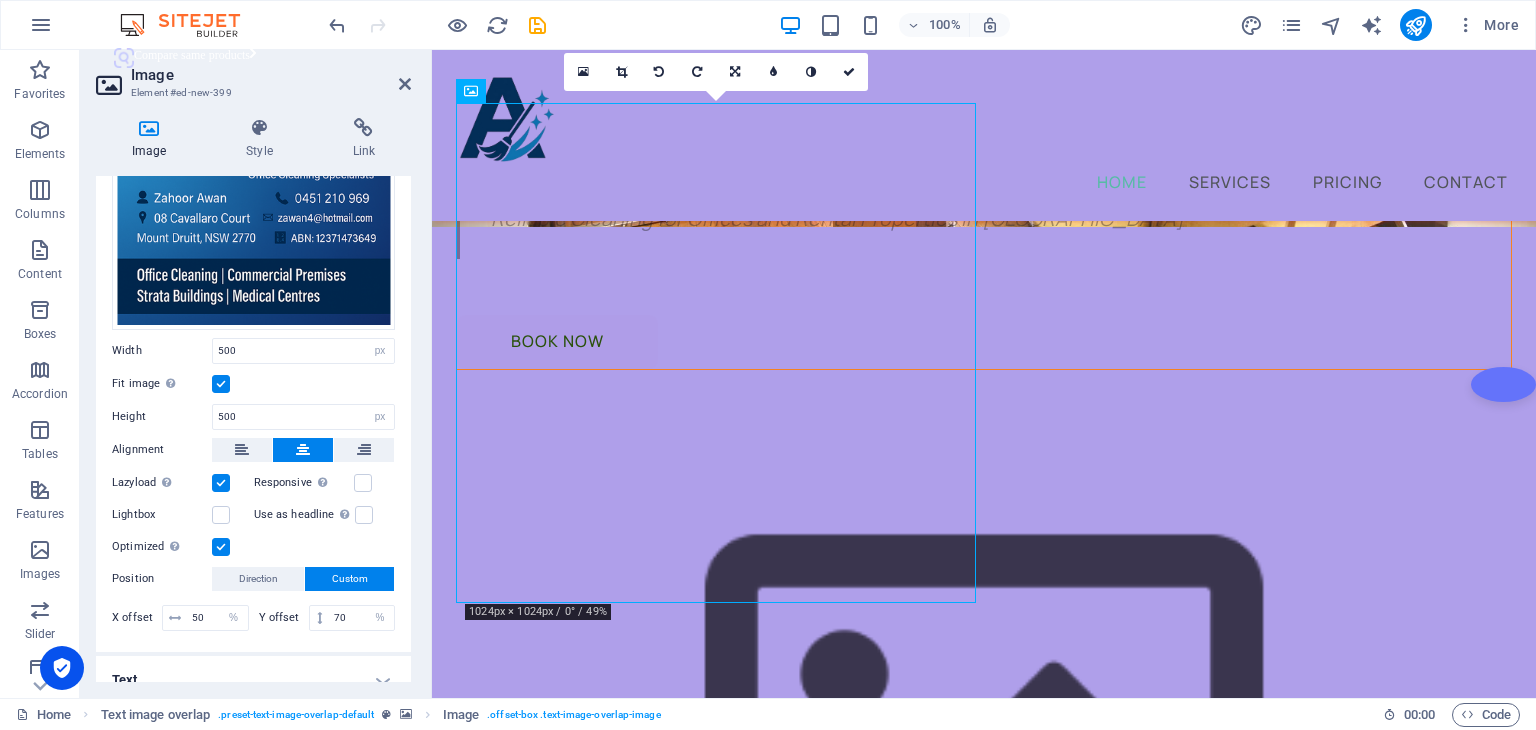 click at bounding box center (221, 384) 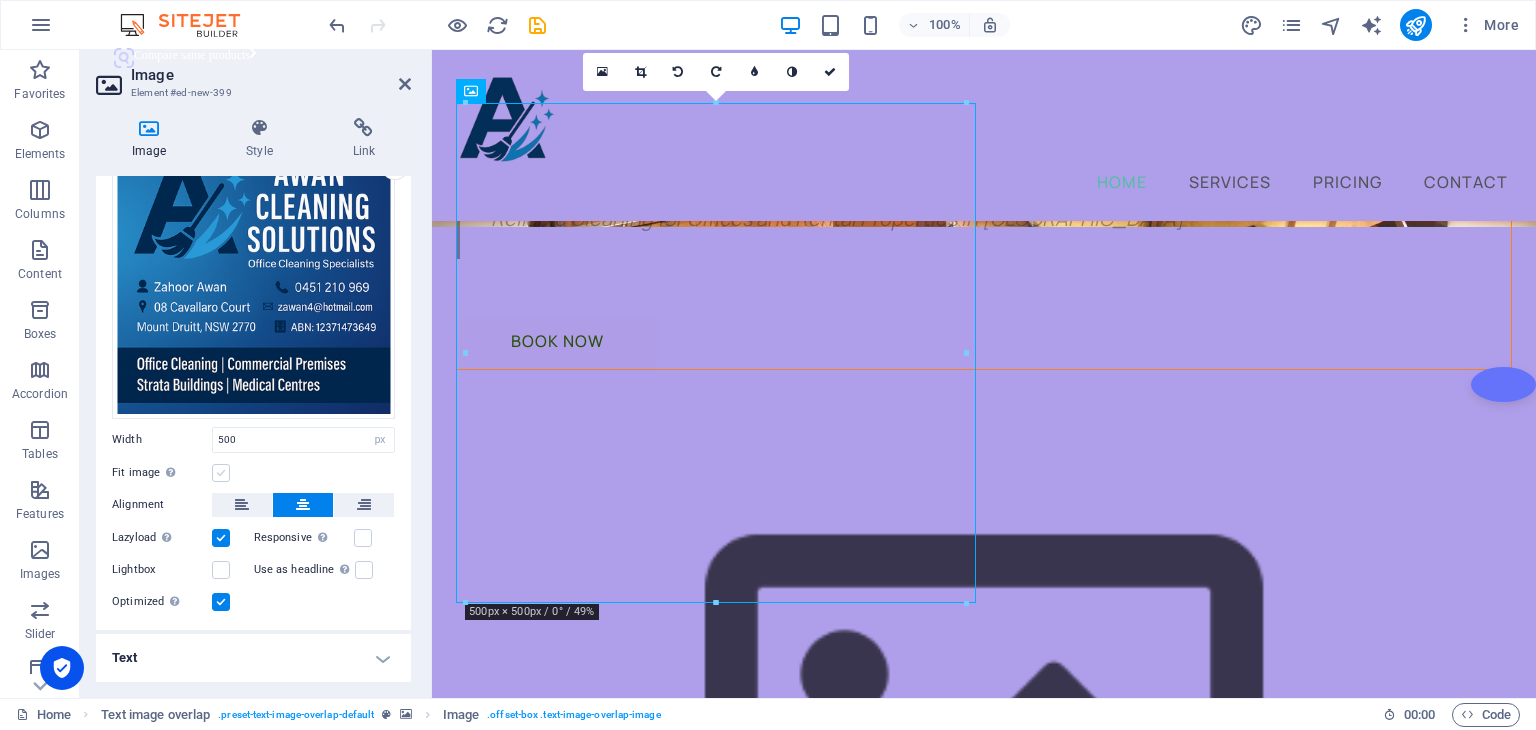 scroll, scrollTop: 87, scrollLeft: 0, axis: vertical 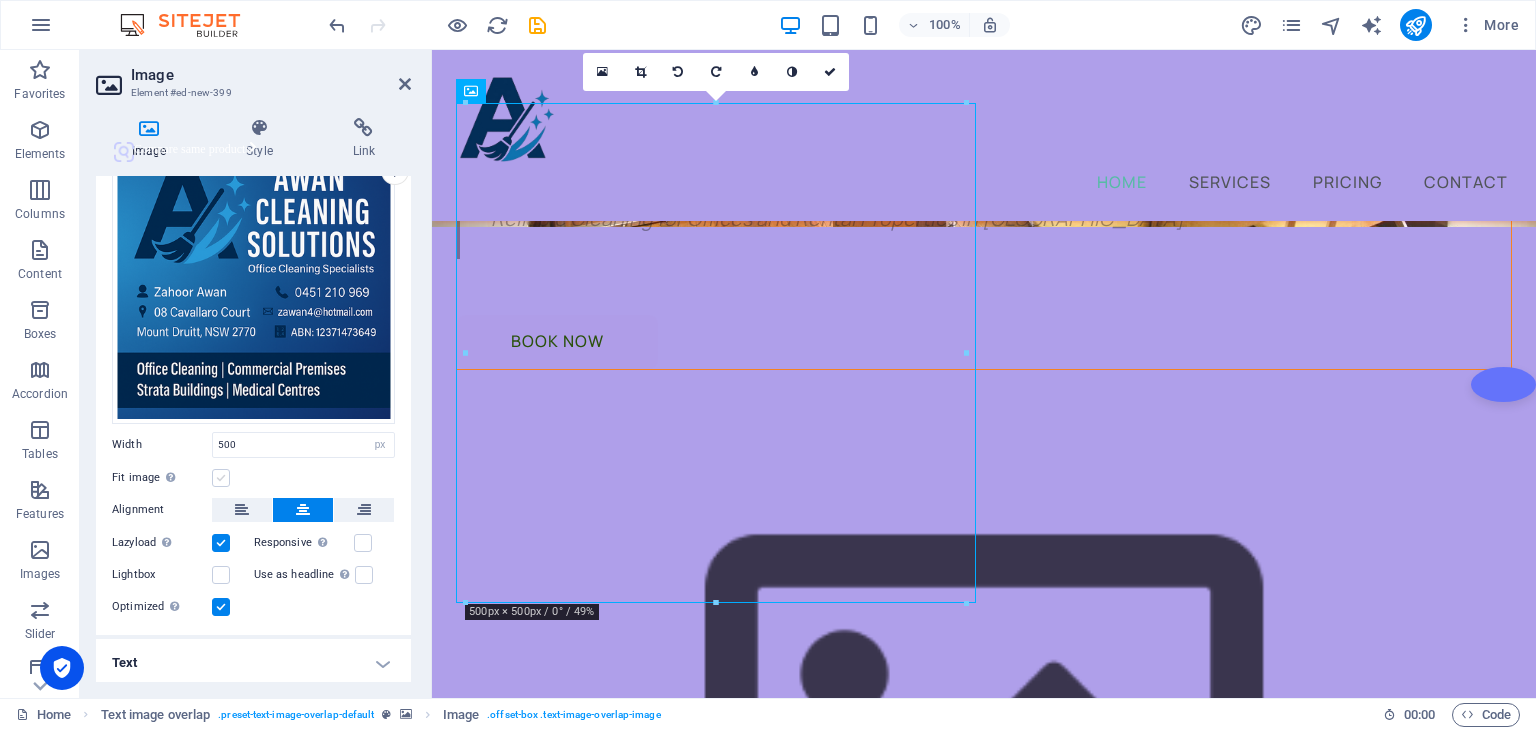 click at bounding box center (221, 478) 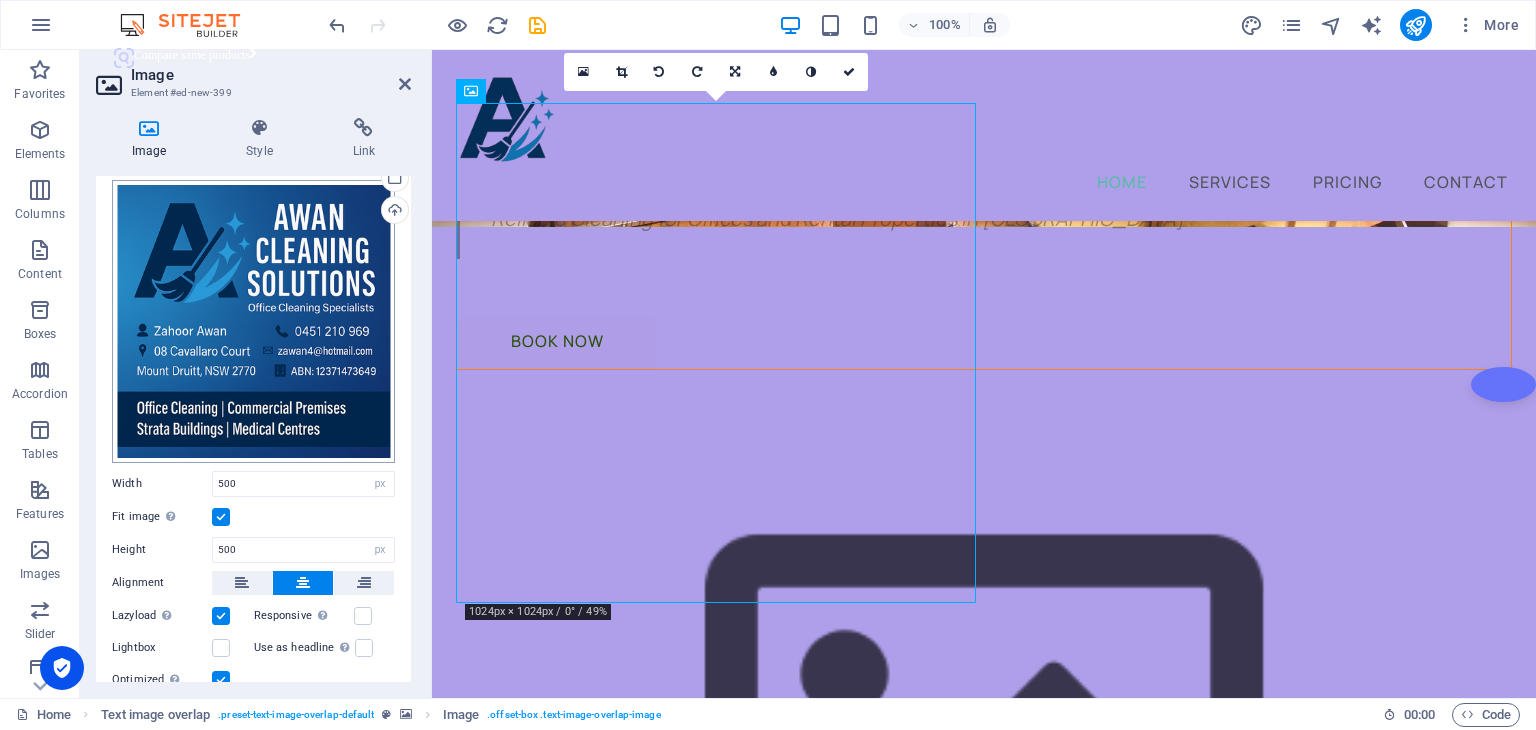 scroll, scrollTop: 49, scrollLeft: 0, axis: vertical 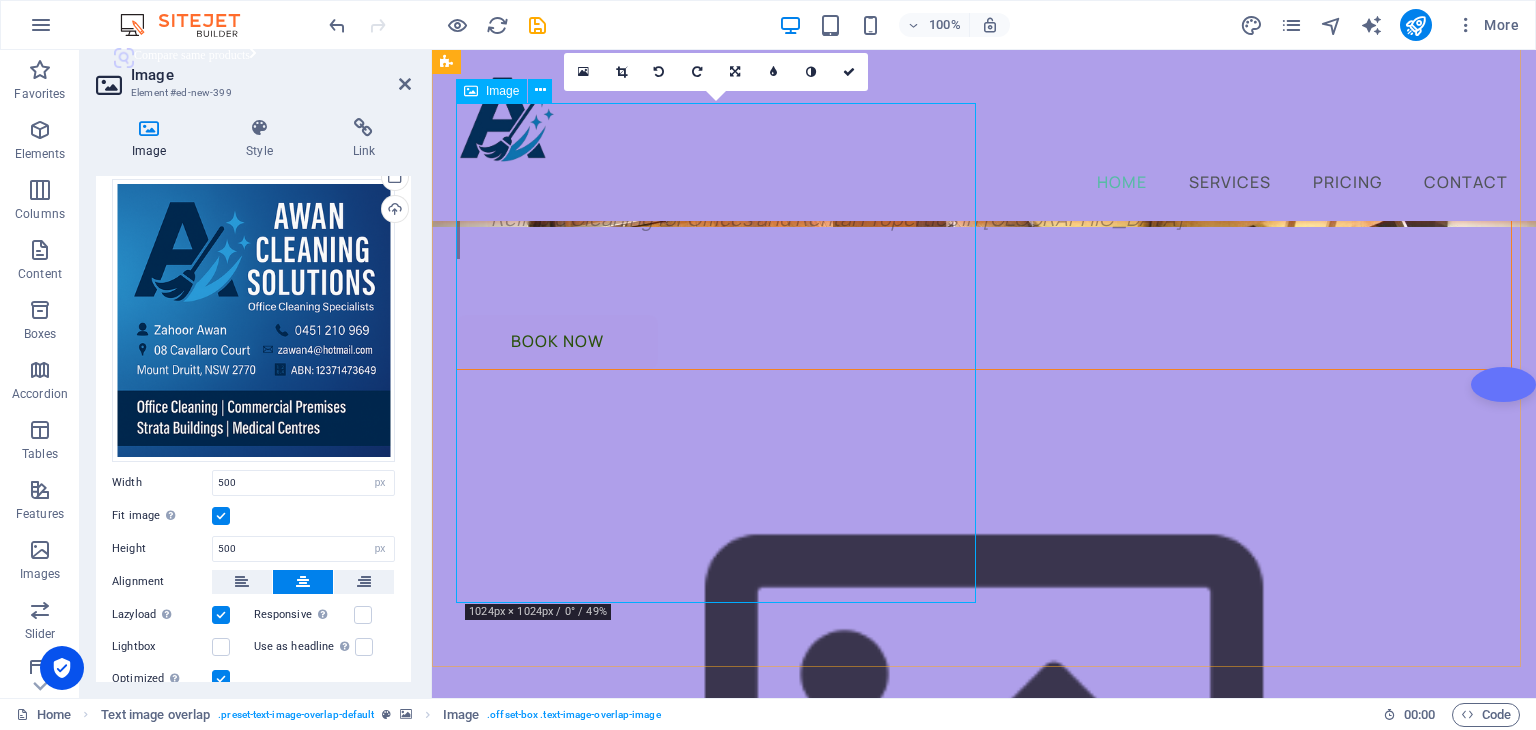 click at bounding box center (1024, 1376) 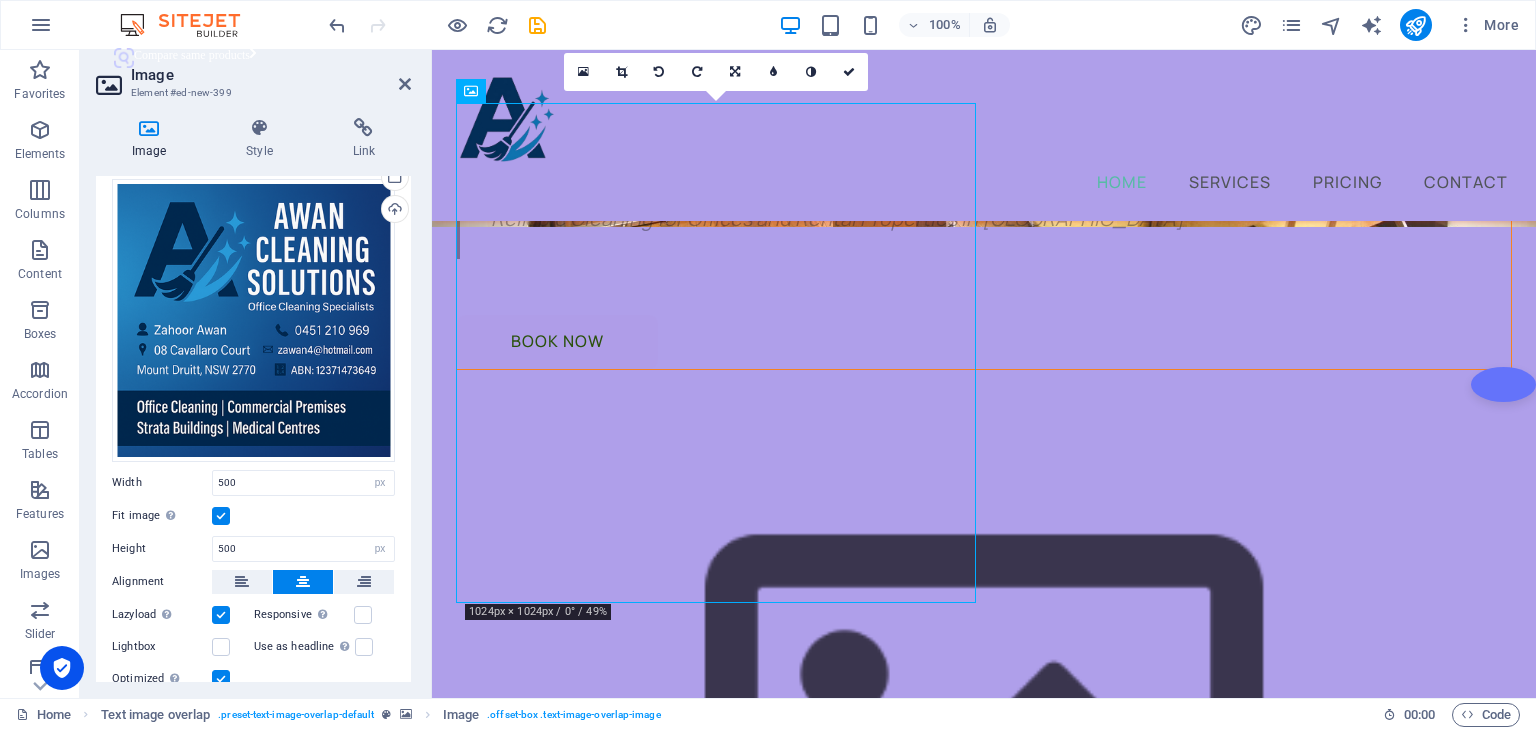 click at bounding box center (984, 748) 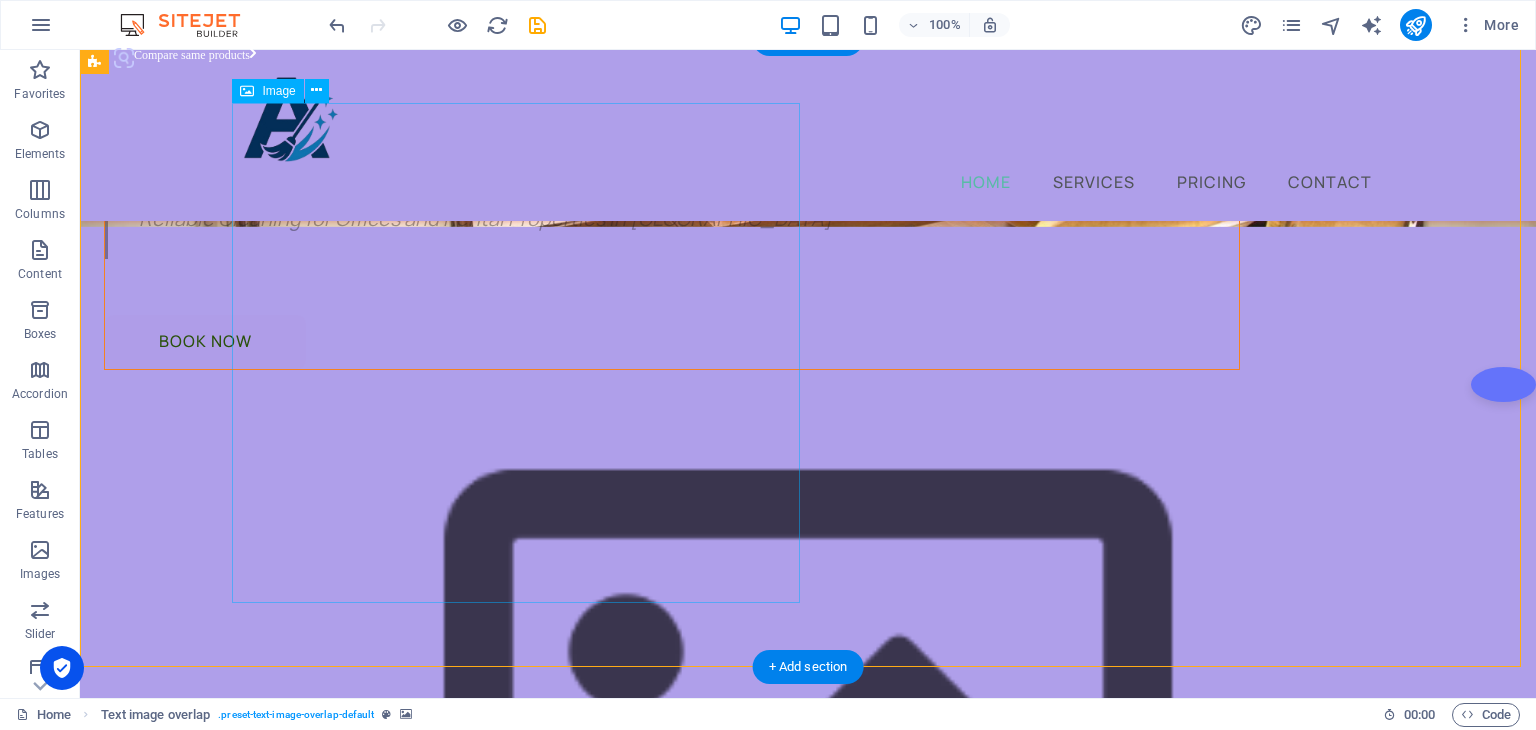 click at bounding box center [848, 1376] 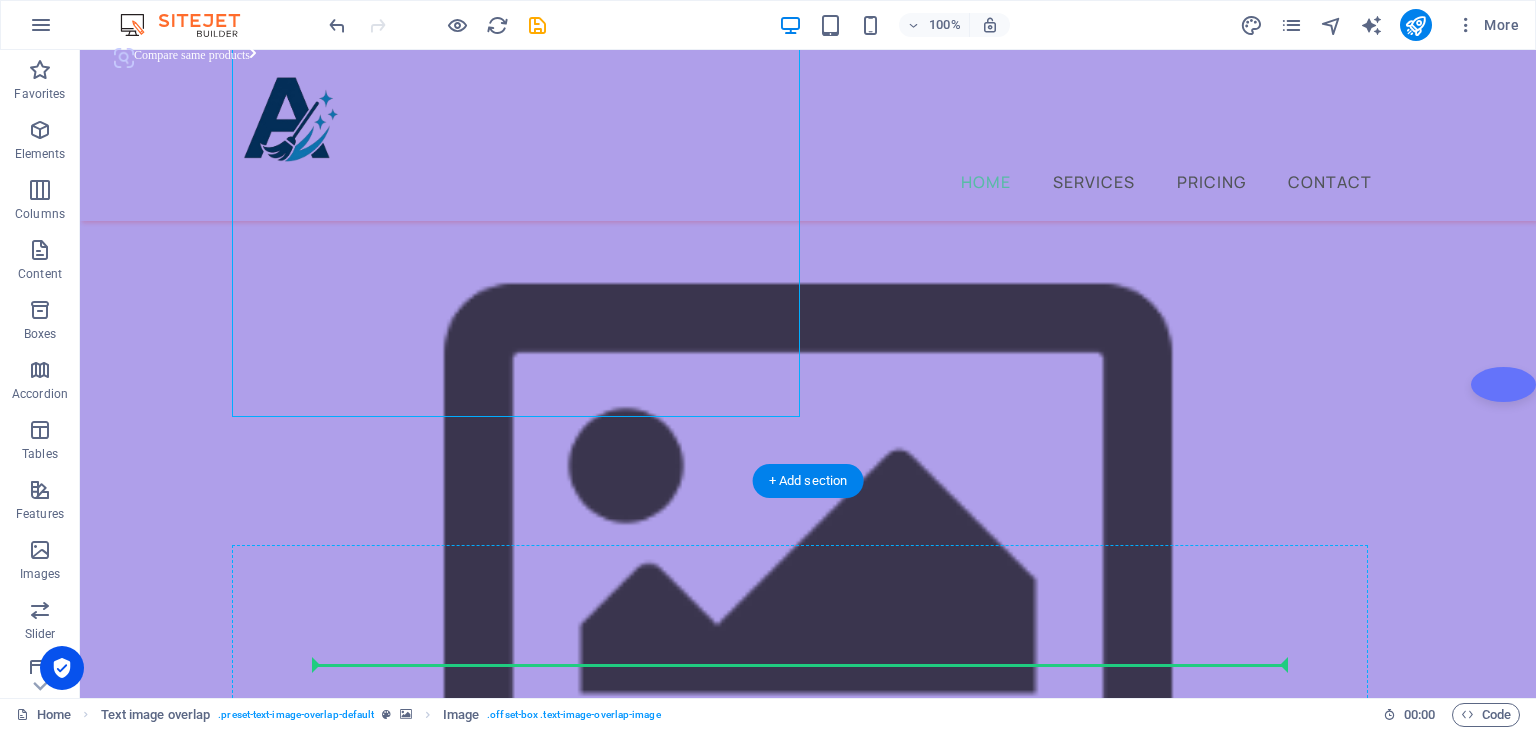 scroll, scrollTop: 903, scrollLeft: 0, axis: vertical 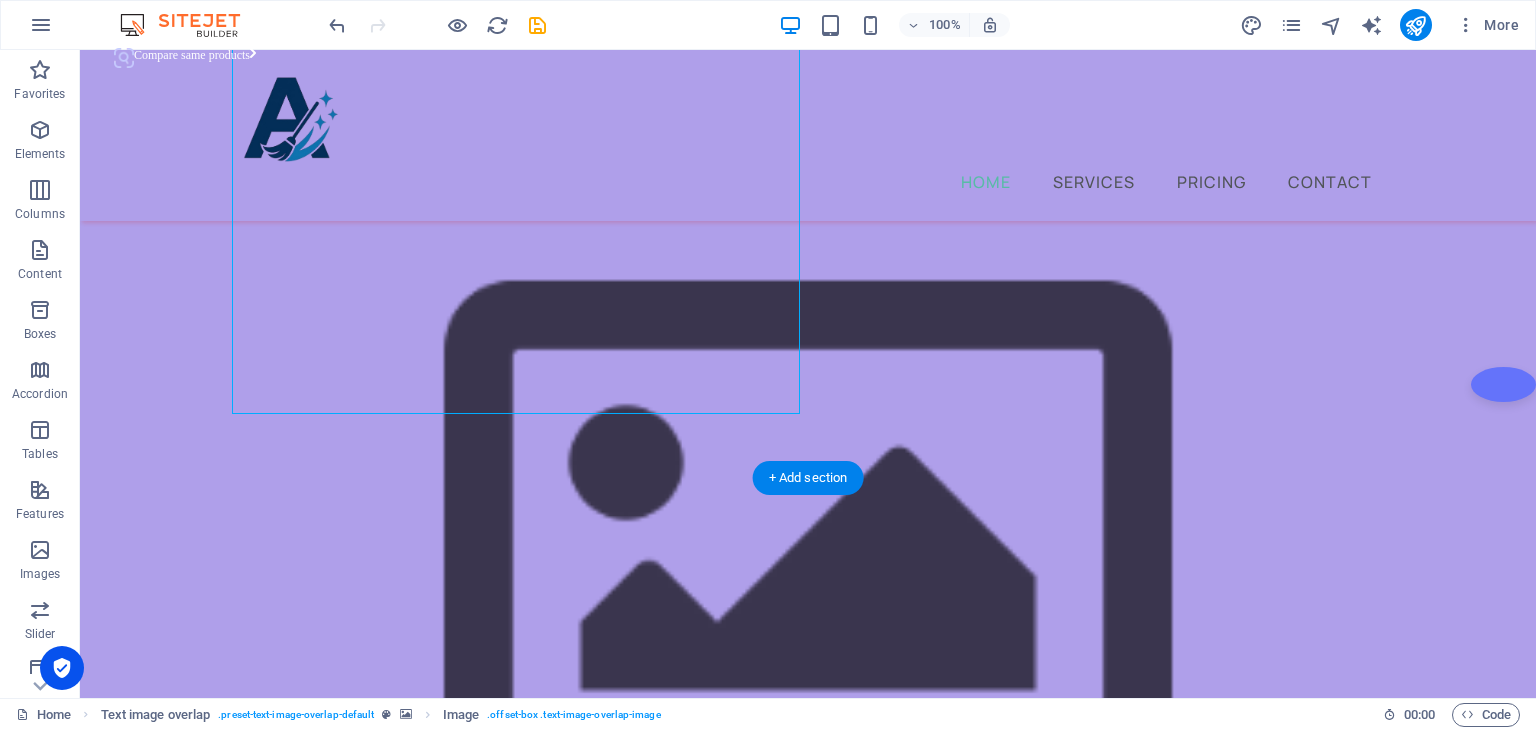 drag, startPoint x: 620, startPoint y: 275, endPoint x: 497, endPoint y: 376, distance: 159.154 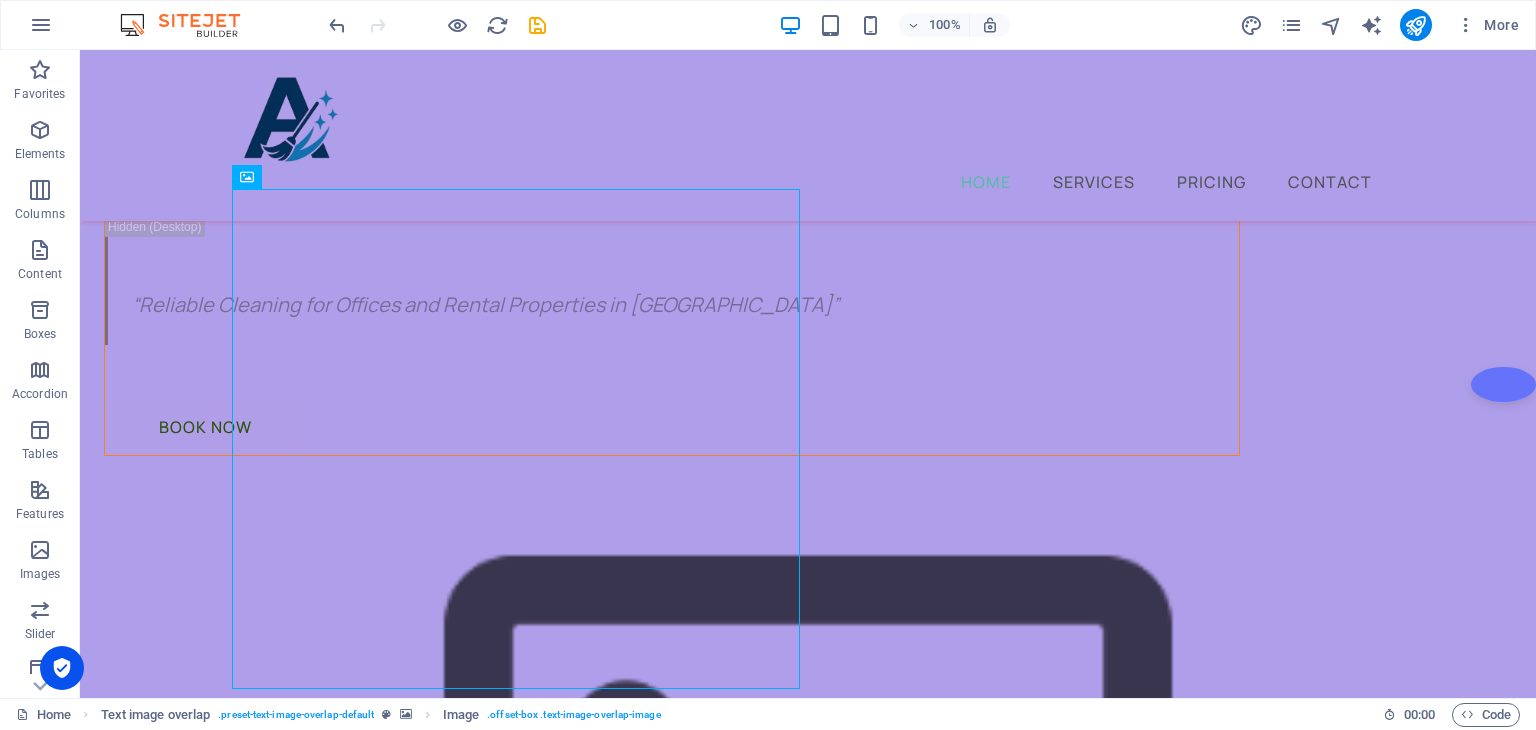 scroll, scrollTop: 655, scrollLeft: 0, axis: vertical 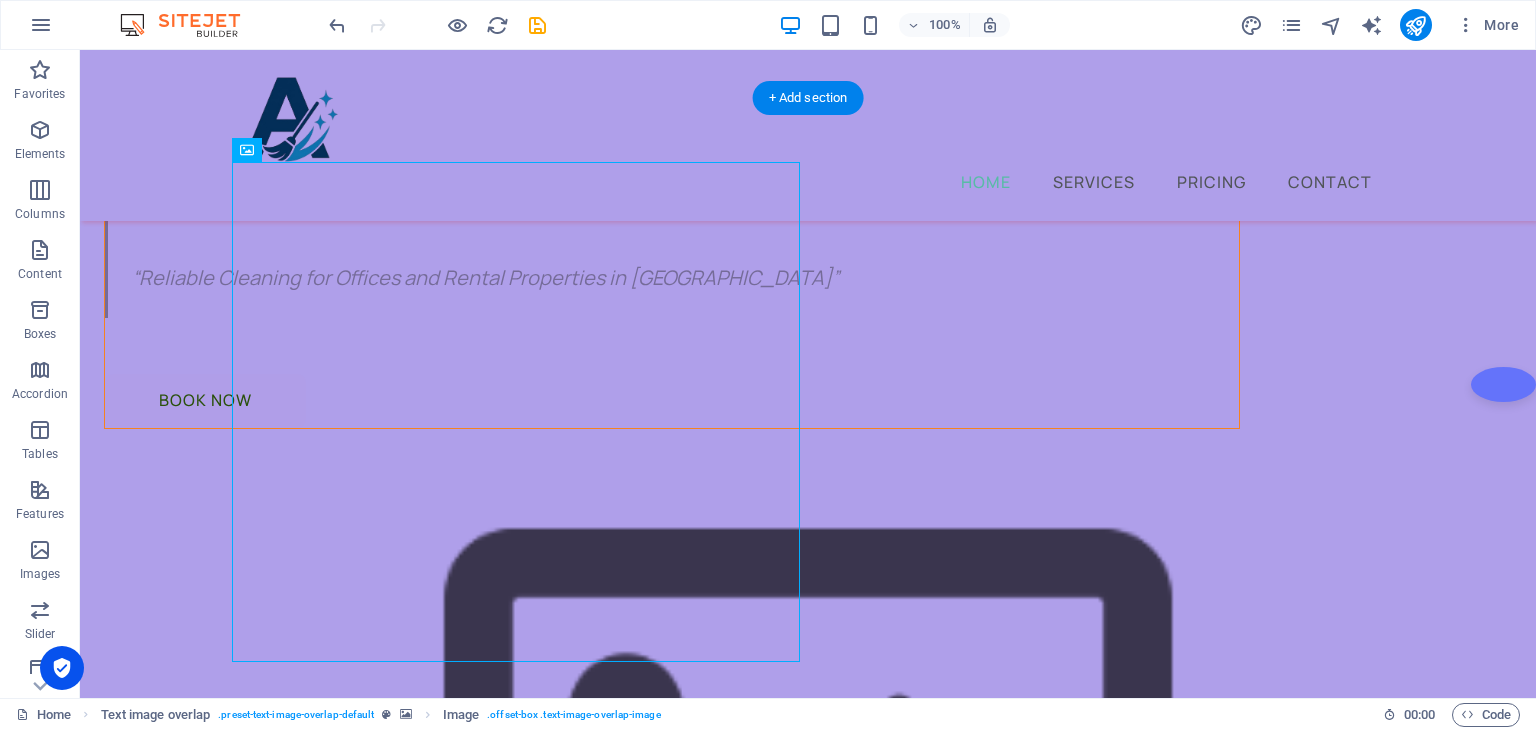click at bounding box center [808, 807] 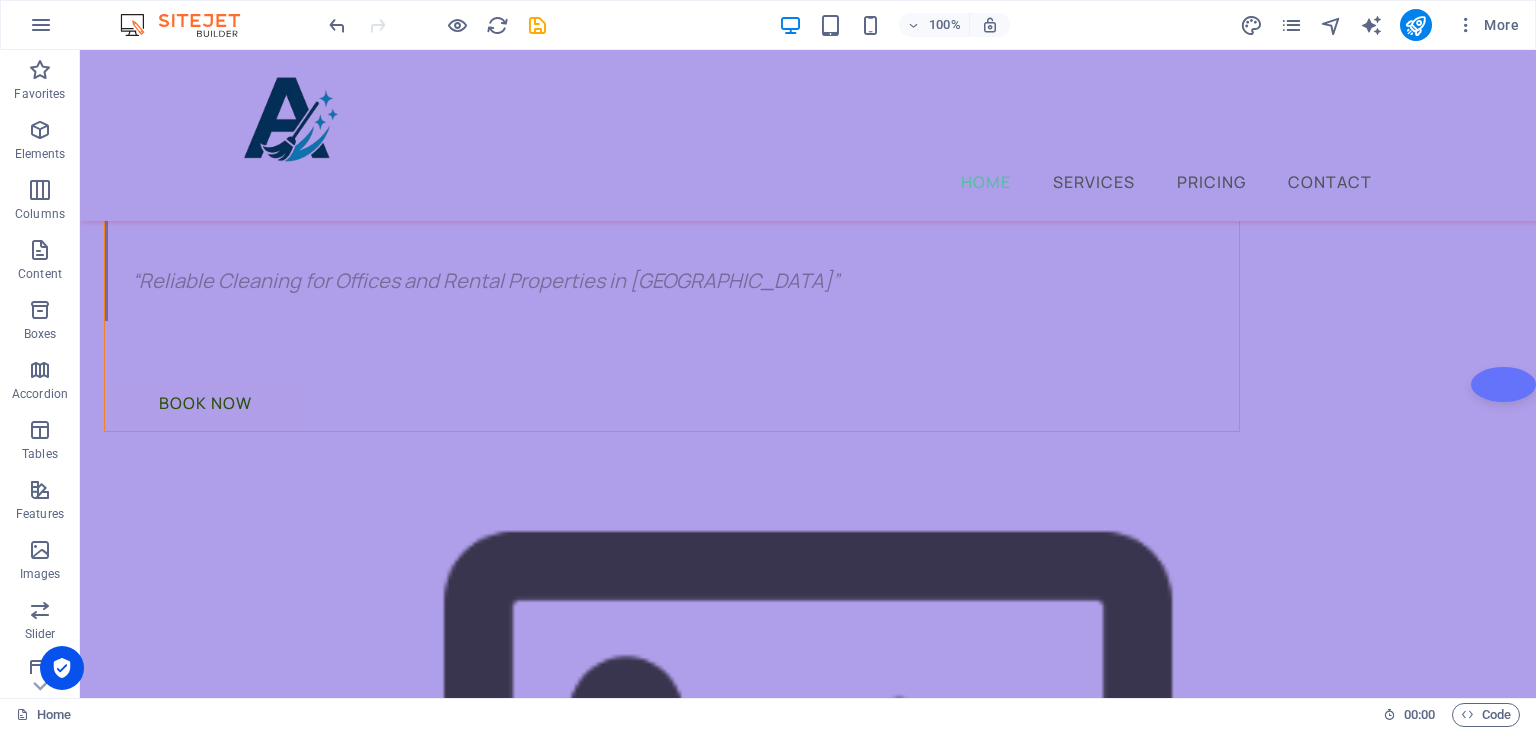 scroll, scrollTop: 665, scrollLeft: 0, axis: vertical 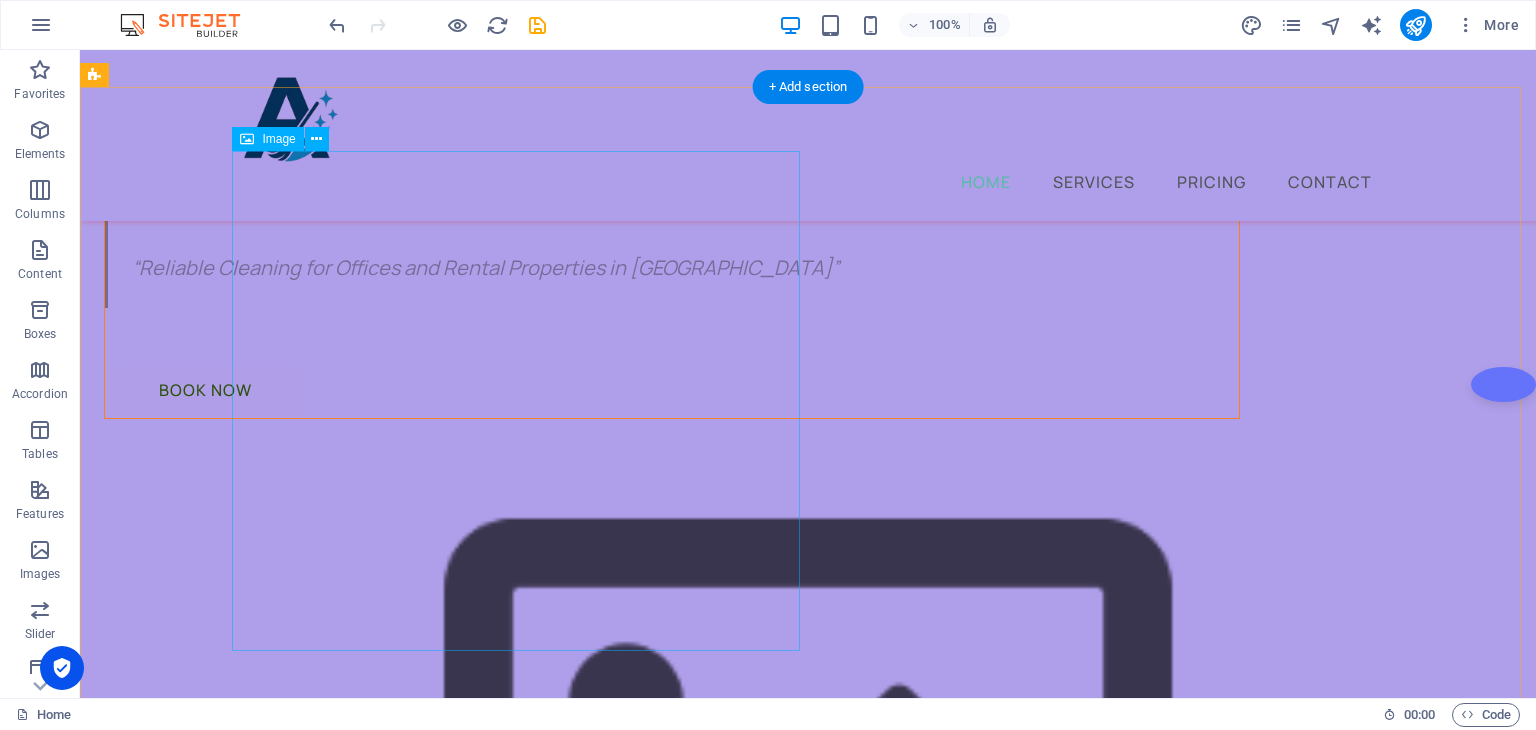 click at bounding box center (848, 1425) 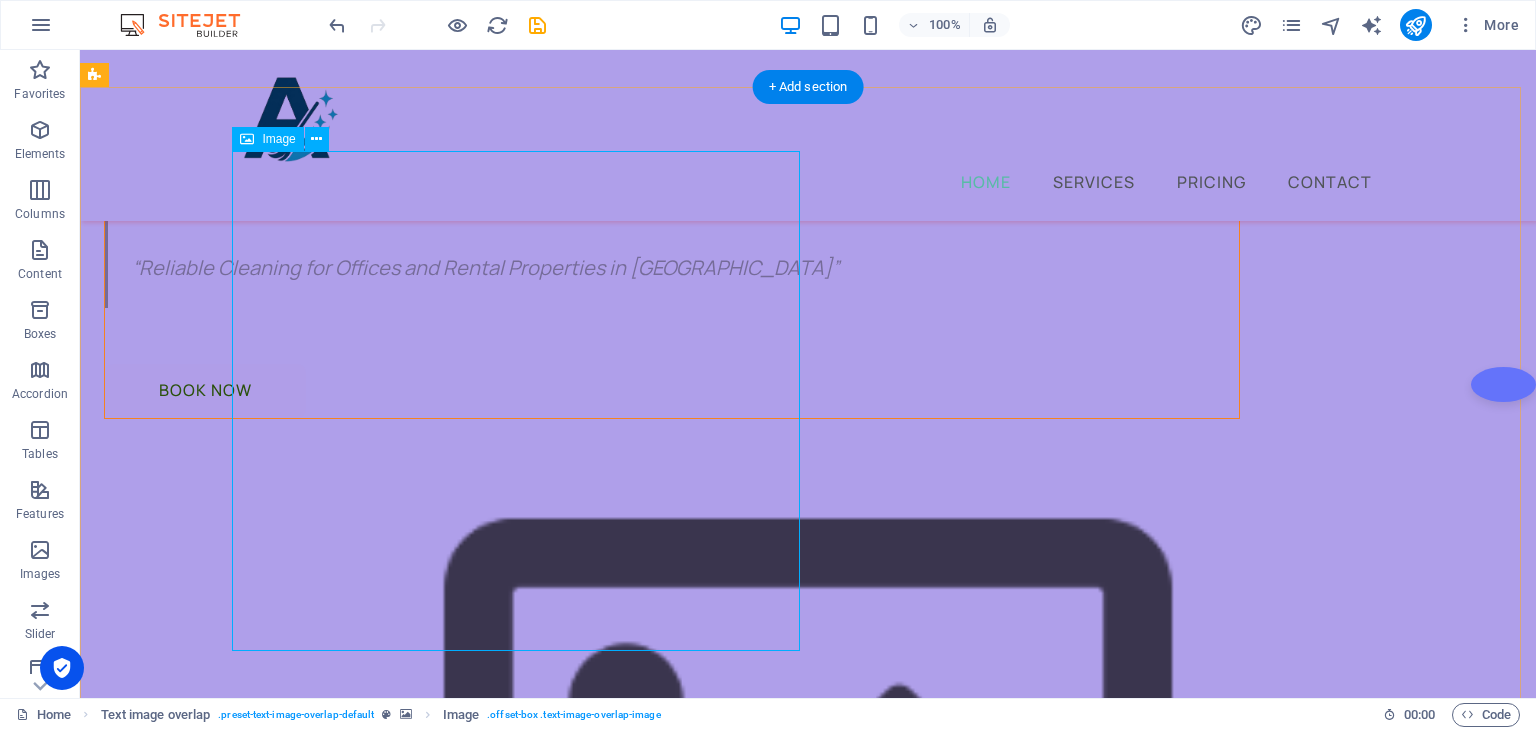 click at bounding box center [848, 1425] 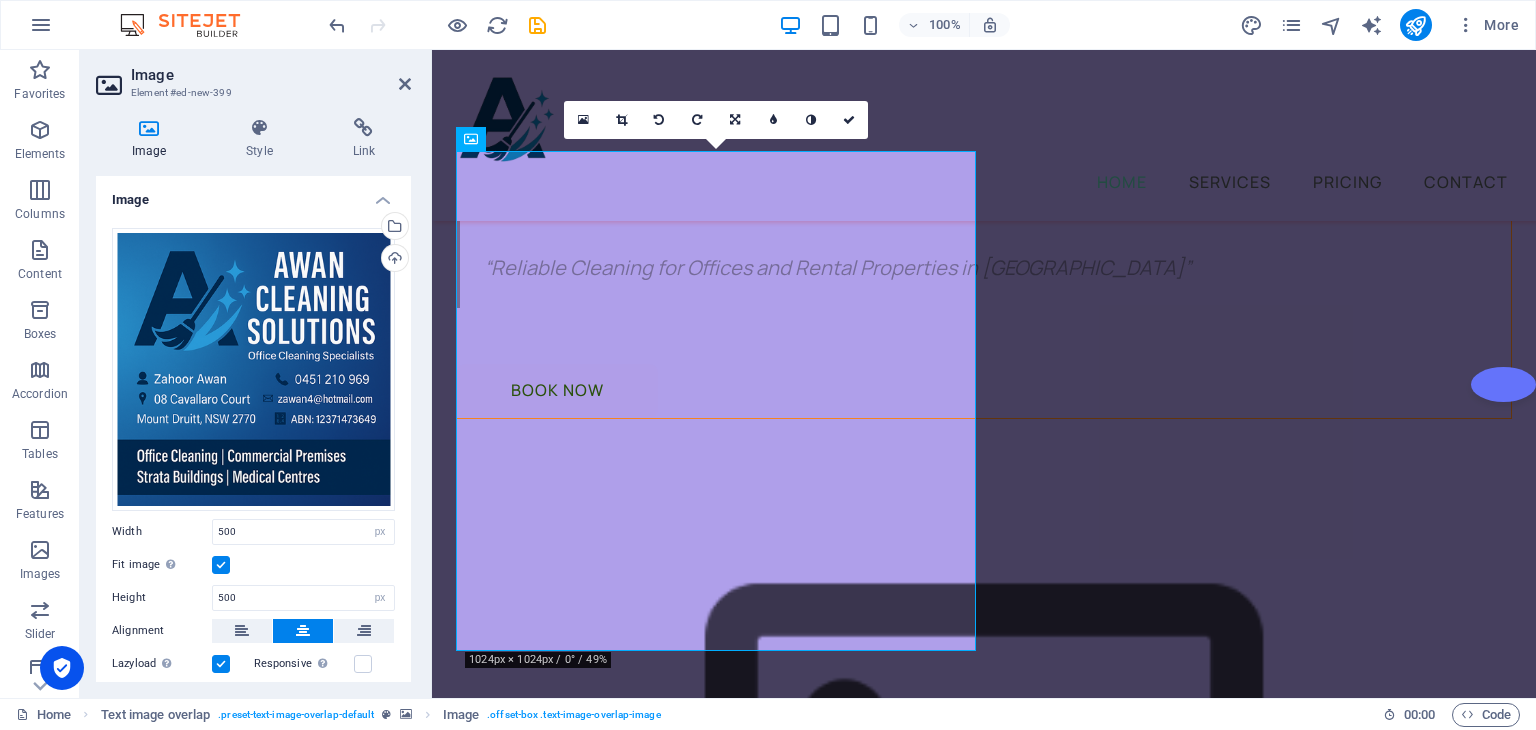 type 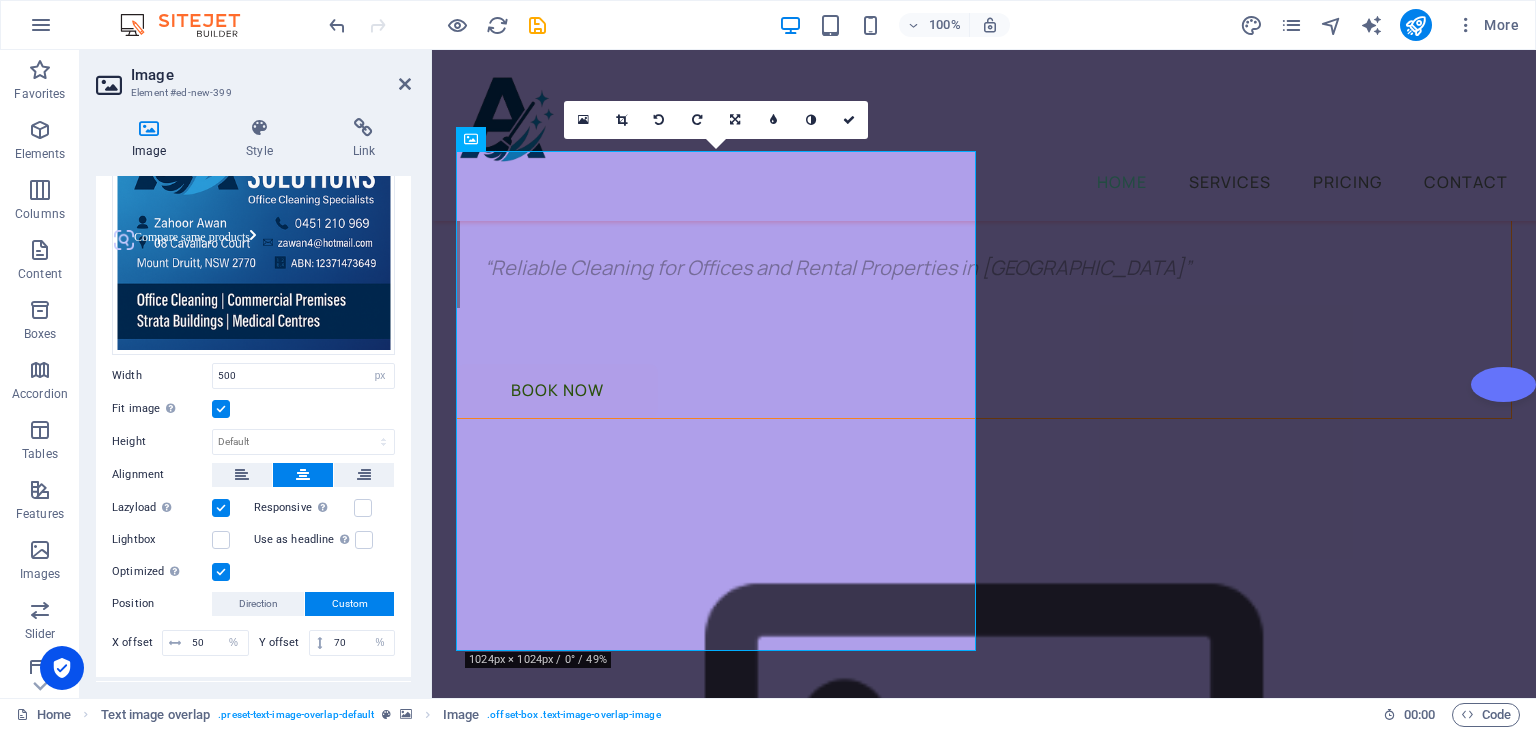 scroll, scrollTop: 197, scrollLeft: 0, axis: vertical 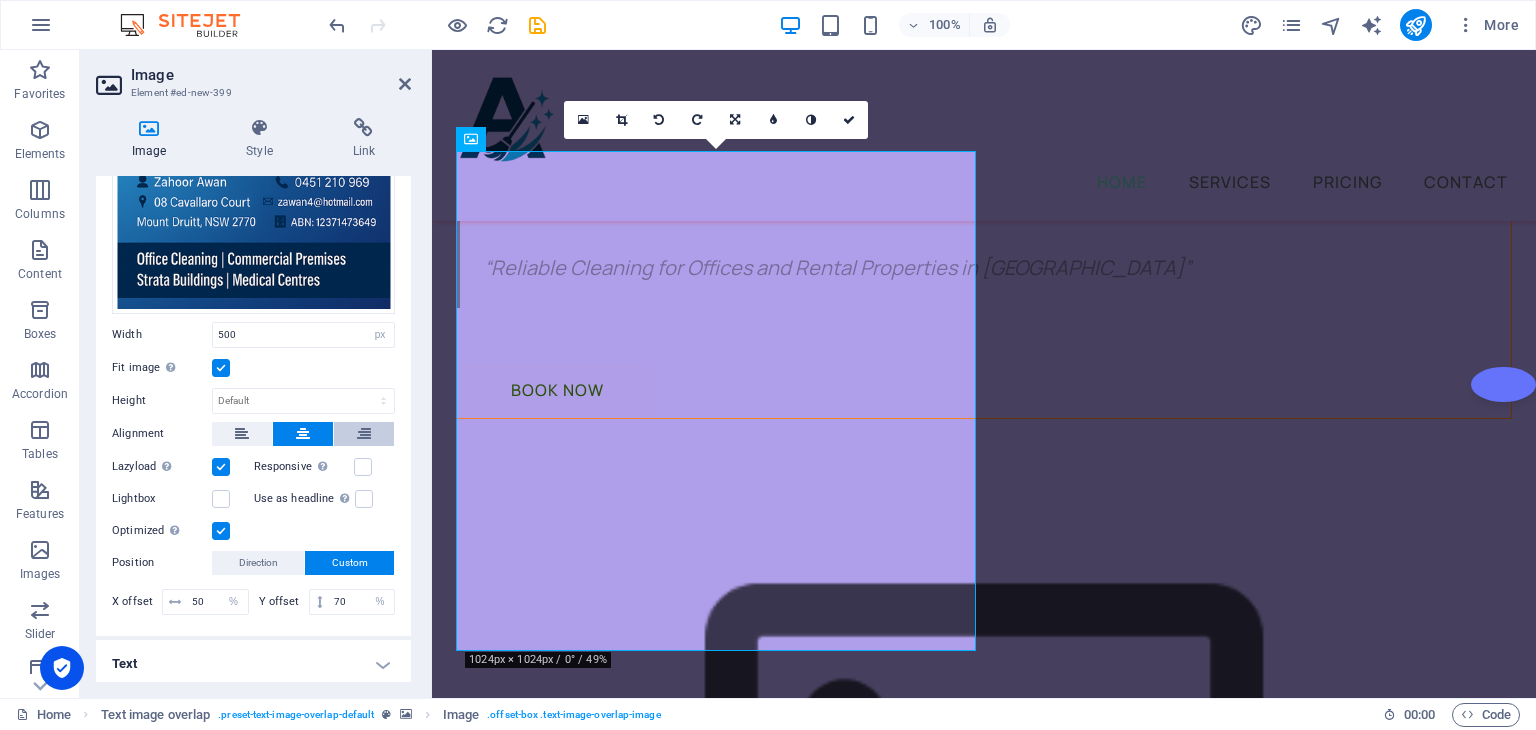 click at bounding box center [364, 434] 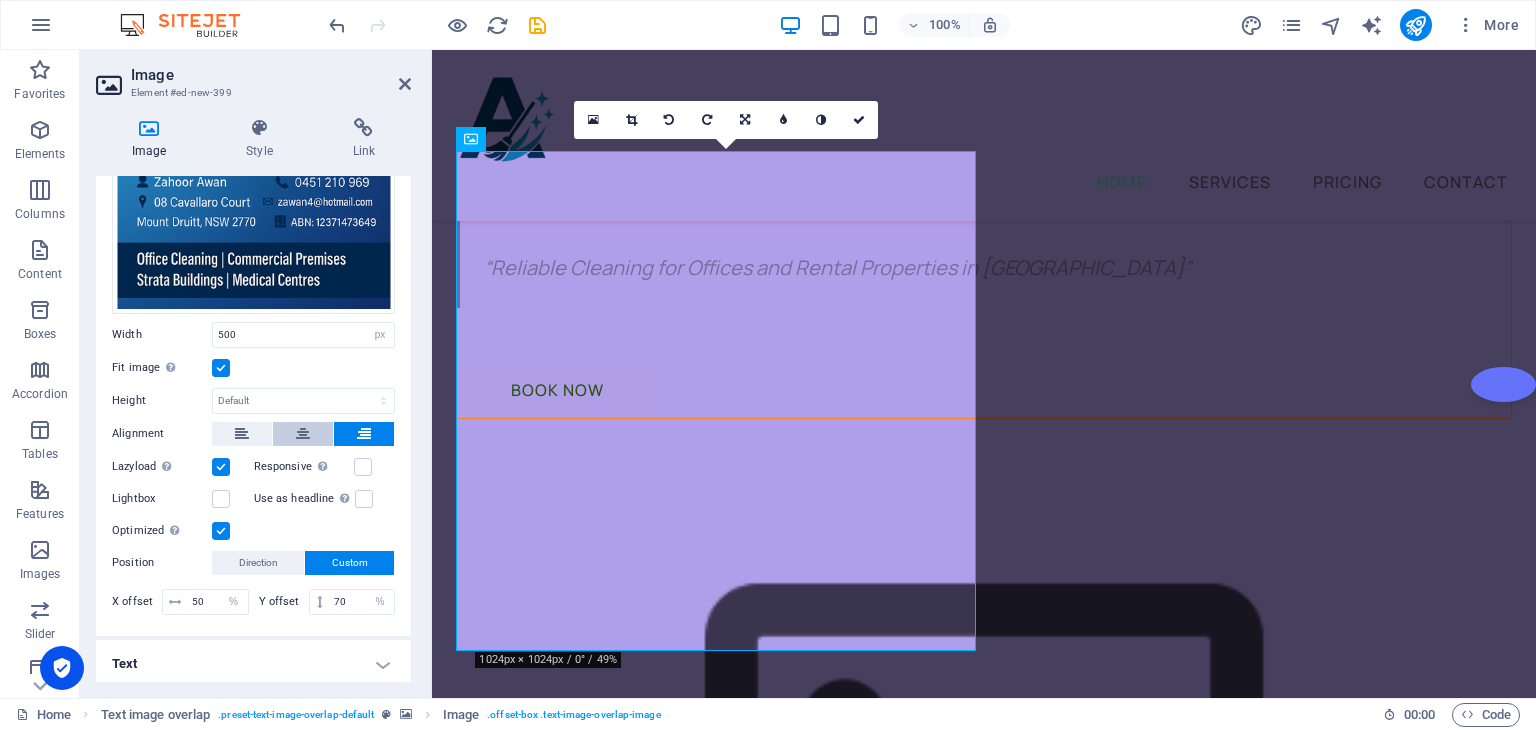 click at bounding box center (303, 434) 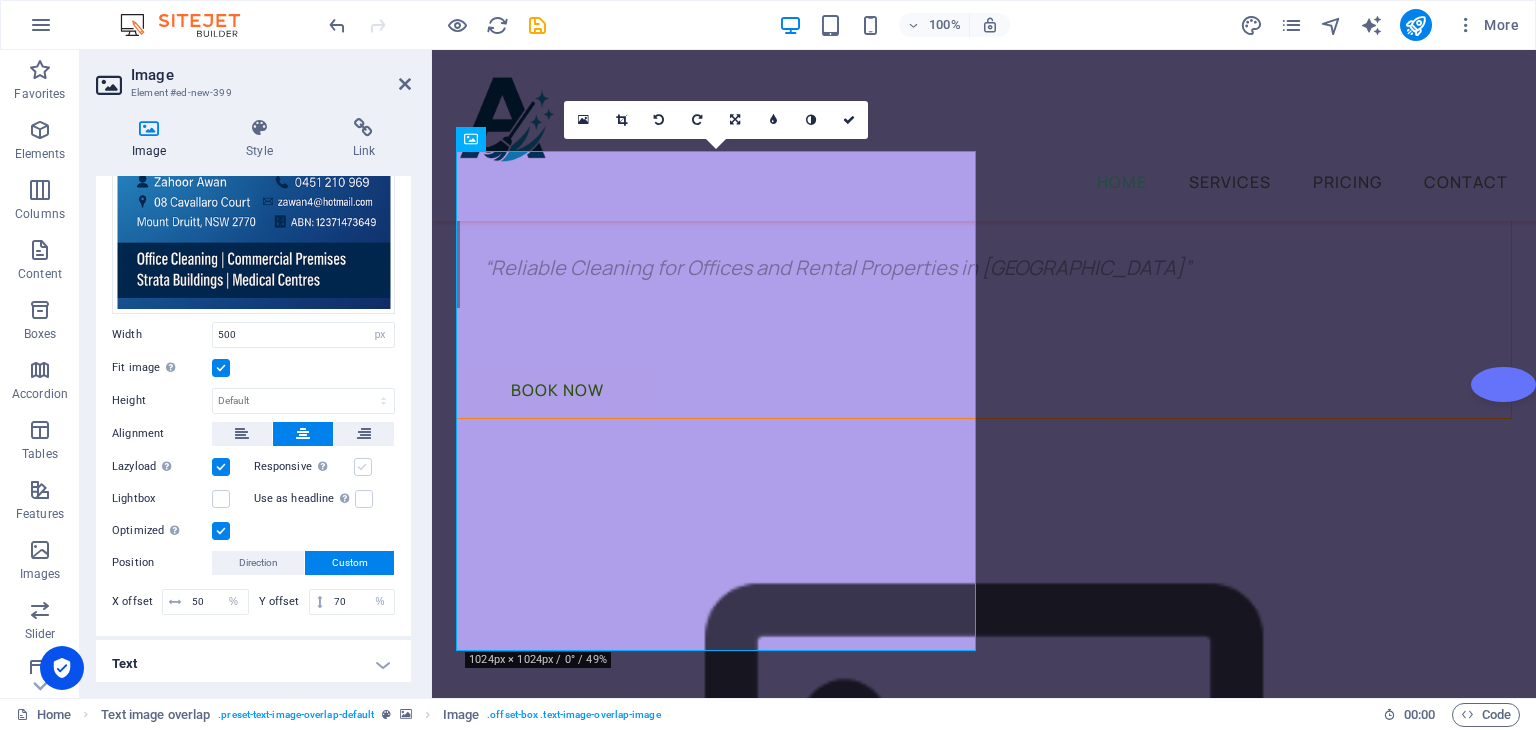 click at bounding box center [363, 467] 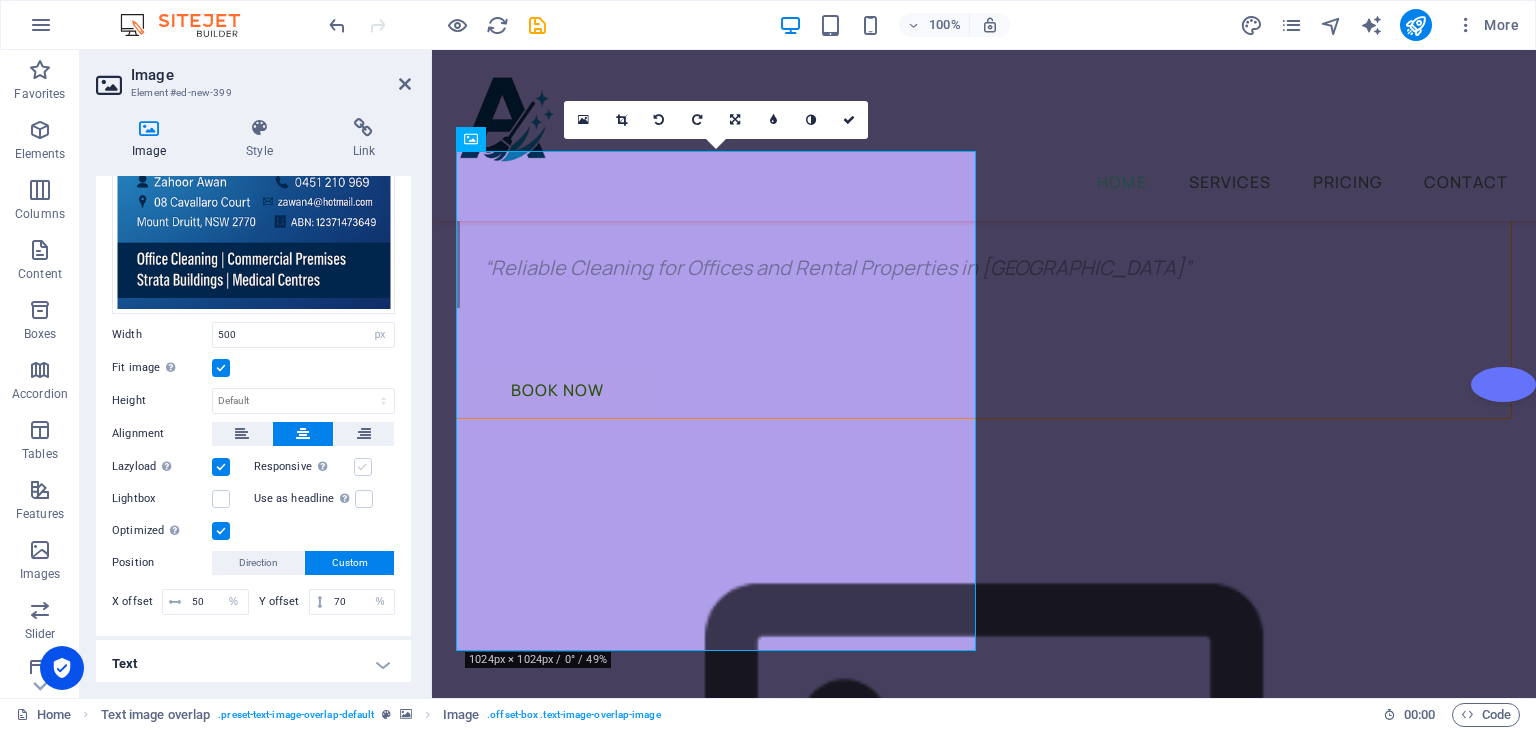click on "Responsive Automatically load retina image and smartphone optimized sizes." at bounding box center [0, 0] 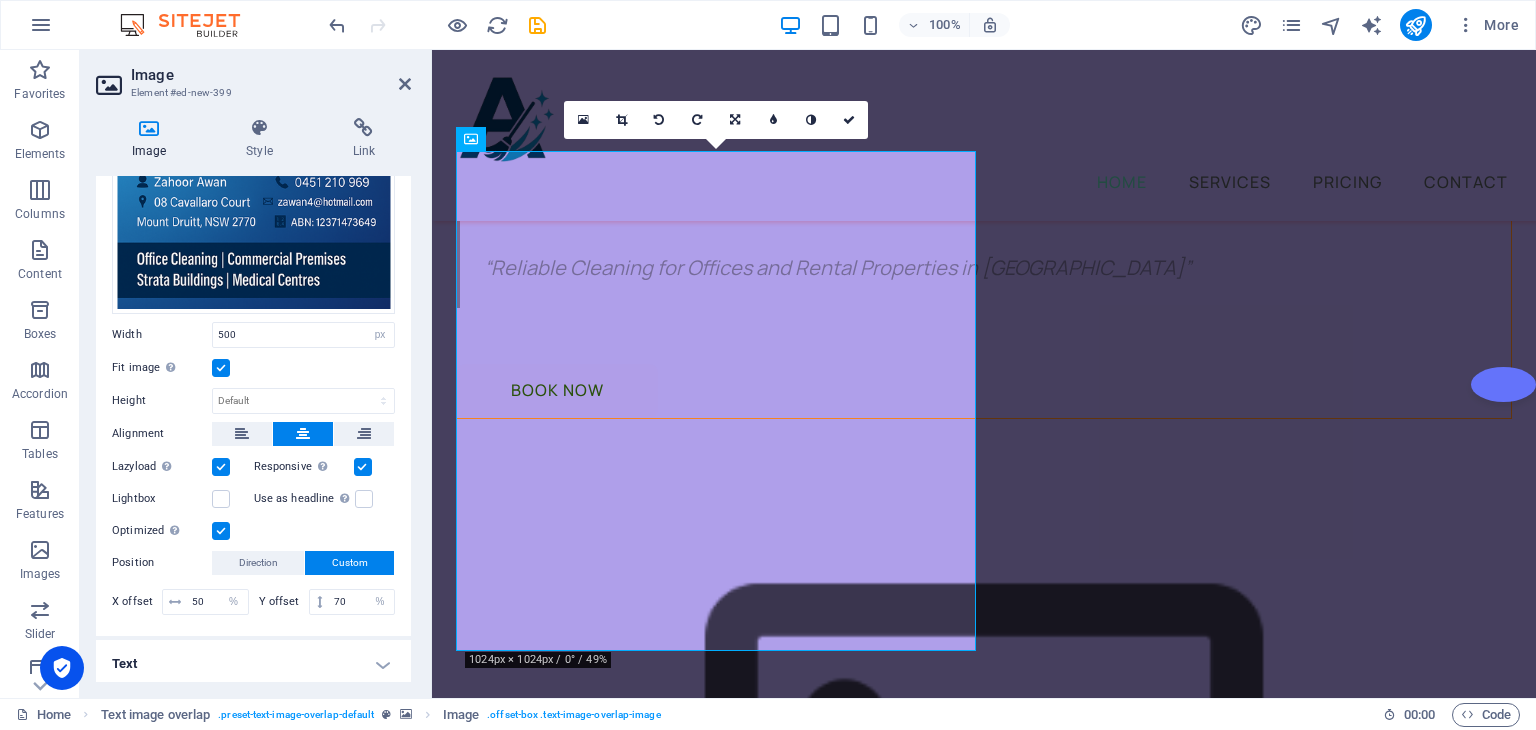 click at bounding box center [363, 467] 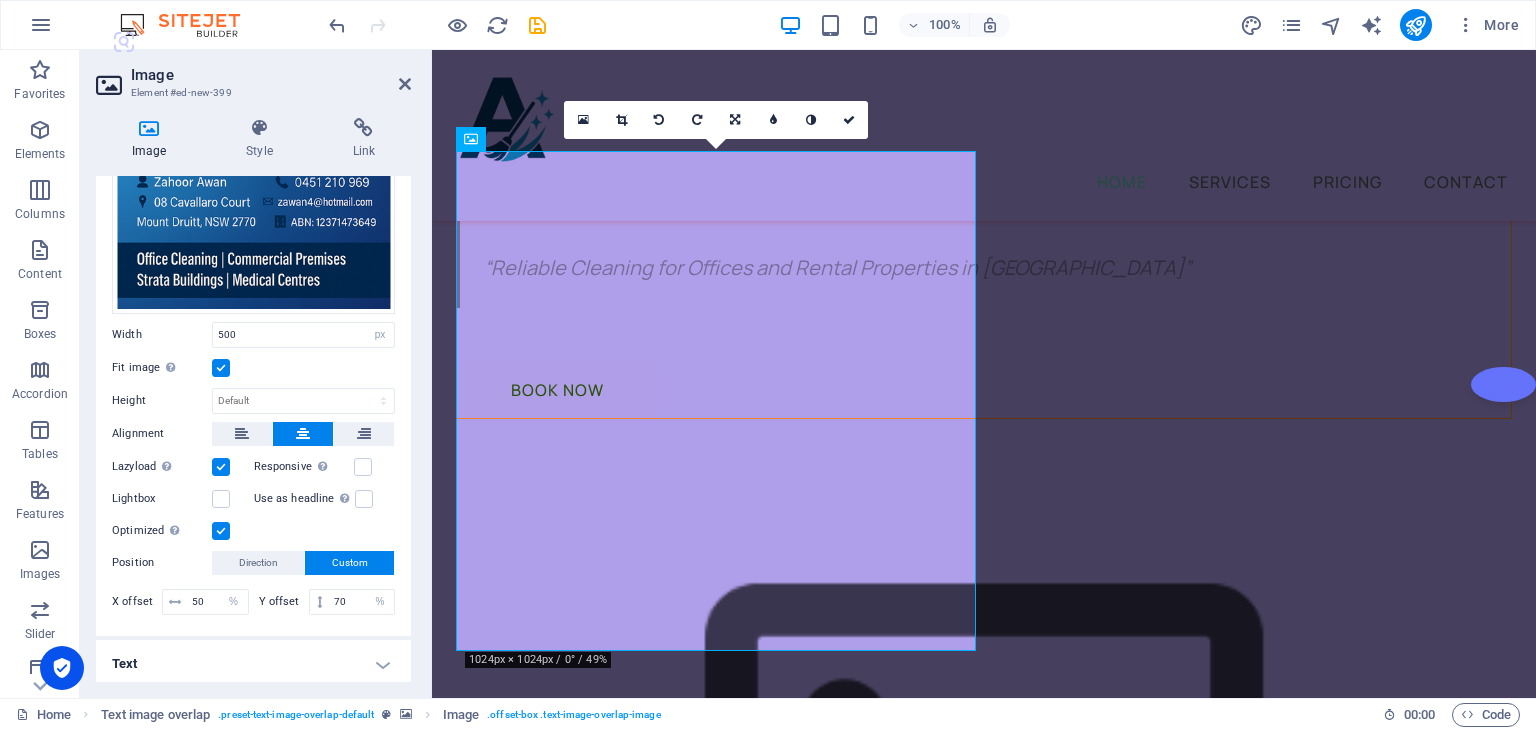 drag, startPoint x: 405, startPoint y: 429, endPoint x: 416, endPoint y: 331, distance: 98.61542 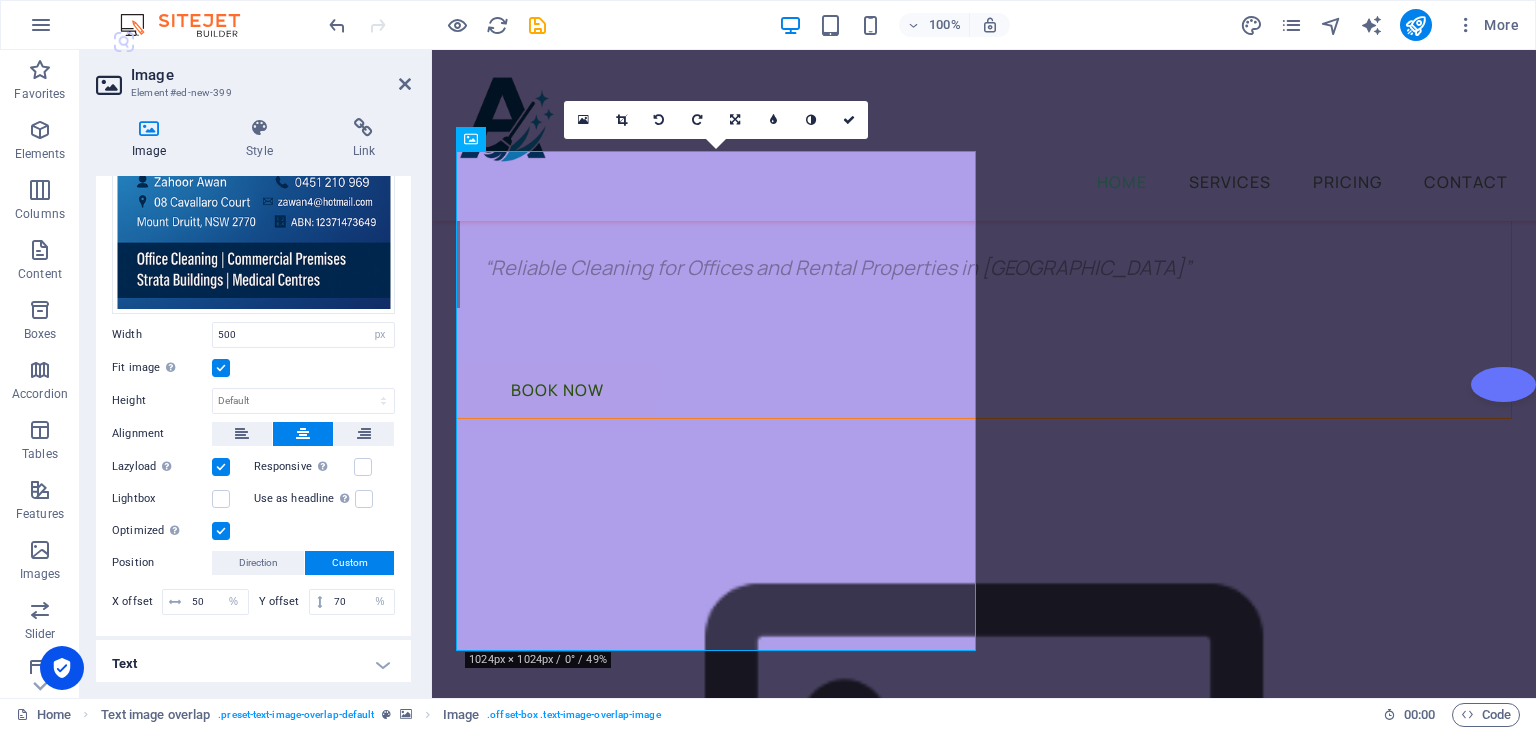 click on "Image Style Link Image Drag files here, click to choose files or select files from Files or our free stock photos & videos Select files from the file manager, stock photos, or upload file(s) Upload Width 500 Default auto px rem % em vh vw Fit image Automatically fit image to a fixed width and height Height Default auto px Alignment Lazyload Loading images after the page loads improves page speed. Responsive Automatically load retina image and smartphone optimized sizes. Lightbox Use as headline The image will be wrapped in an H1 headline tag. Useful for giving alternative text the weight of an H1 headline, e.g. for the logo. Leave unchecked if uncertain. Optimized Images are compressed to improve page speed. Position Direction Custom X offset 50 px rem % vh vw Y offset 70 px rem % vh vw Text Float No float Image left Image right Determine how text should behave around the image. Text Alternative text Image caption Paragraph Format Normal Heading 1 Heading 2 Heading 3 Heading 4 Heading 5 Heading 6 Code Arial 8" at bounding box center (253, 400) 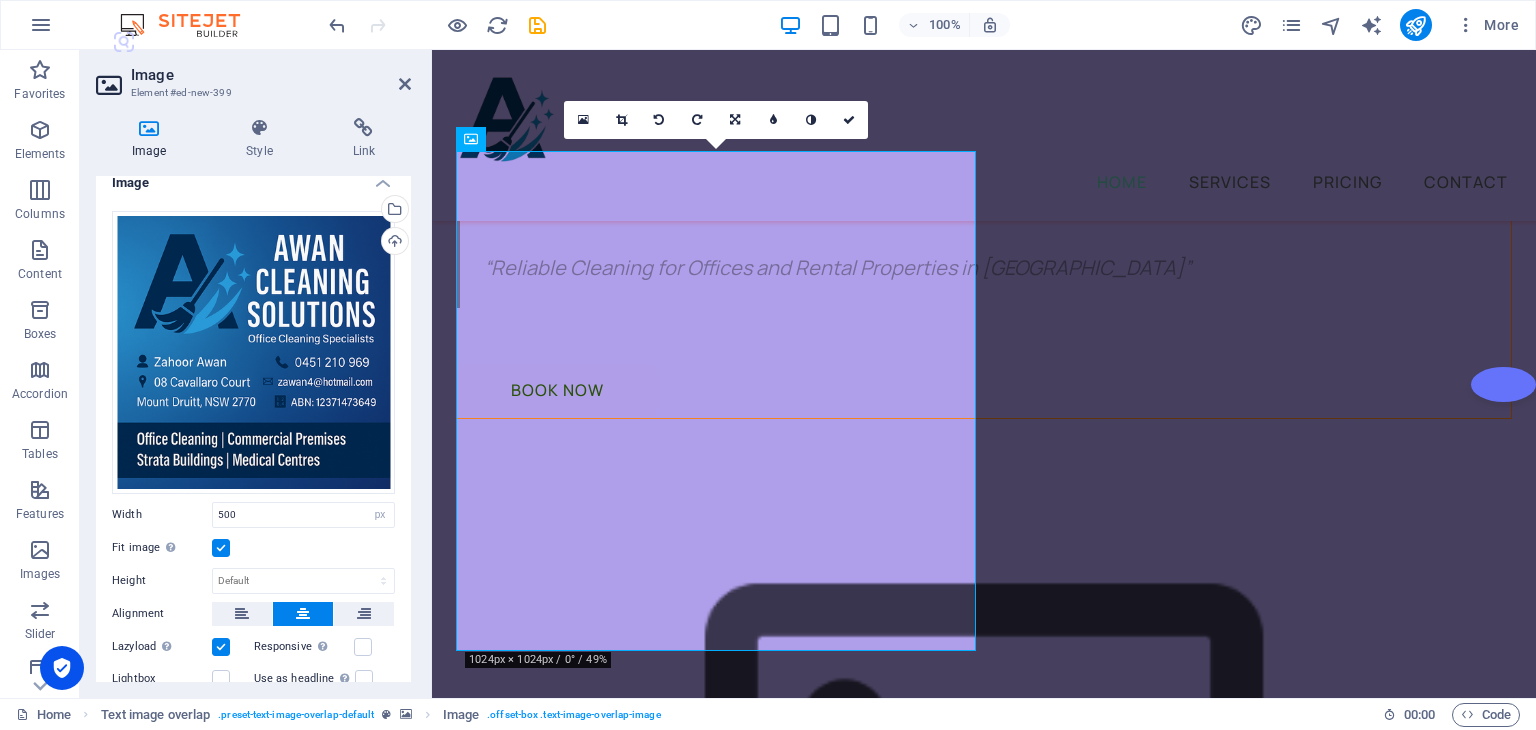 scroll, scrollTop: 0, scrollLeft: 0, axis: both 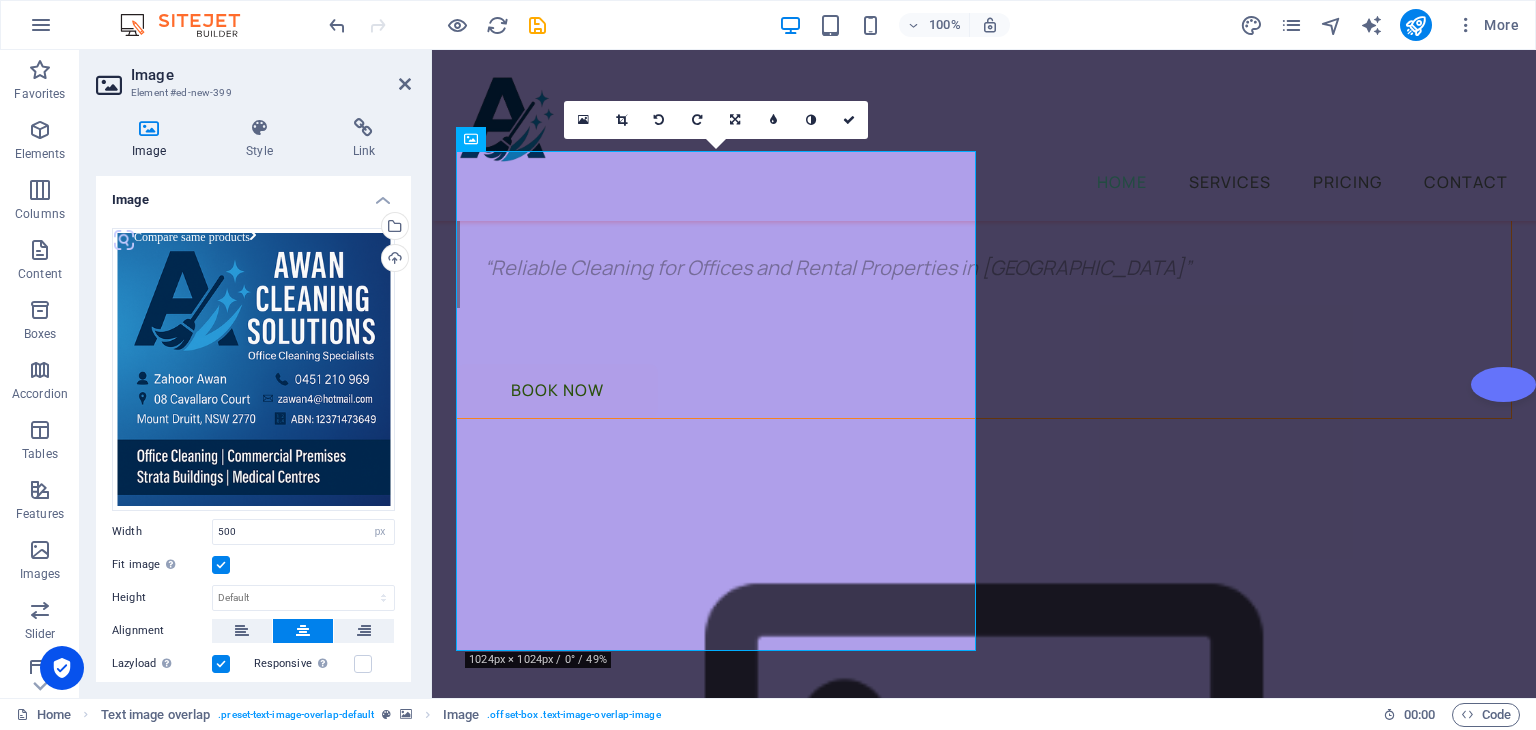 drag, startPoint x: 412, startPoint y: 433, endPoint x: 416, endPoint y: 529, distance: 96.0833 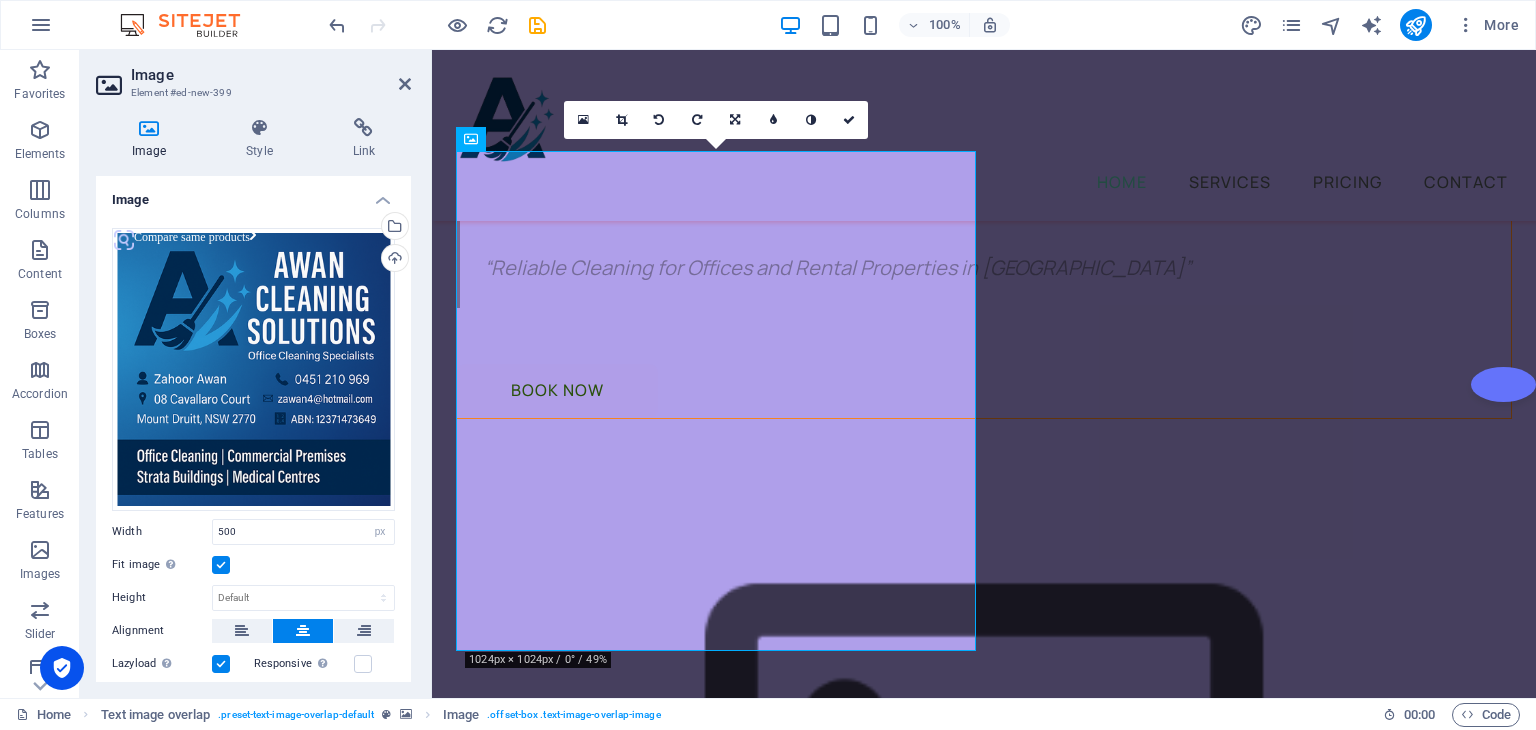 click on "Image Style Link Image Drag files here, click to choose files or select files from Files or our free stock photos & videos Select files from the file manager, stock photos, or upload file(s) Upload Width 500 Default auto px rem % em vh vw Fit image Automatically fit image to a fixed width and height Height Default auto px Alignment Lazyload Loading images after the page loads improves page speed. Responsive Automatically load retina image and smartphone optimized sizes. Lightbox Use as headline The image will be wrapped in an H1 headline tag. Useful for giving alternative text the weight of an H1 headline, e.g. for the logo. Leave unchecked if uncertain. Optimized Images are compressed to improve page speed. Position Direction Custom X offset 50 px rem % vh vw Y offset 70 px rem % vh vw Text Float No float Image left Image right Determine how text should behave around the image. Text Alternative text Image caption Paragraph Format Normal Heading 1 Heading 2 Heading 3 Heading 4 Heading 5 Heading 6 Code Arial 8" at bounding box center (253, 400) 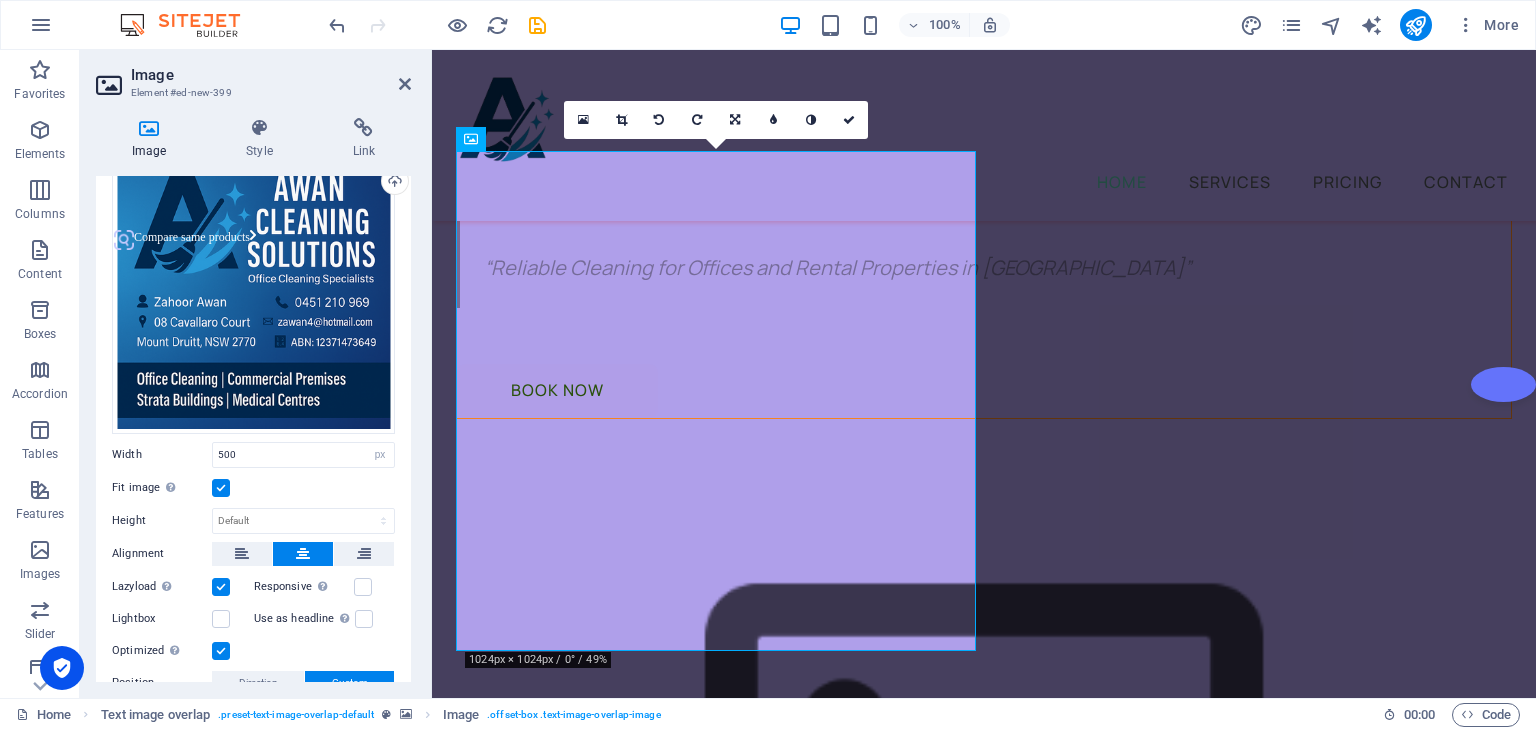 scroll, scrollTop: 197, scrollLeft: 0, axis: vertical 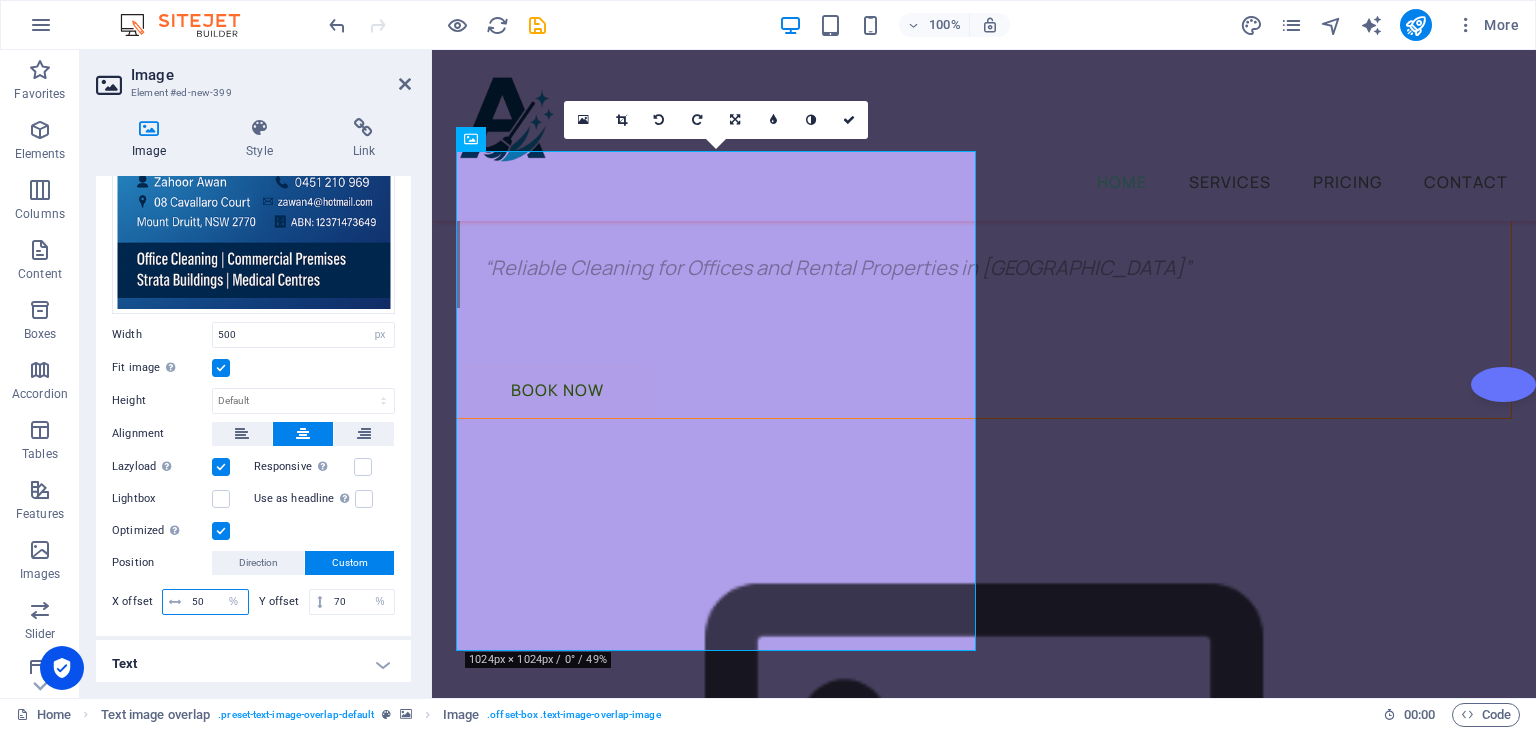 click on "50" at bounding box center [217, 602] 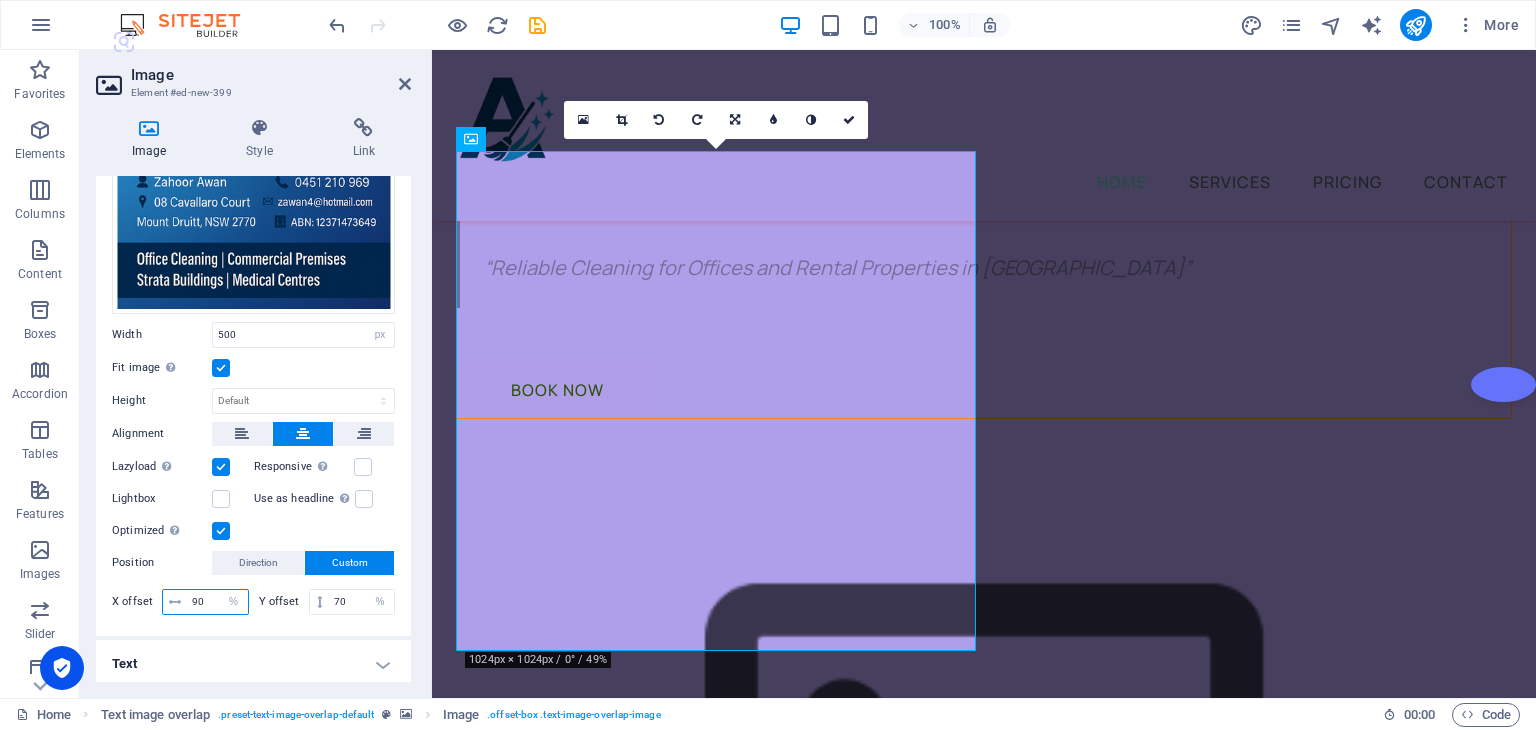 type on "90" 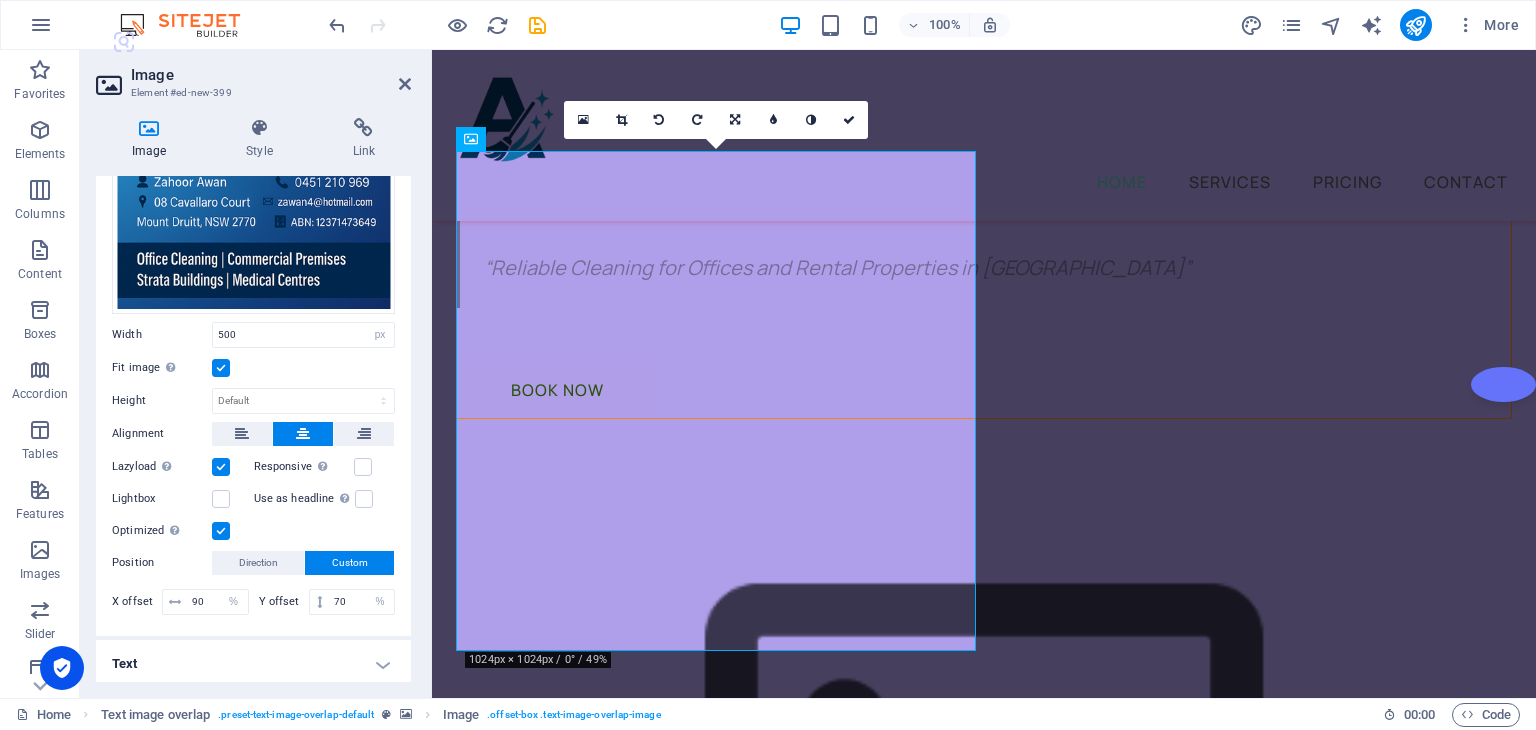 click on "Drag files here, click to choose files or select files from Files or our free stock photos & videos Select files from the file manager, stock photos, or upload file(s) Upload Width 500 Default auto px rem % em vh vw Fit image Automatically fit image to a fixed width and height Height Default auto px Alignment Lazyload Loading images after the page loads improves page speed. Responsive Automatically load retina image and smartphone optimized sizes. Lightbox Use as headline The image will be wrapped in an H1 headline tag. Useful for giving alternative text the weight of an H1 headline, e.g. for the logo. Leave unchecked if uncertain. Optimized Images are compressed to improve page speed. Position Direction Custom X offset 90 px rem % vh vw Y offset 70 px rem % vh vw" at bounding box center [253, 325] 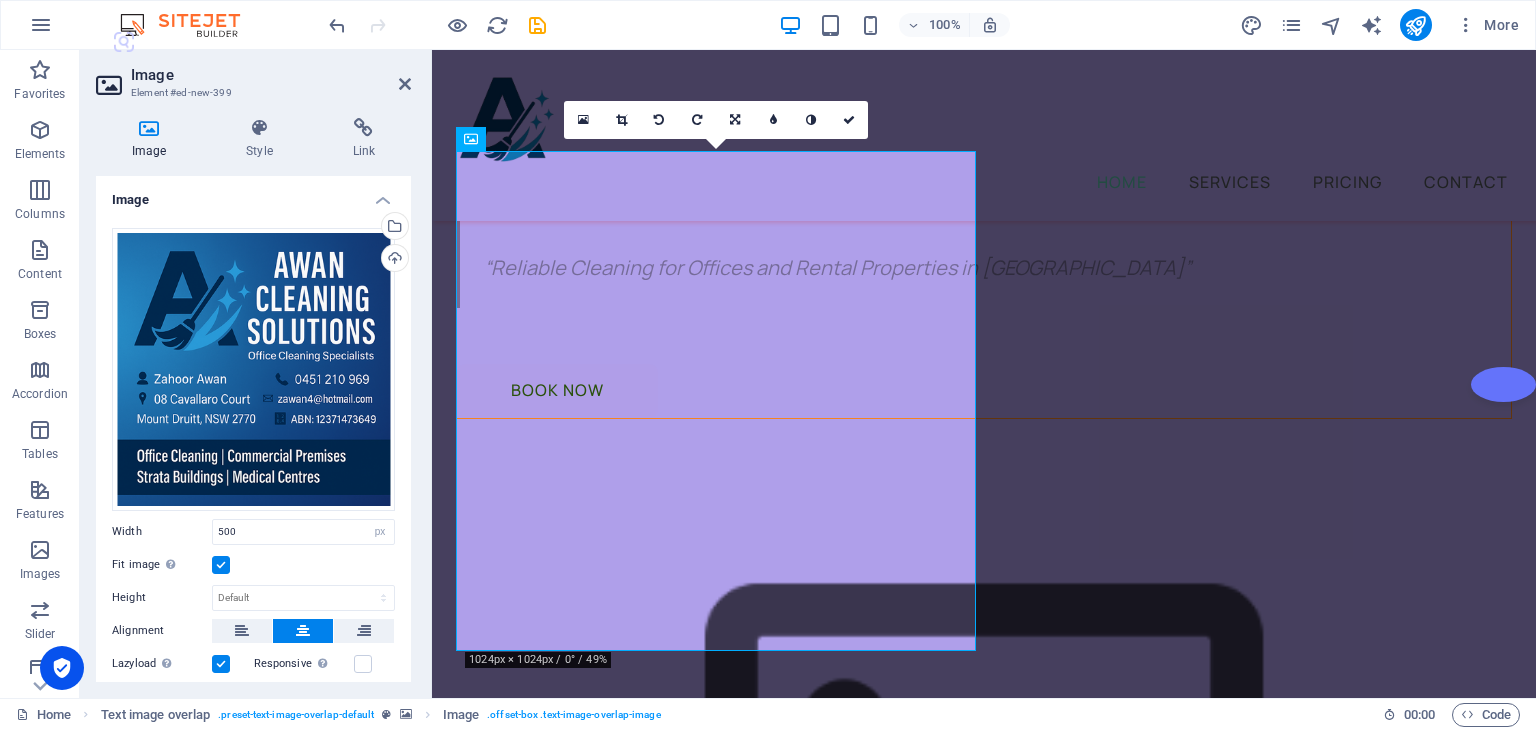 scroll, scrollTop: 197, scrollLeft: 0, axis: vertical 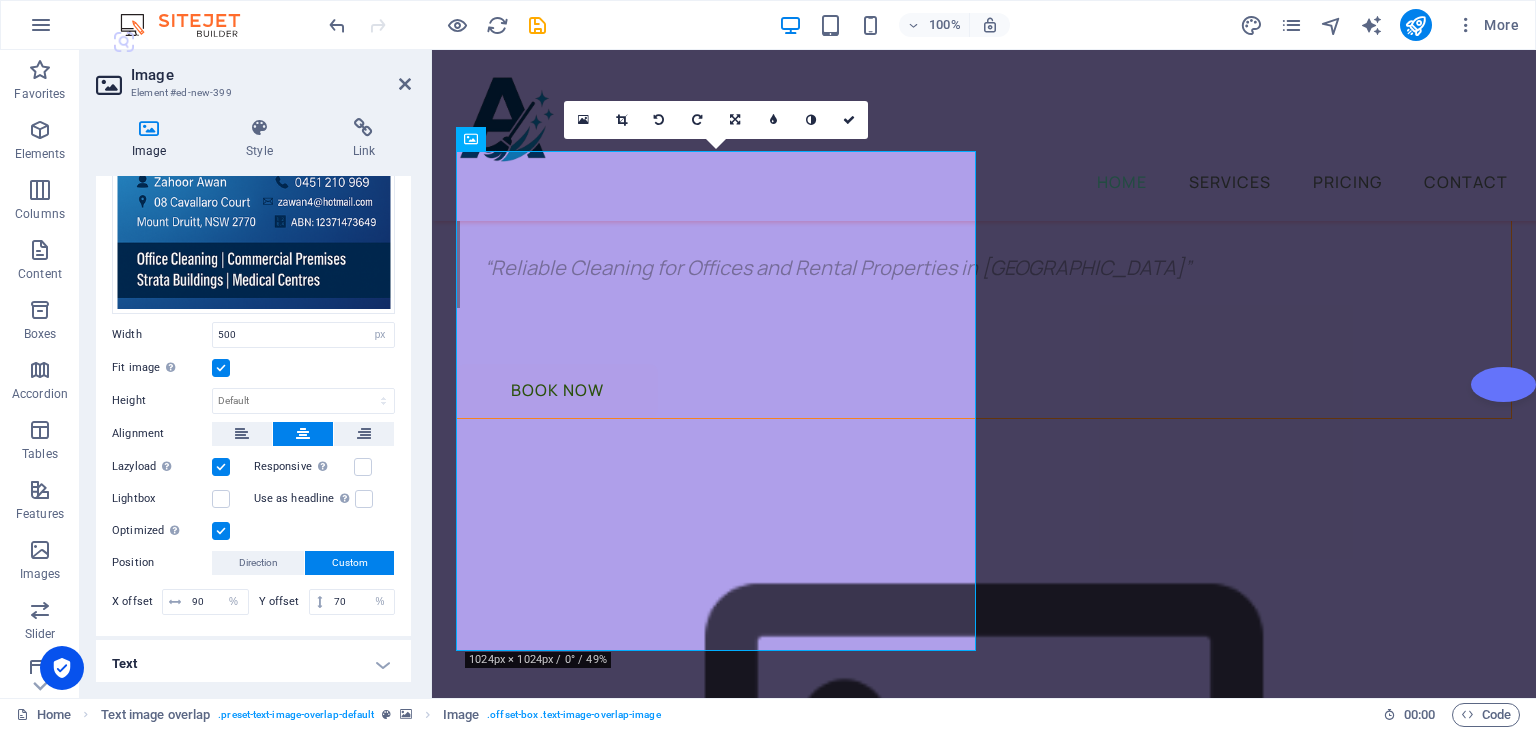 click on "Text" at bounding box center [253, 664] 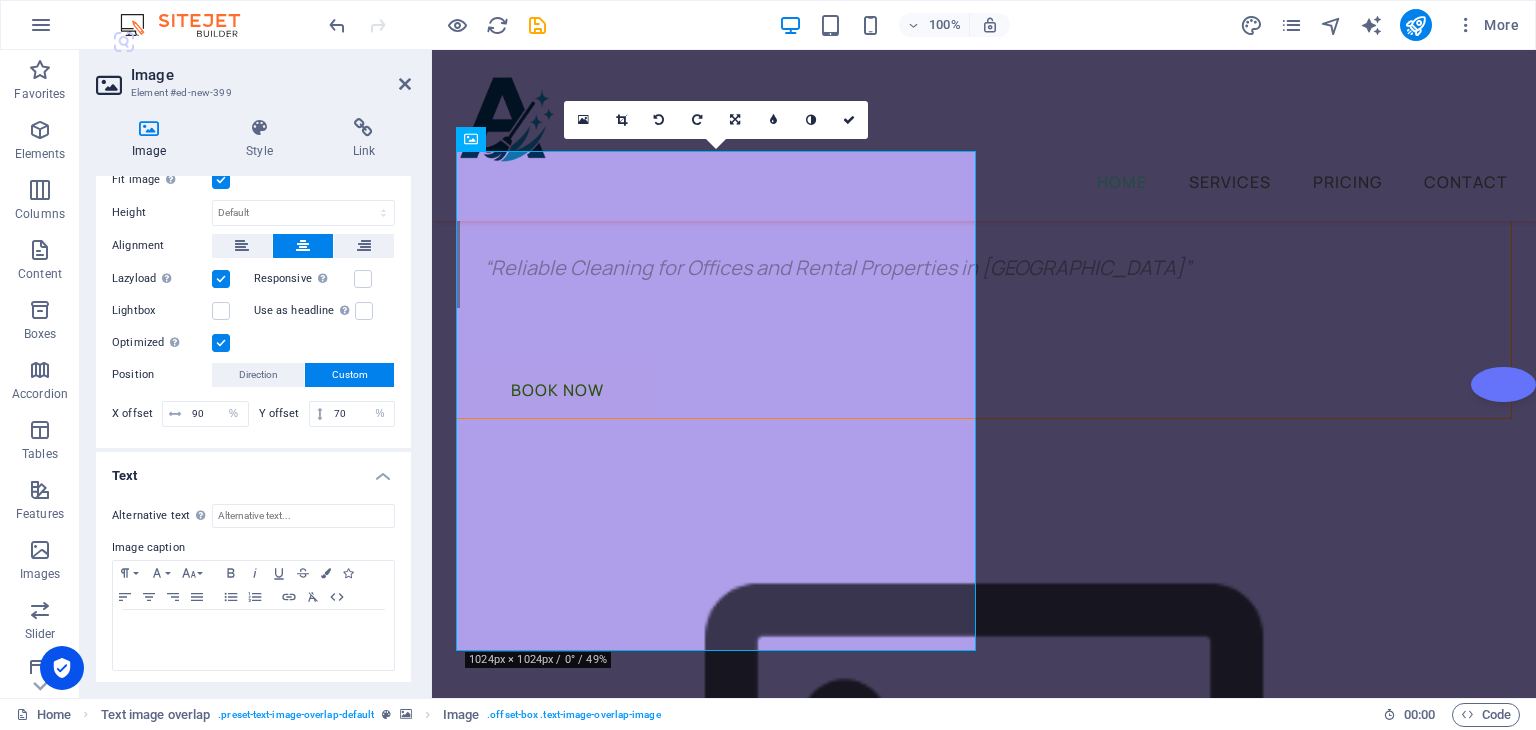 scroll, scrollTop: 0, scrollLeft: 0, axis: both 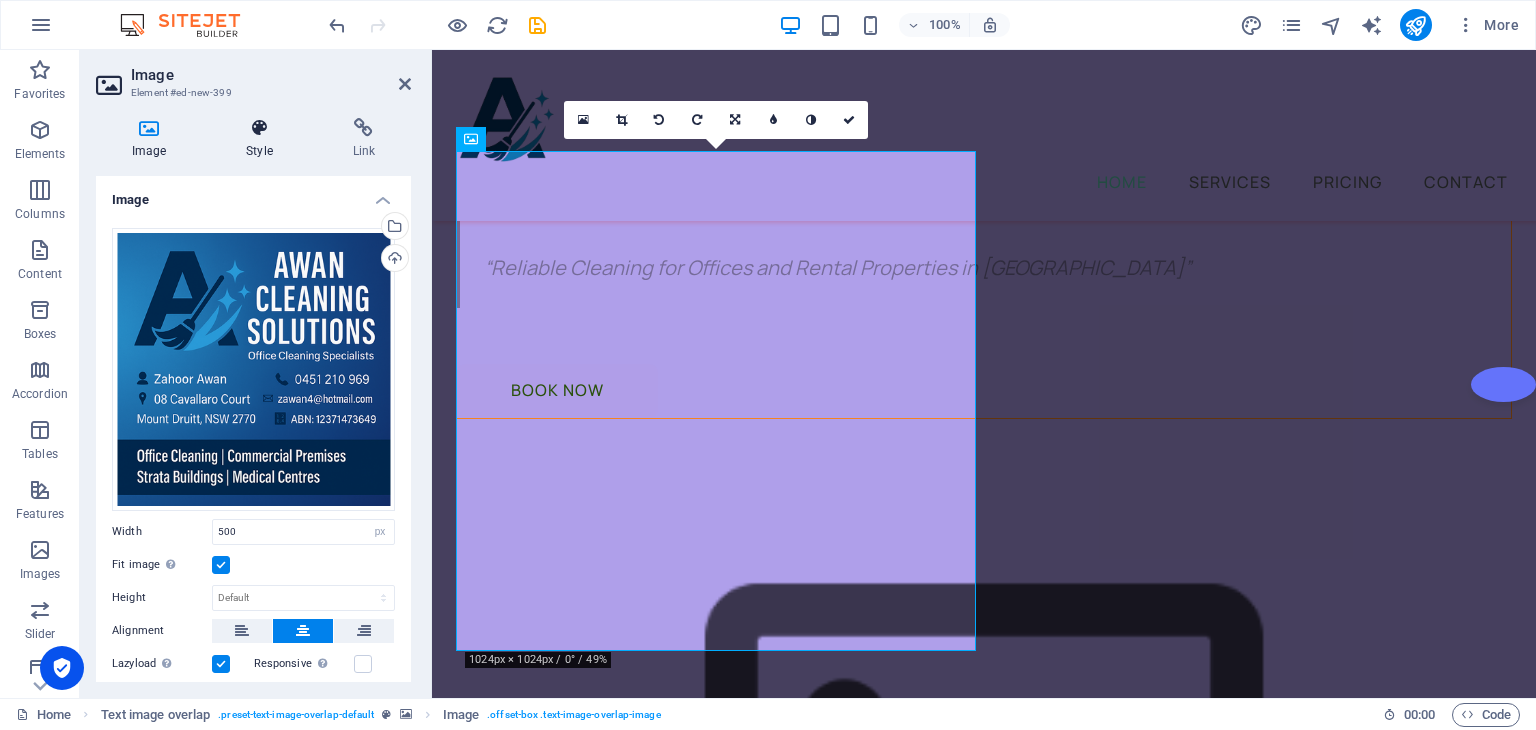 click at bounding box center [259, 128] 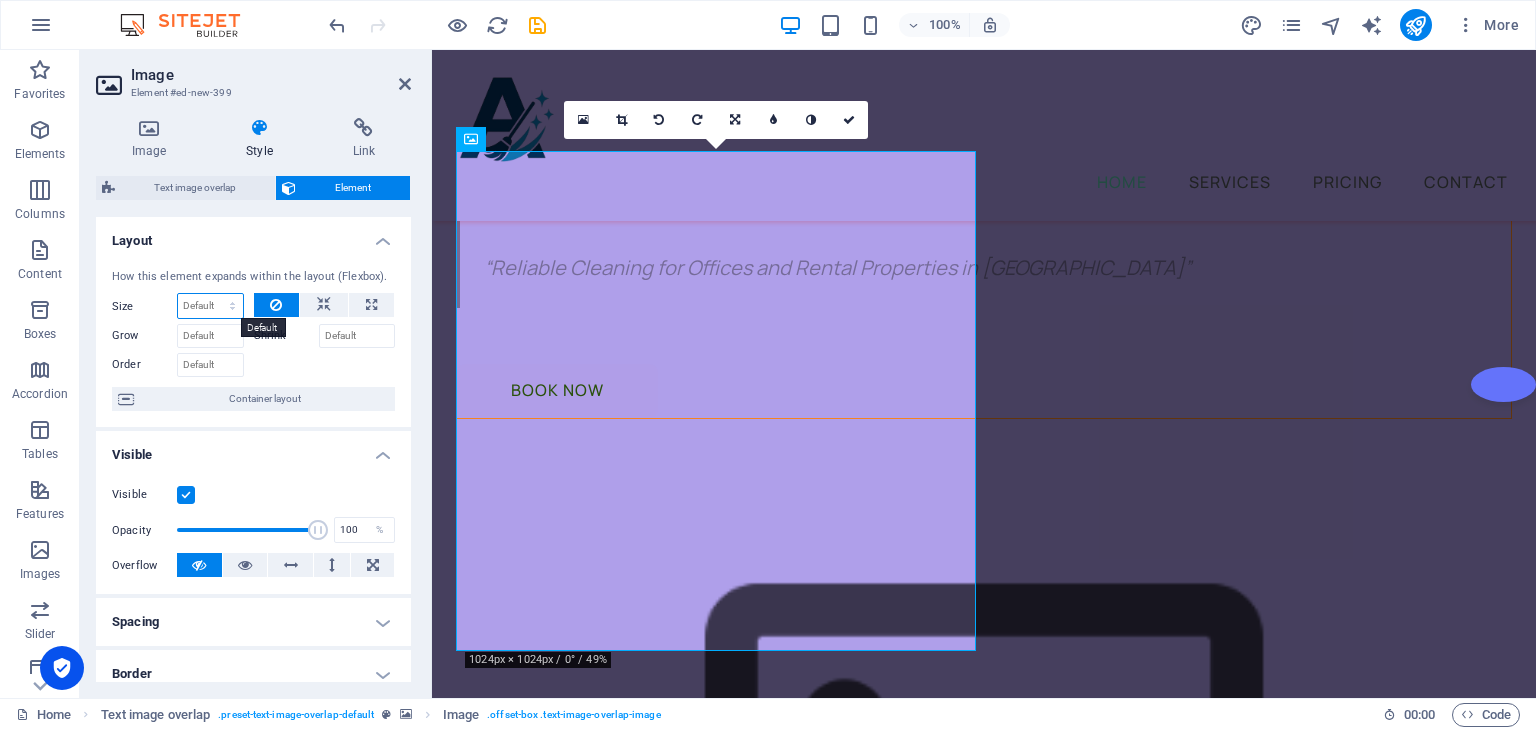 click on "Default auto px % 1/1 1/2 1/3 1/4 1/5 1/6 1/7 1/8 1/9 1/10" at bounding box center [210, 306] 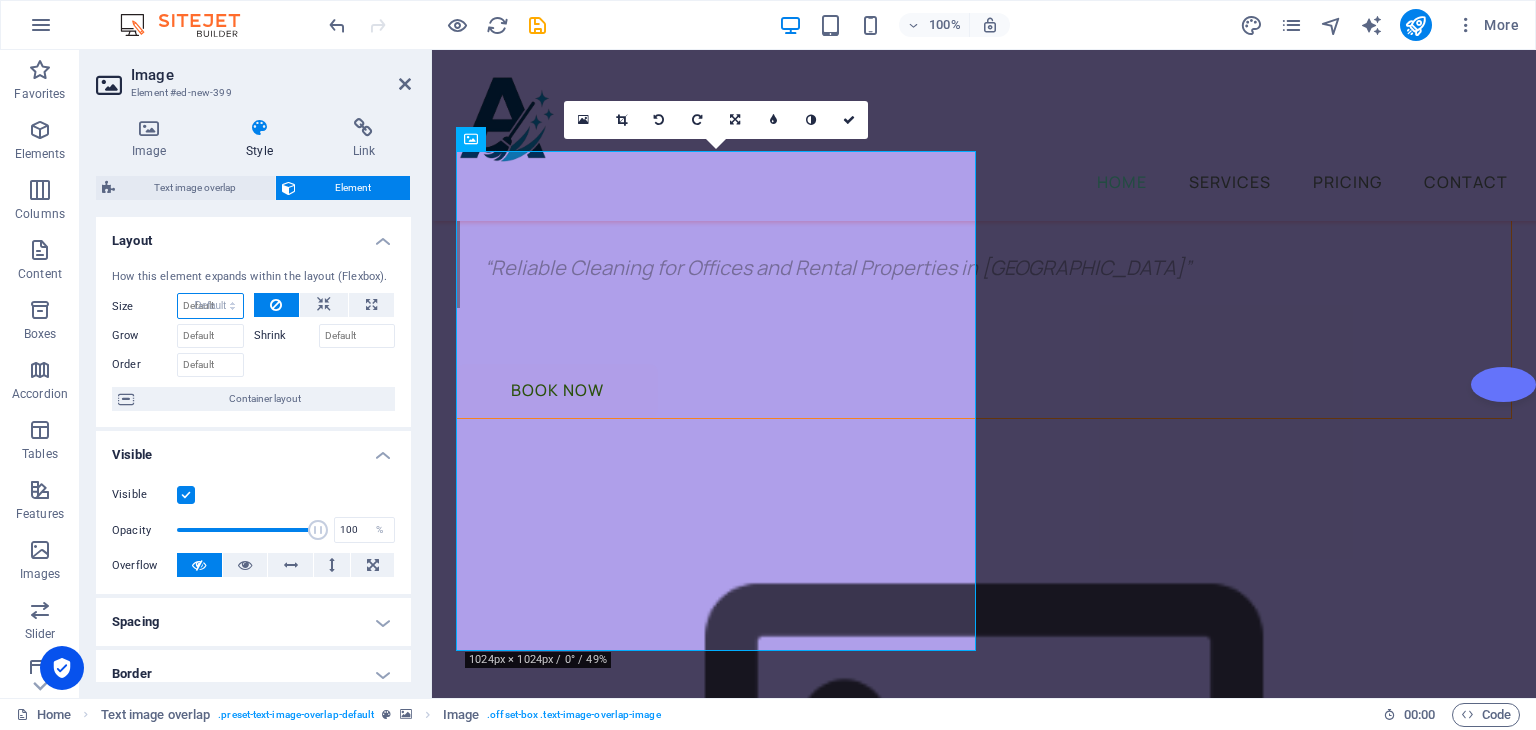 click on "Default auto px % 1/1 1/2 1/3 1/4 1/5 1/6 1/7 1/8 1/9 1/10" at bounding box center [210, 306] 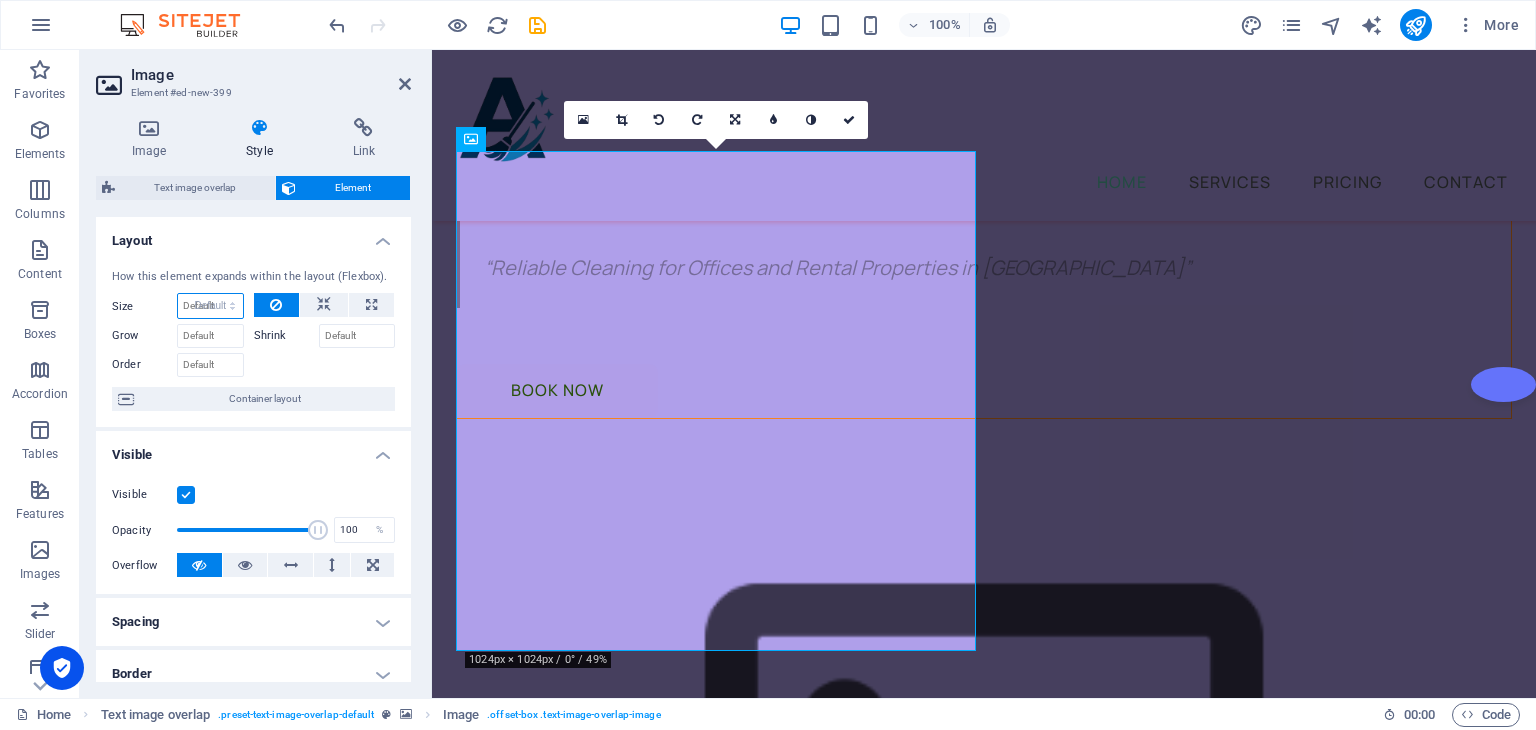 select on "DISABLED_OPTION_VALUE" 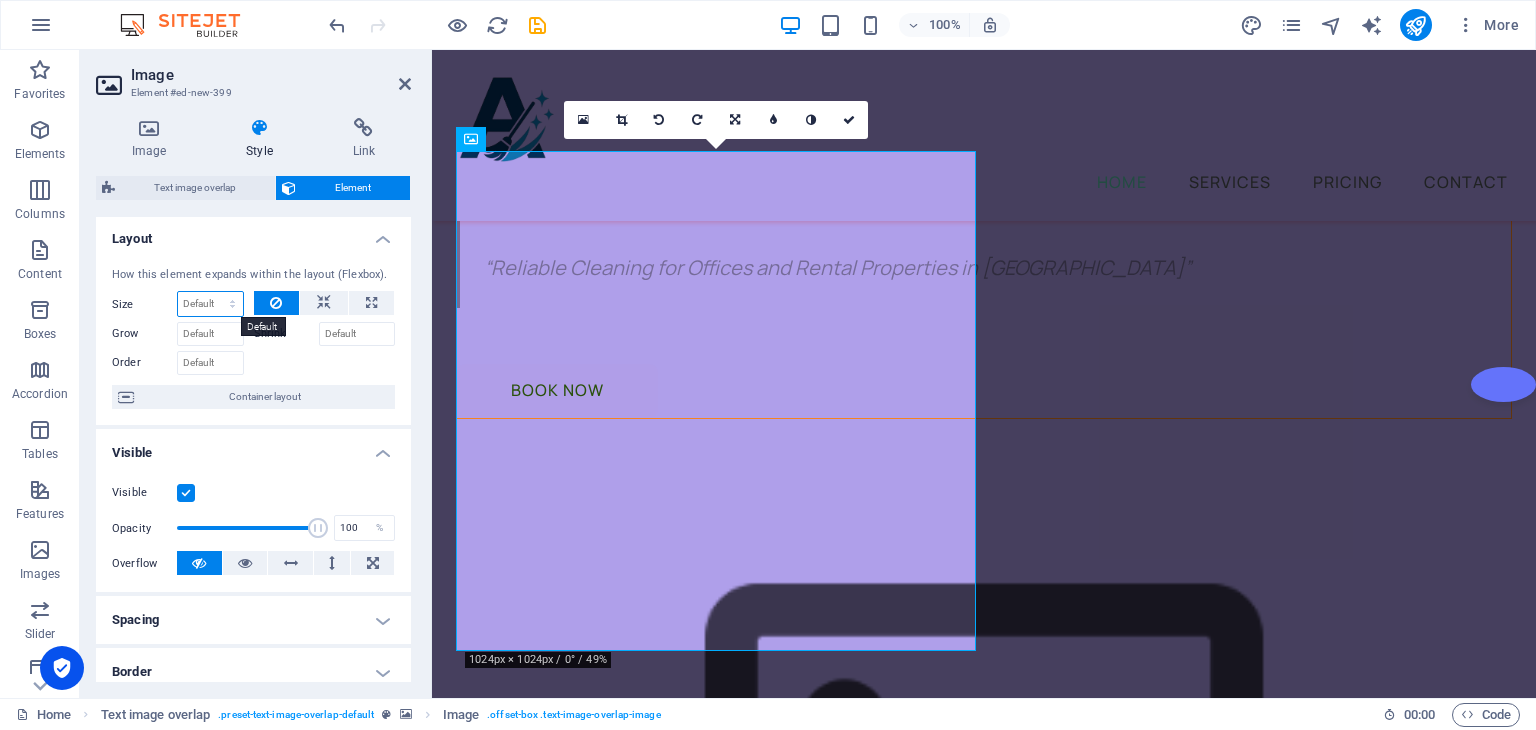 scroll, scrollTop: 2, scrollLeft: 0, axis: vertical 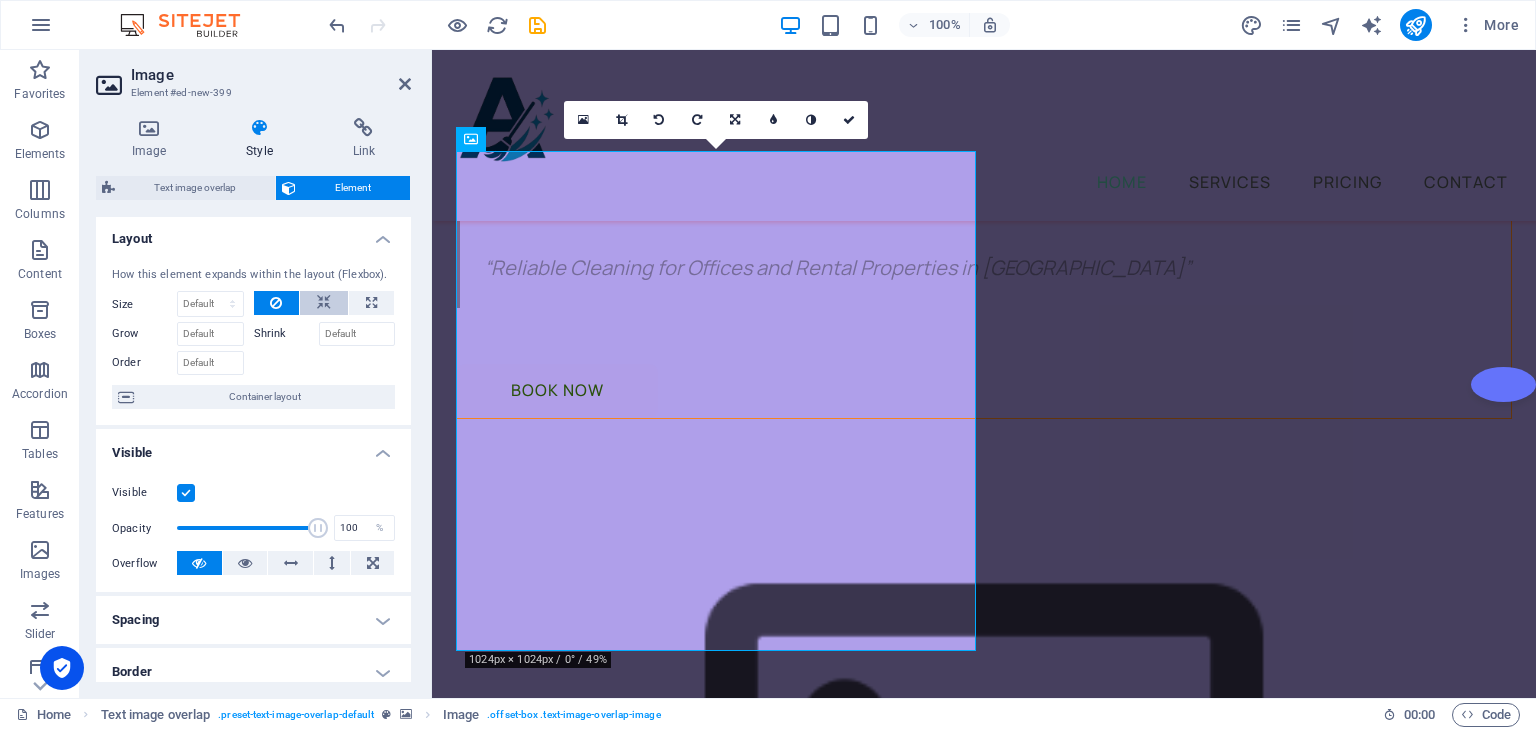 click at bounding box center [324, 303] 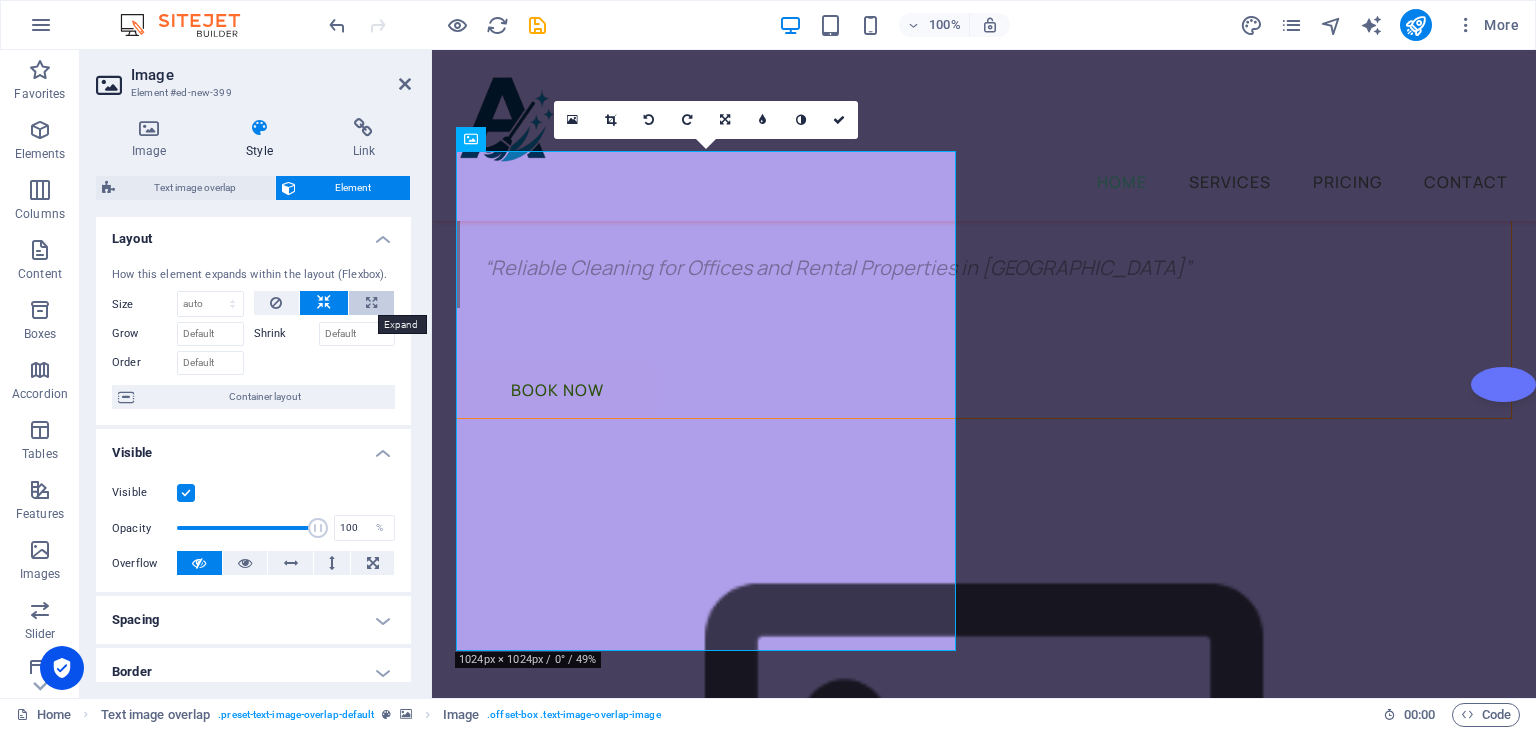 click at bounding box center [371, 303] 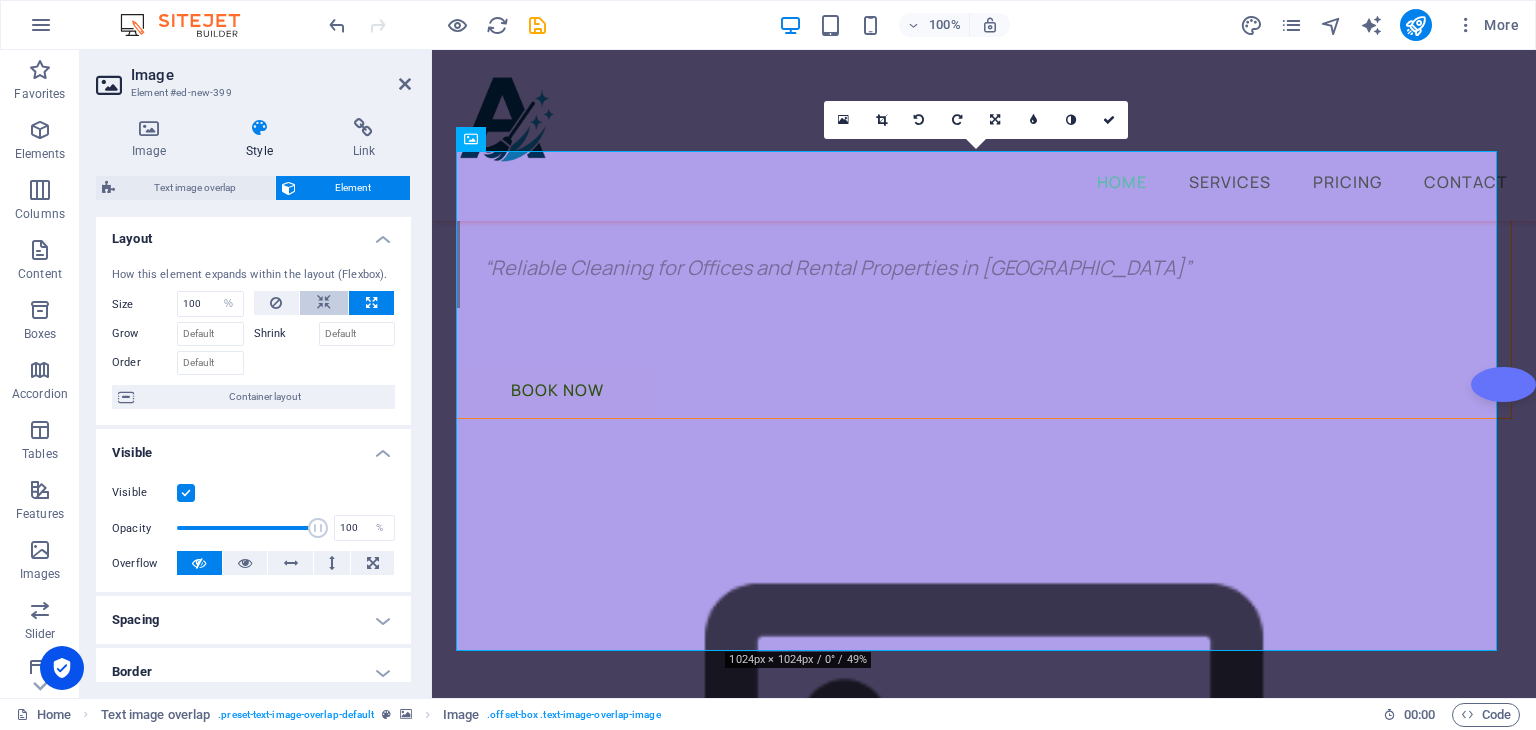 click at bounding box center [324, 303] 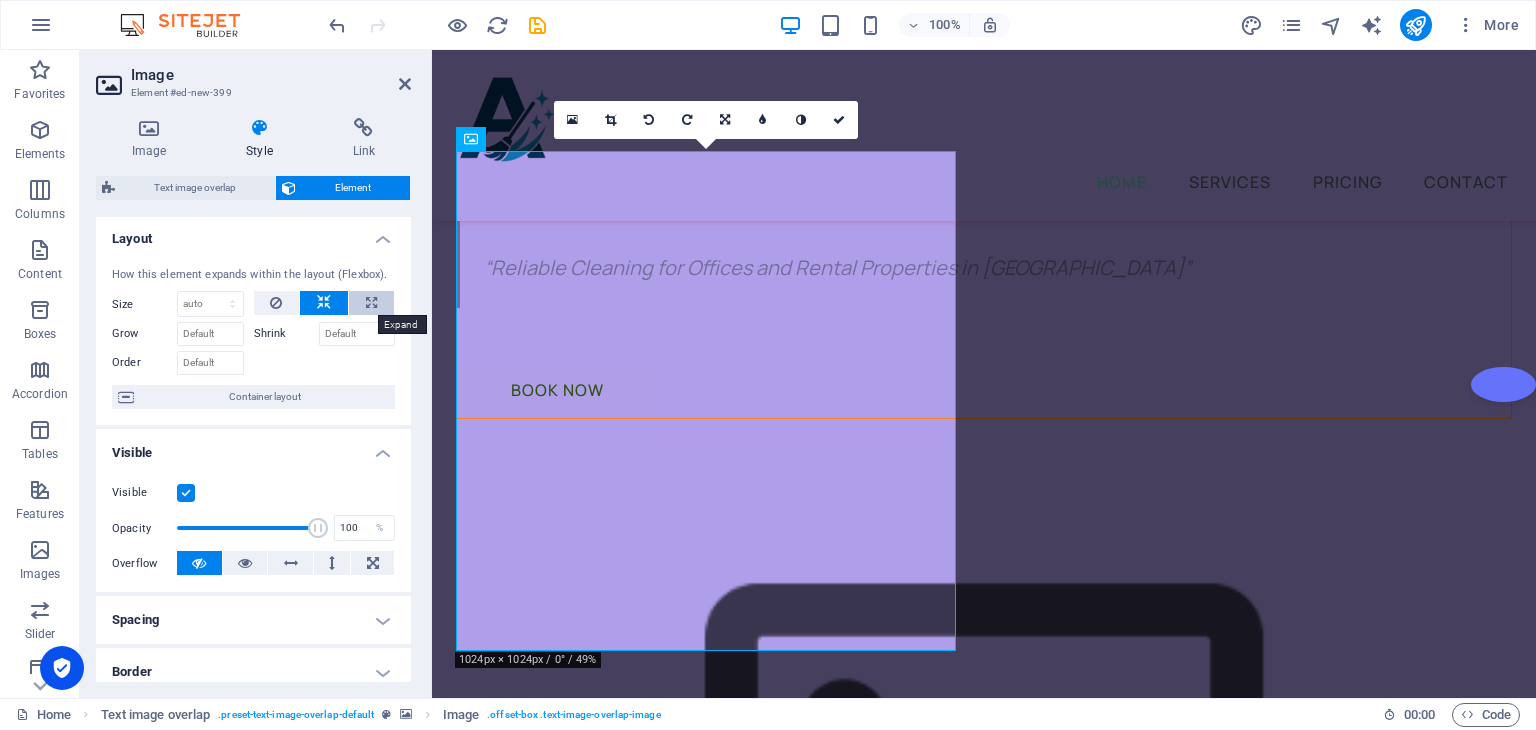 click at bounding box center [371, 303] 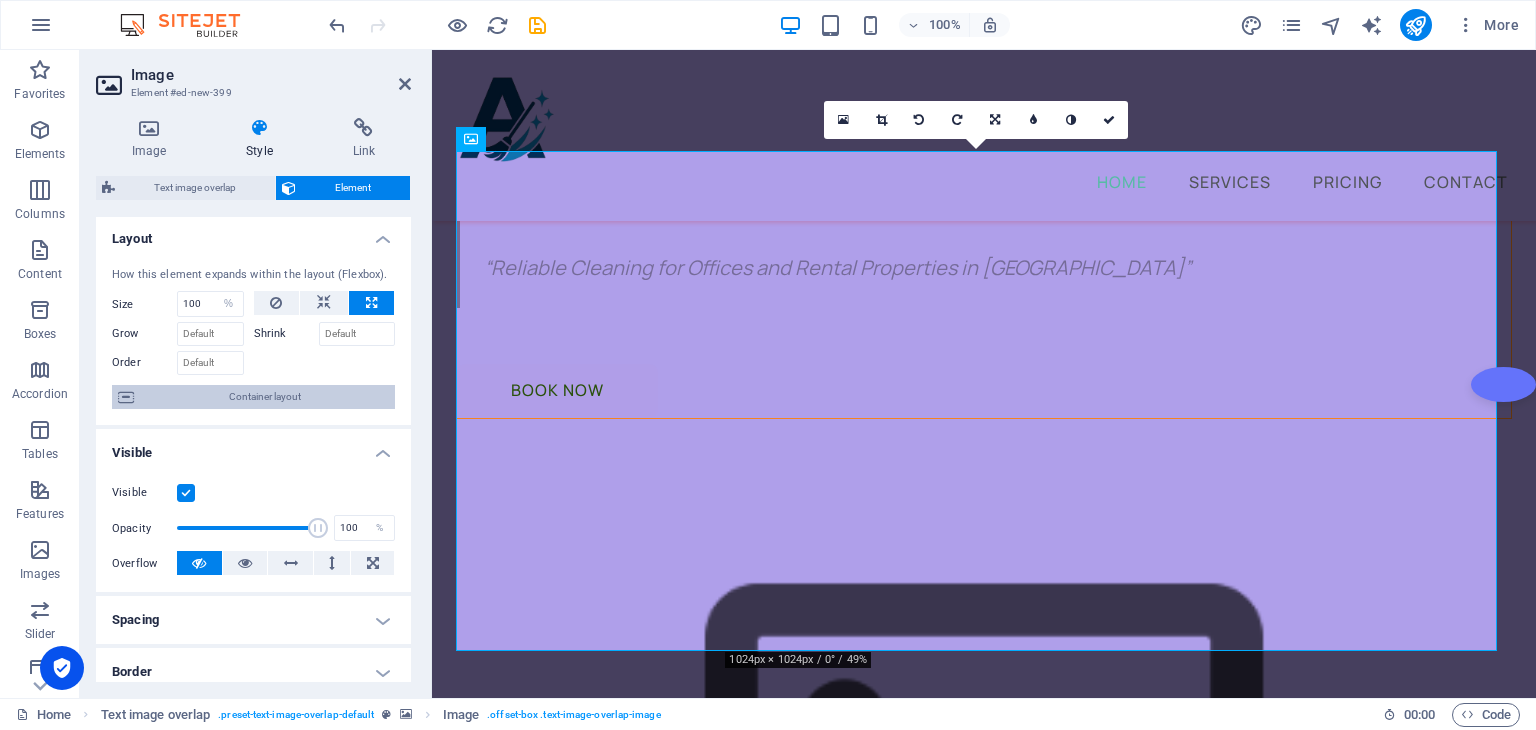 click on "Container layout" at bounding box center (264, 397) 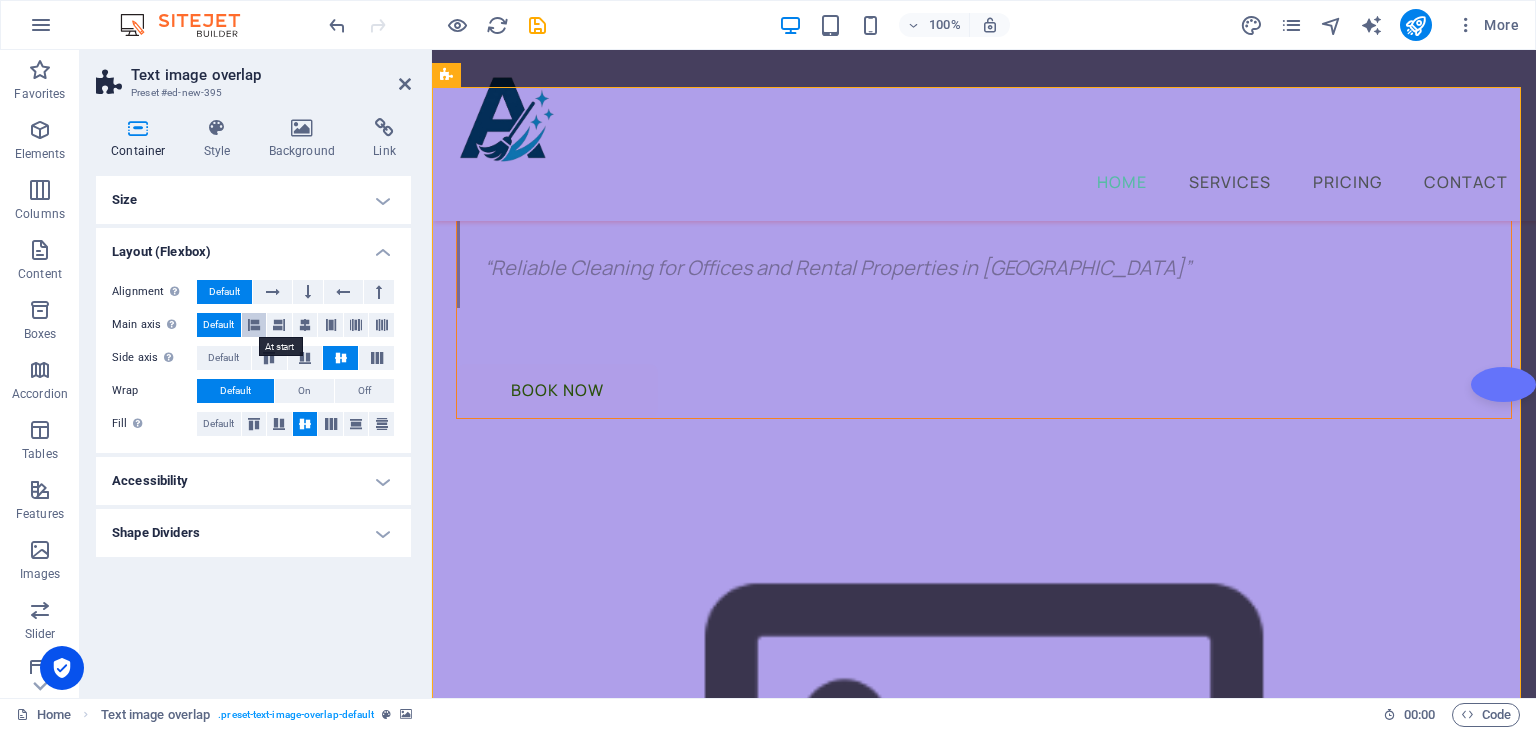 click at bounding box center (254, 325) 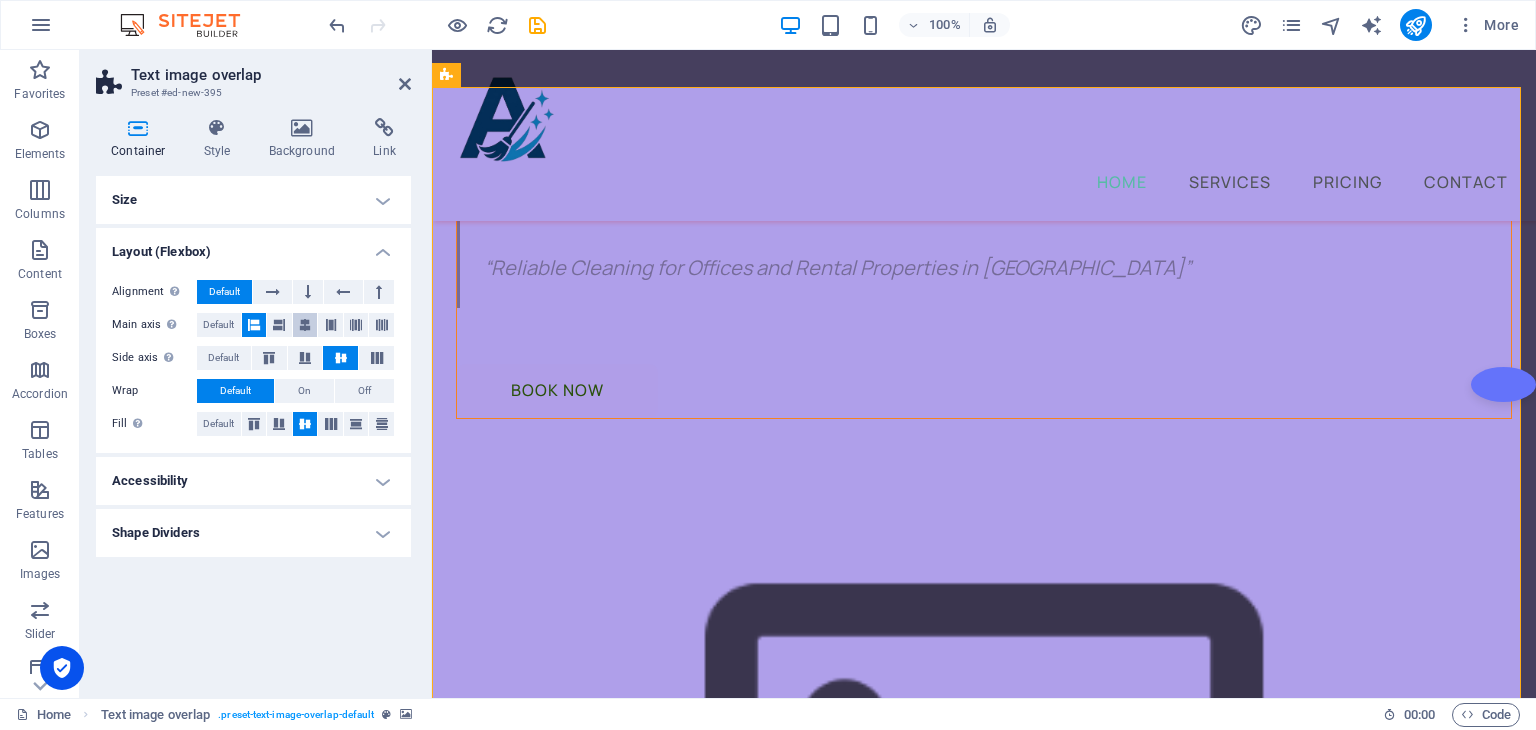 click at bounding box center [305, 325] 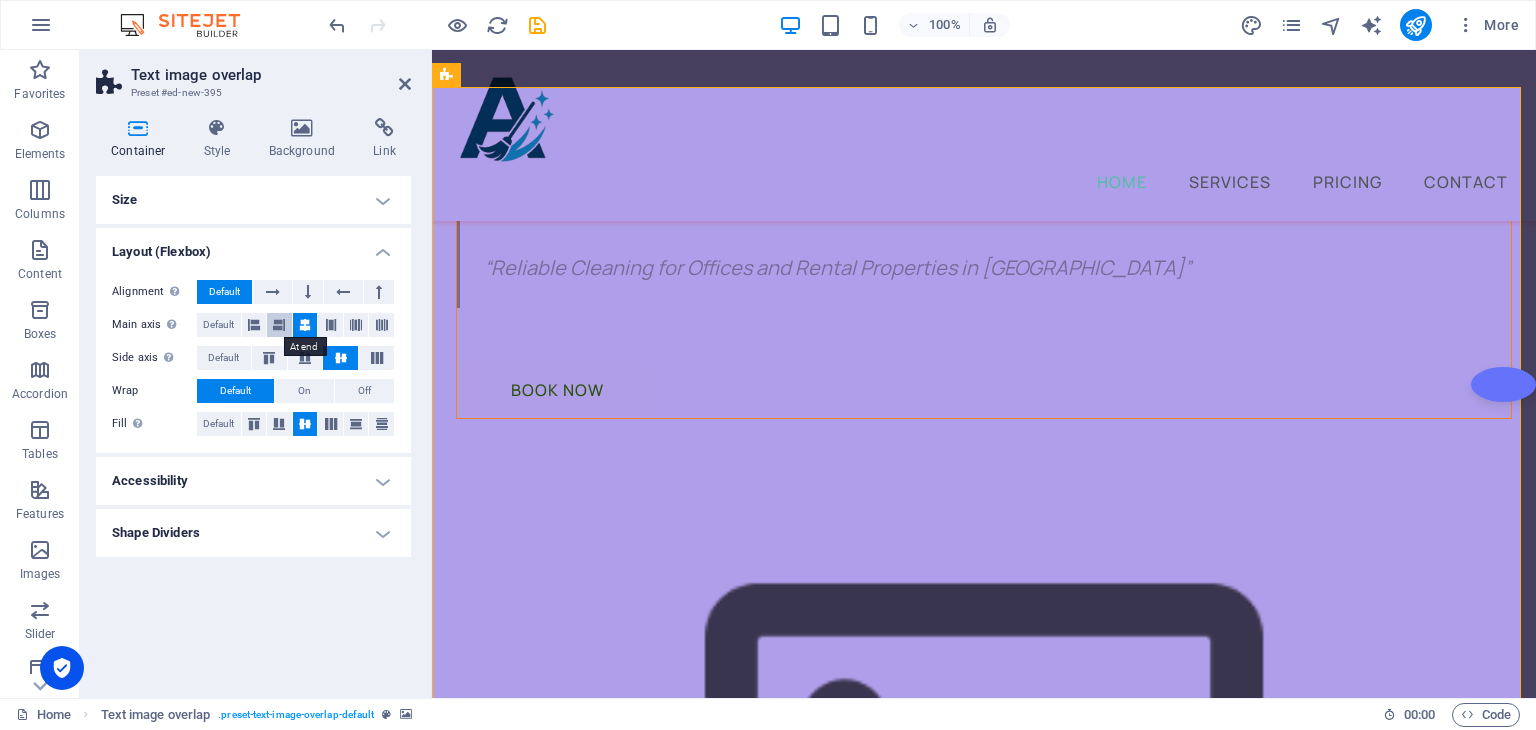 click at bounding box center (279, 325) 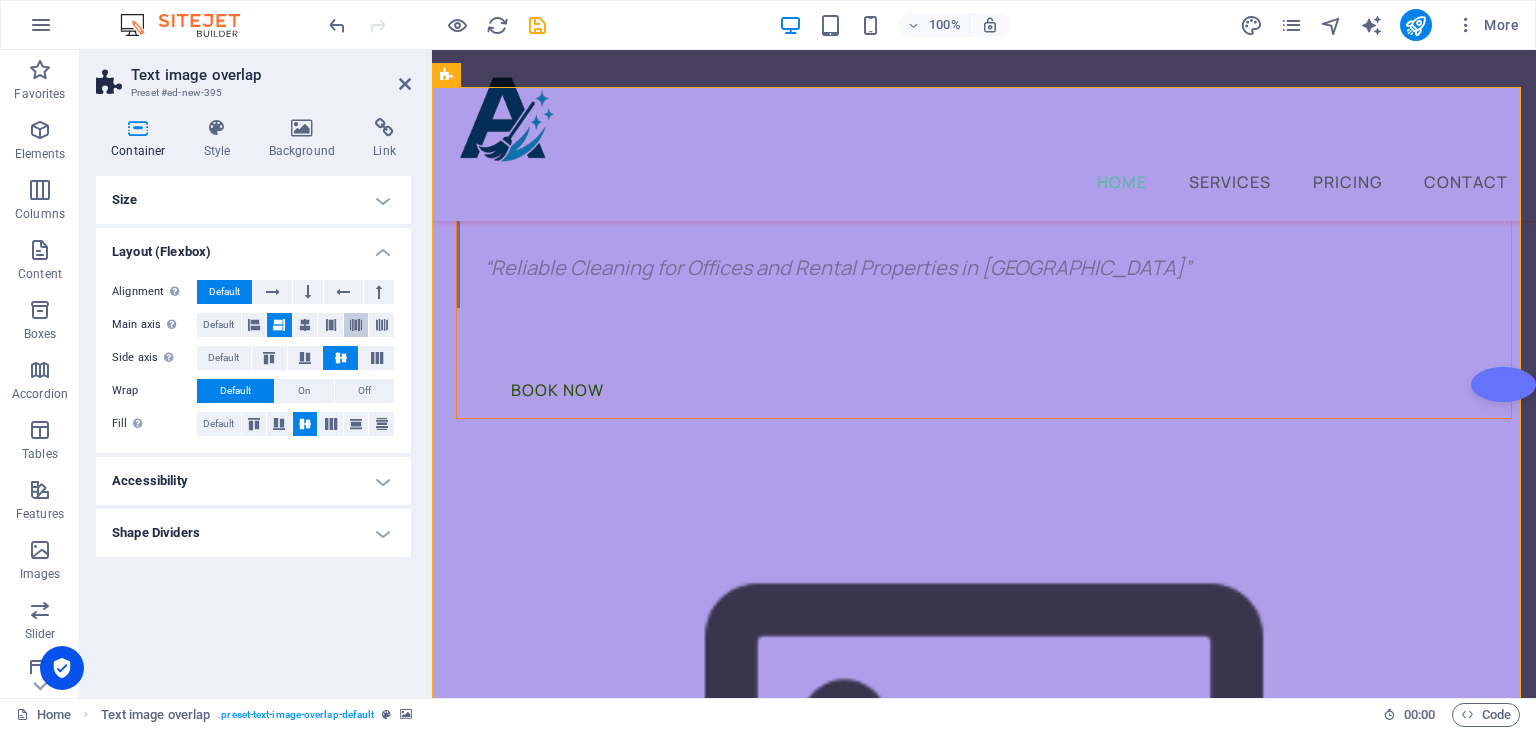 click at bounding box center (356, 325) 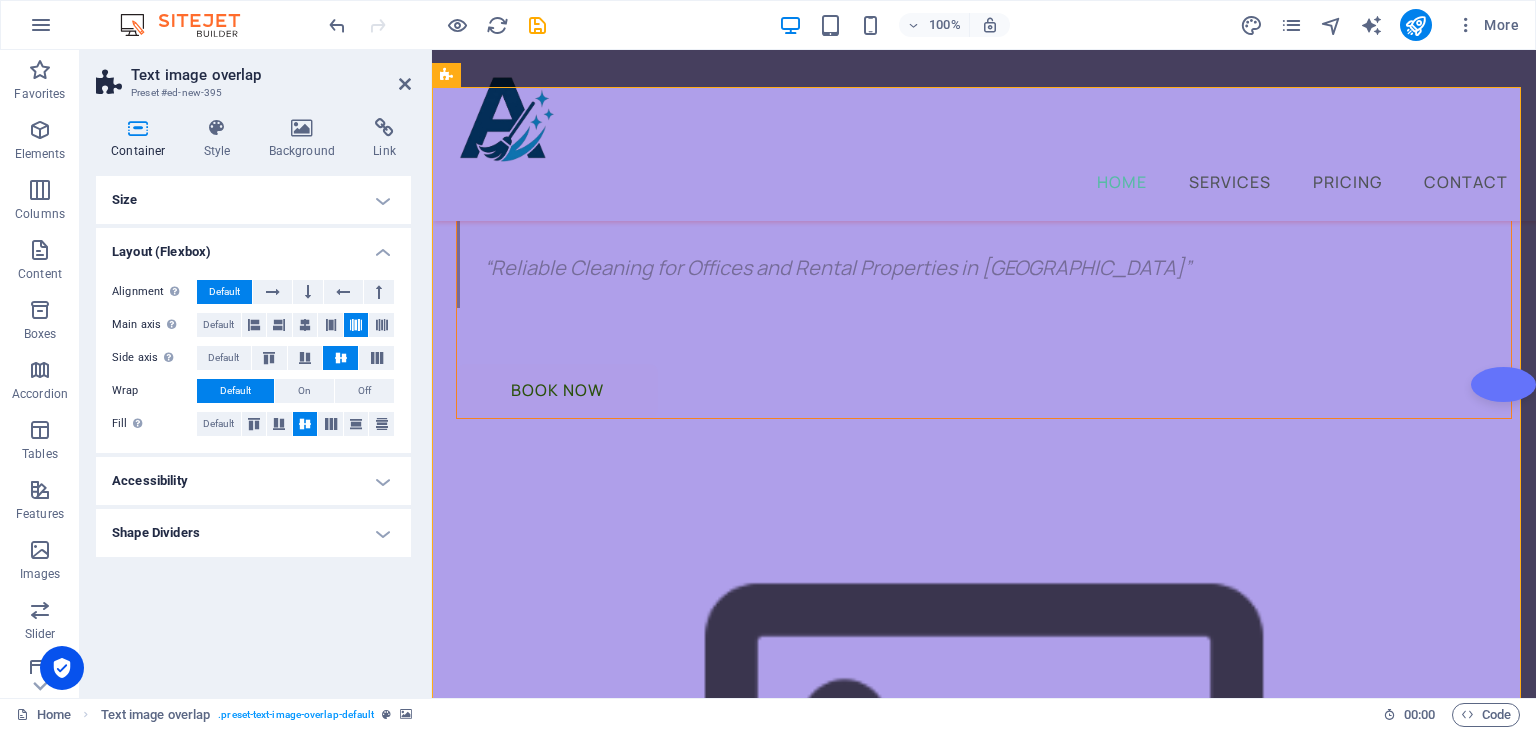 click at bounding box center [356, 325] 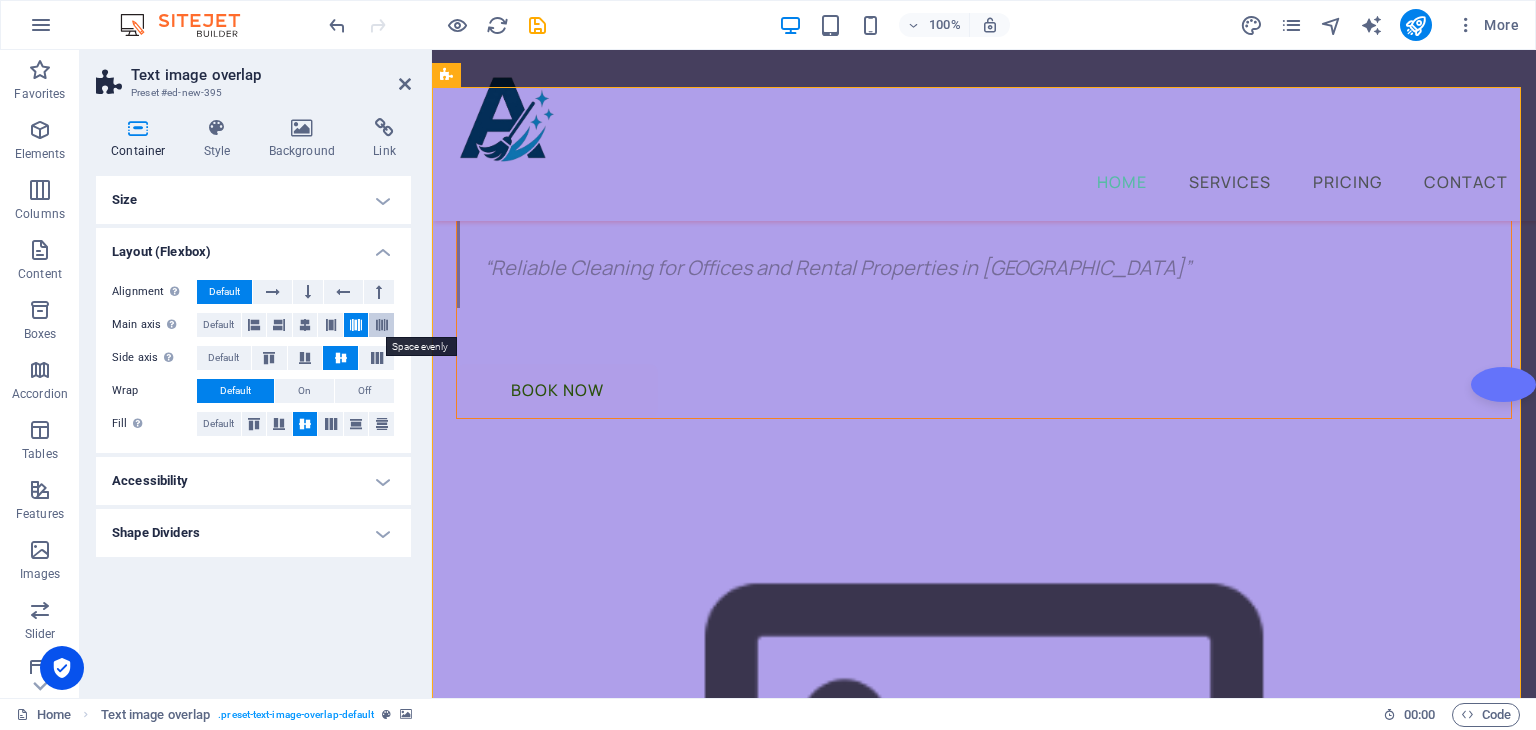 click at bounding box center (382, 325) 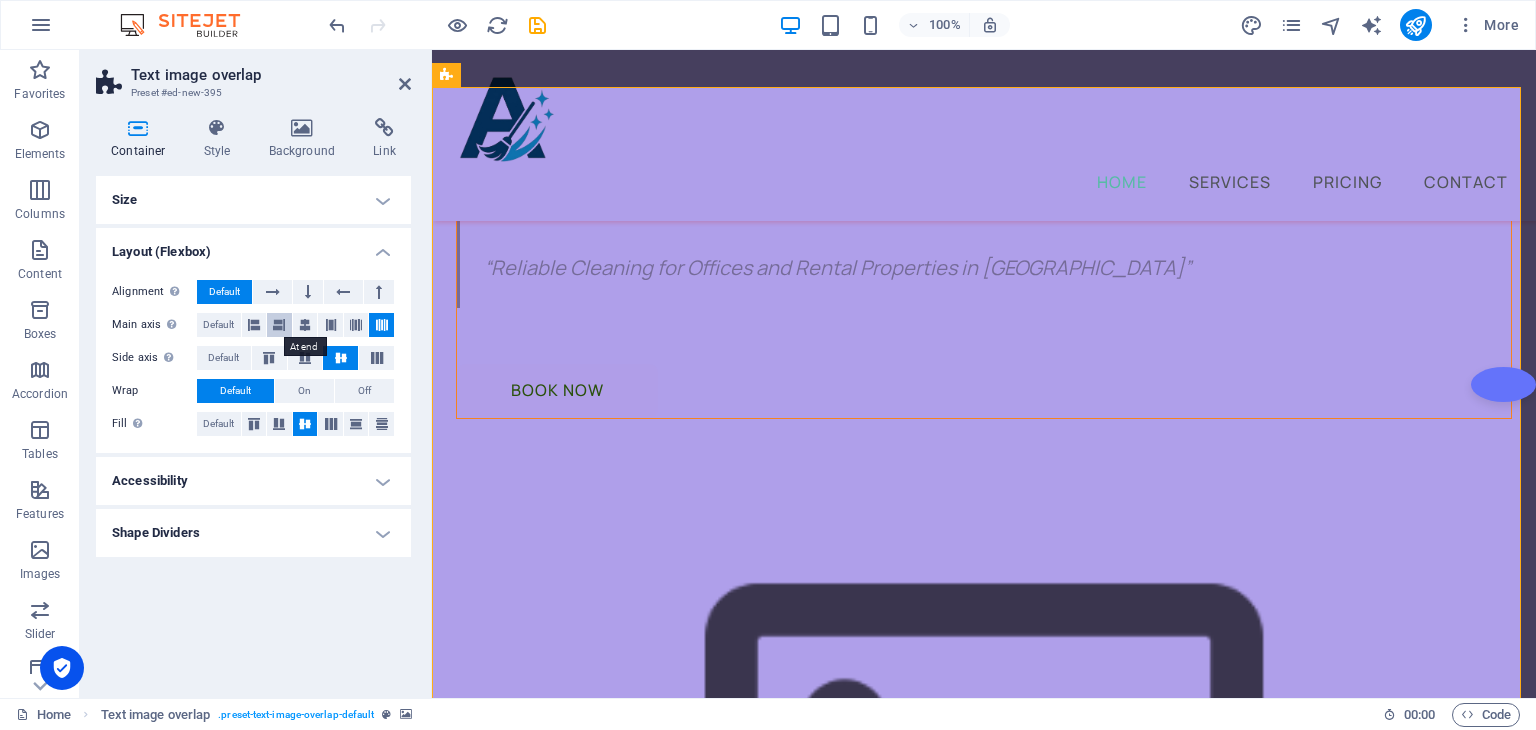 click at bounding box center [279, 325] 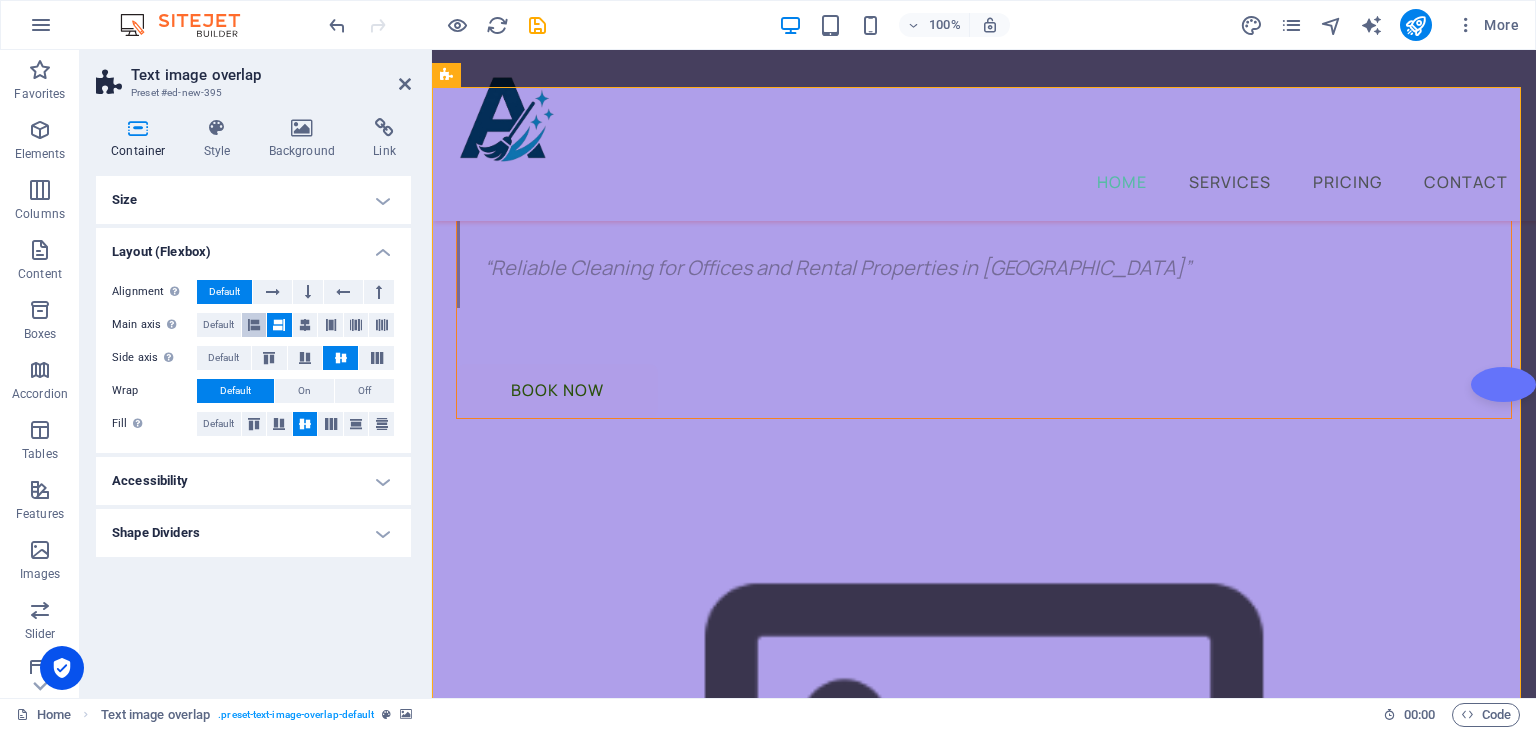 click at bounding box center [254, 325] 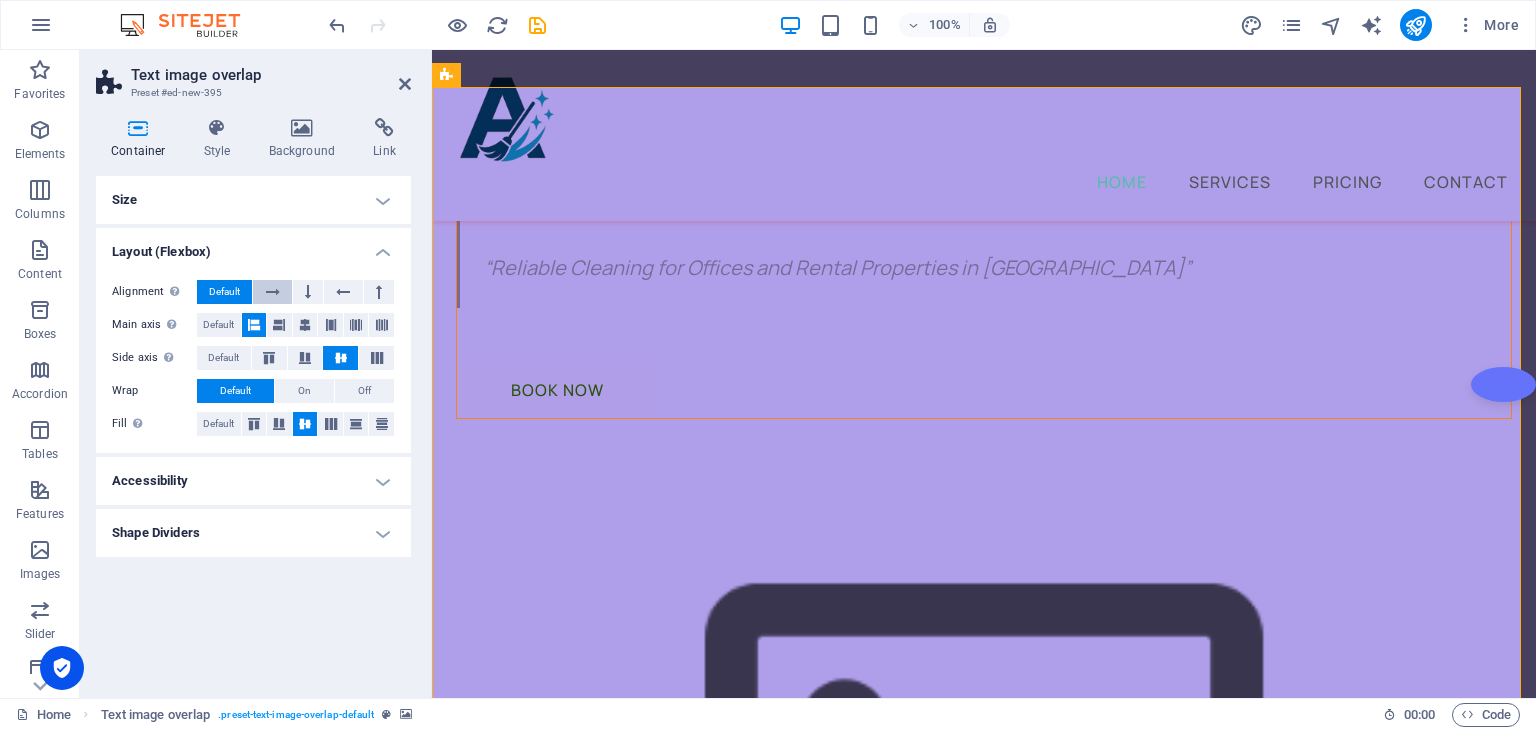 click at bounding box center (272, 292) 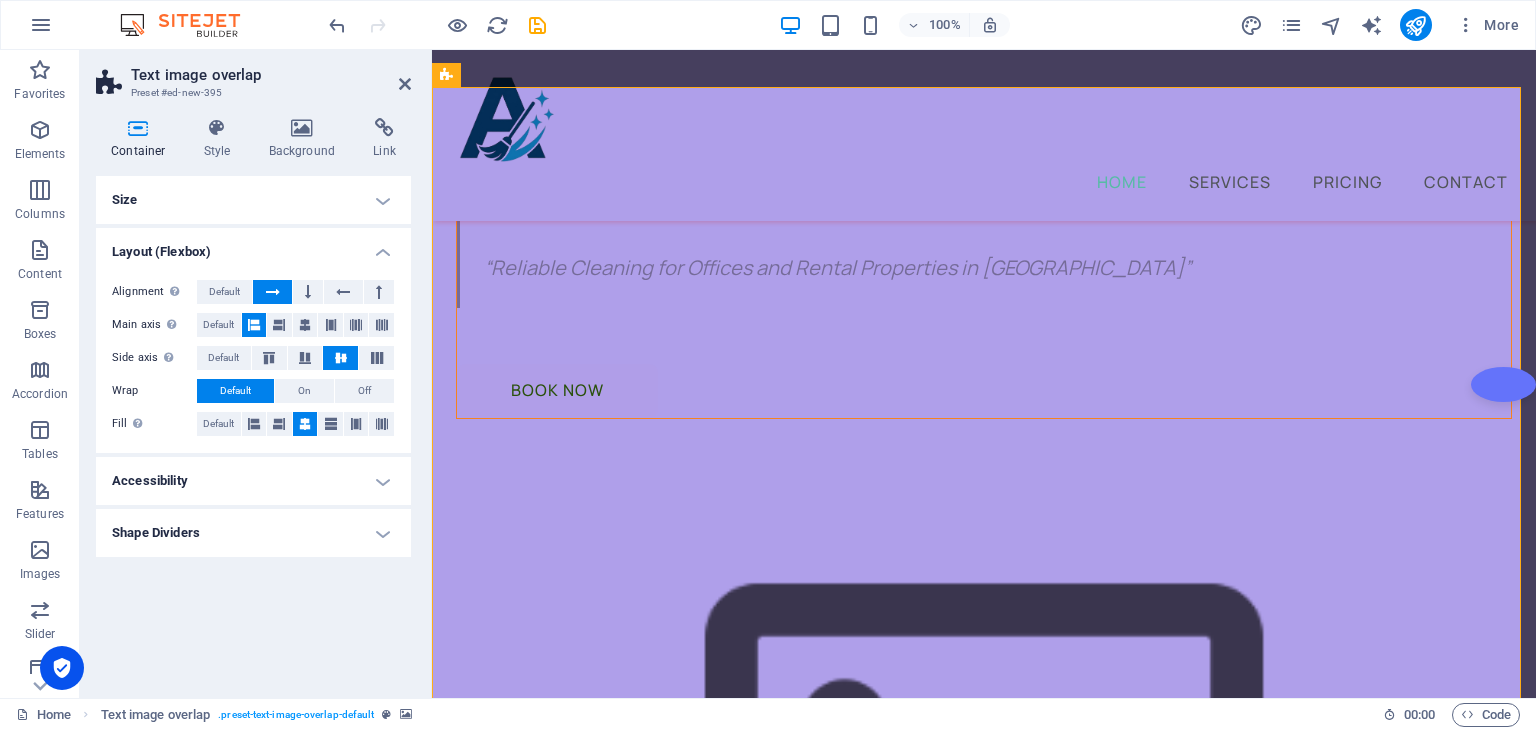 click at bounding box center [272, 292] 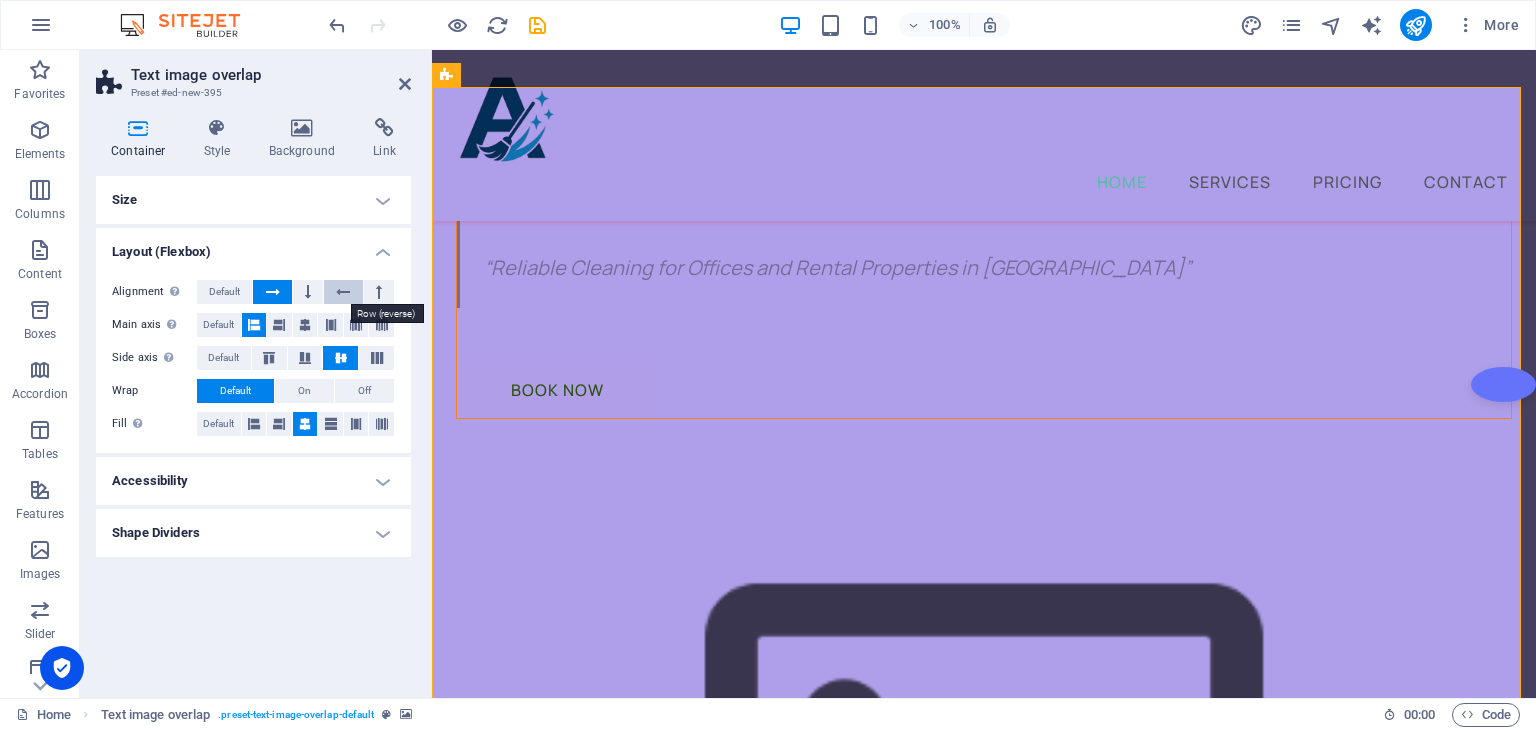 click at bounding box center (343, 292) 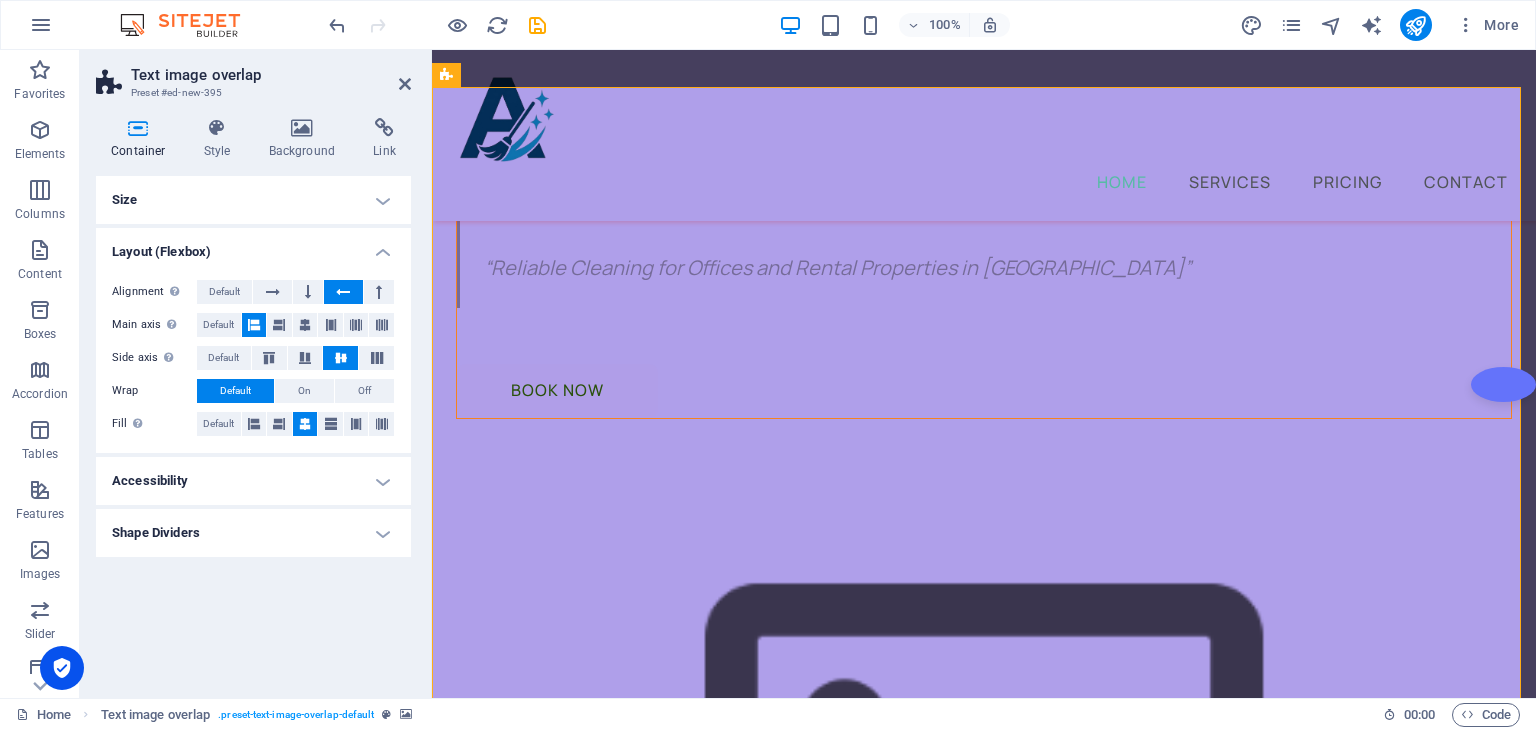 click at bounding box center [343, 292] 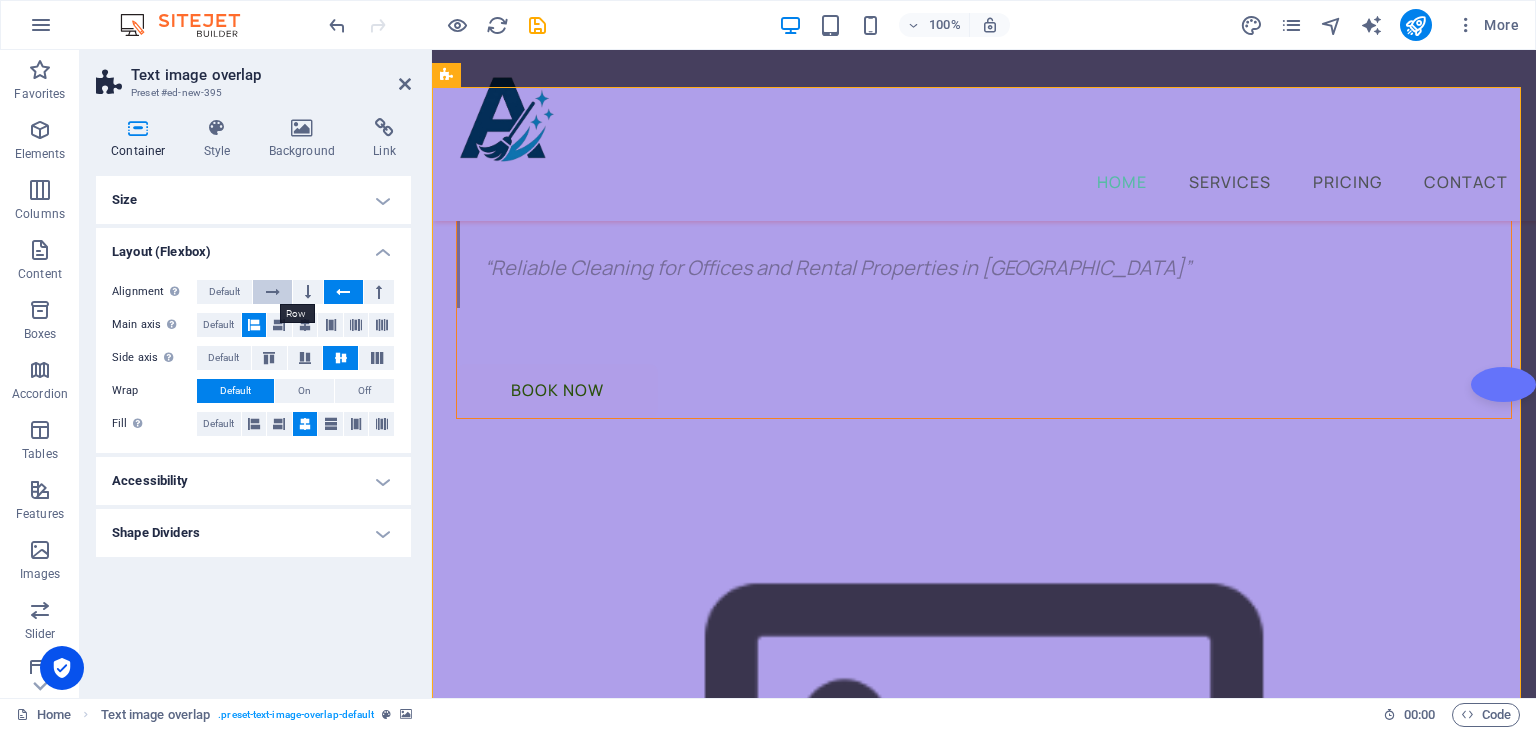 click at bounding box center [272, 292] 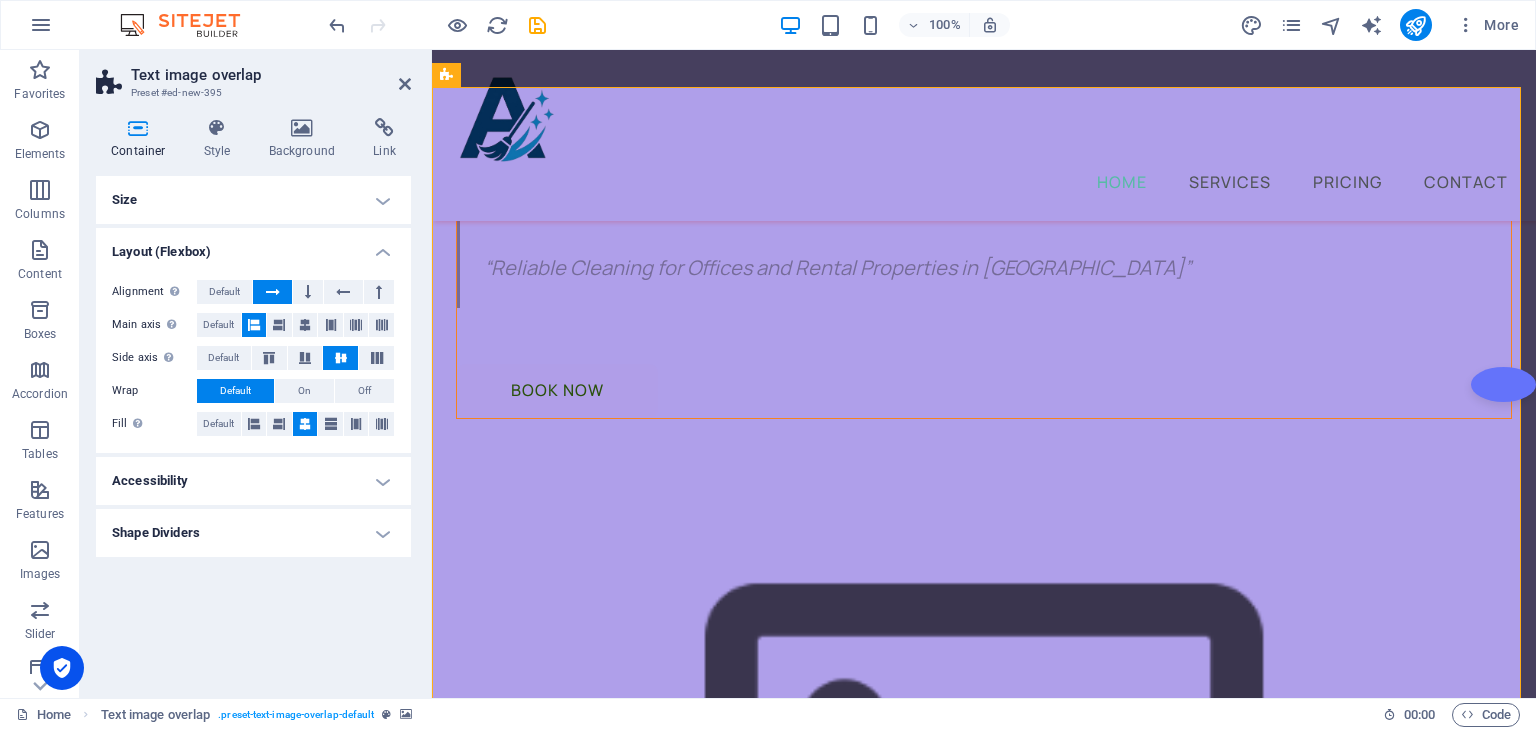 click on "Accessibility" at bounding box center [253, 481] 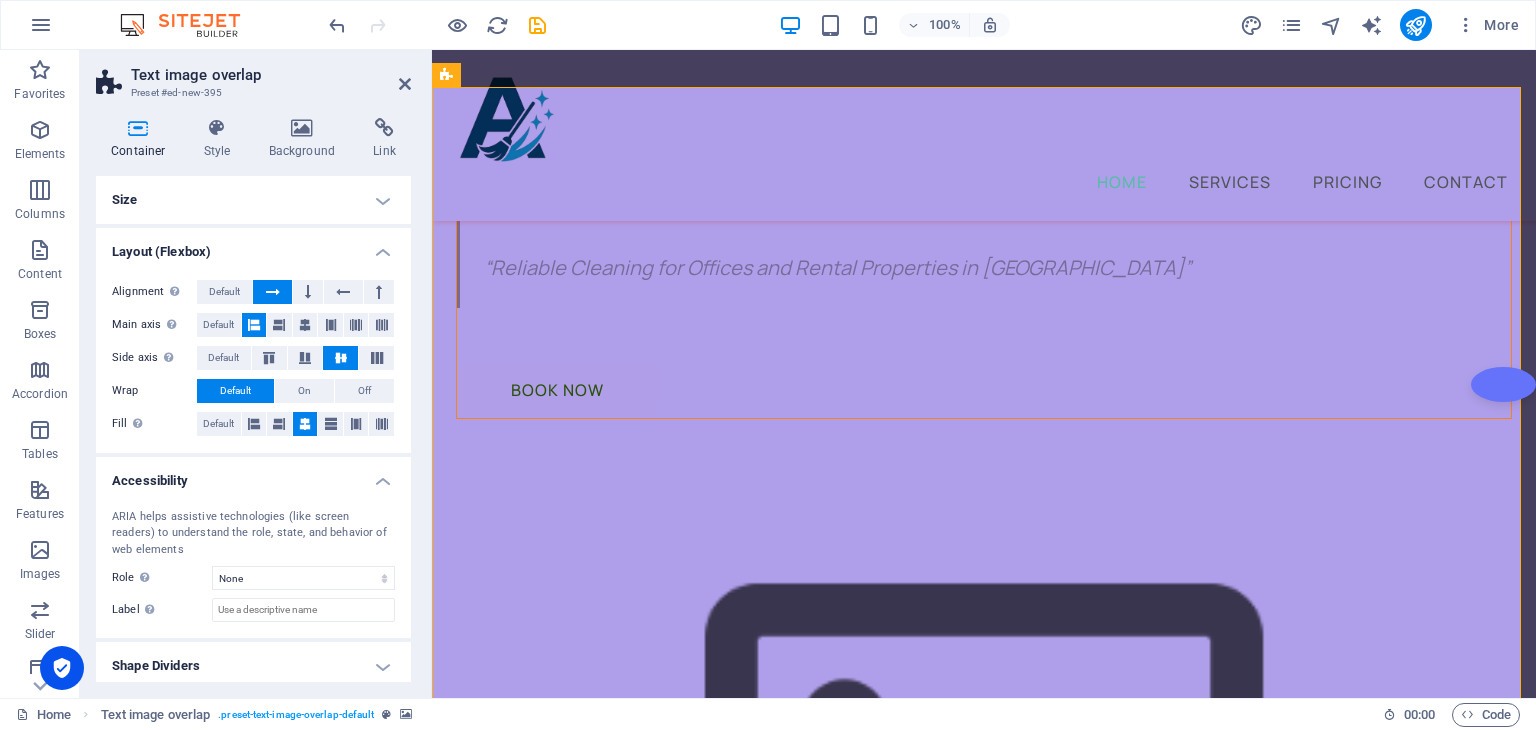 drag, startPoint x: 401, startPoint y: 417, endPoint x: 405, endPoint y: 473, distance: 56.142673 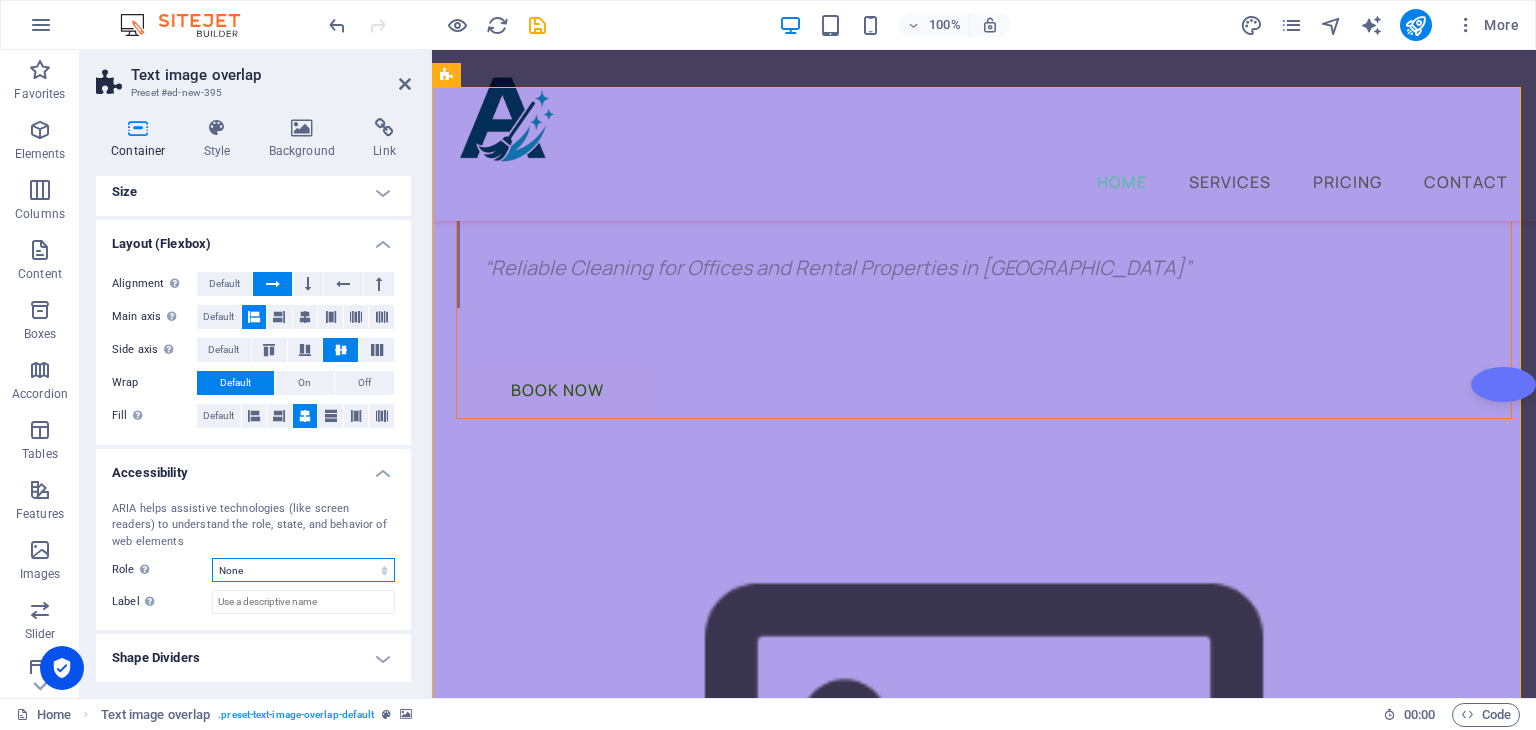 click on "None Alert Article Banner Comment Complementary Dialog Footer Header Marquee Presentation Region Section Separator Status Timer" at bounding box center (303, 570) 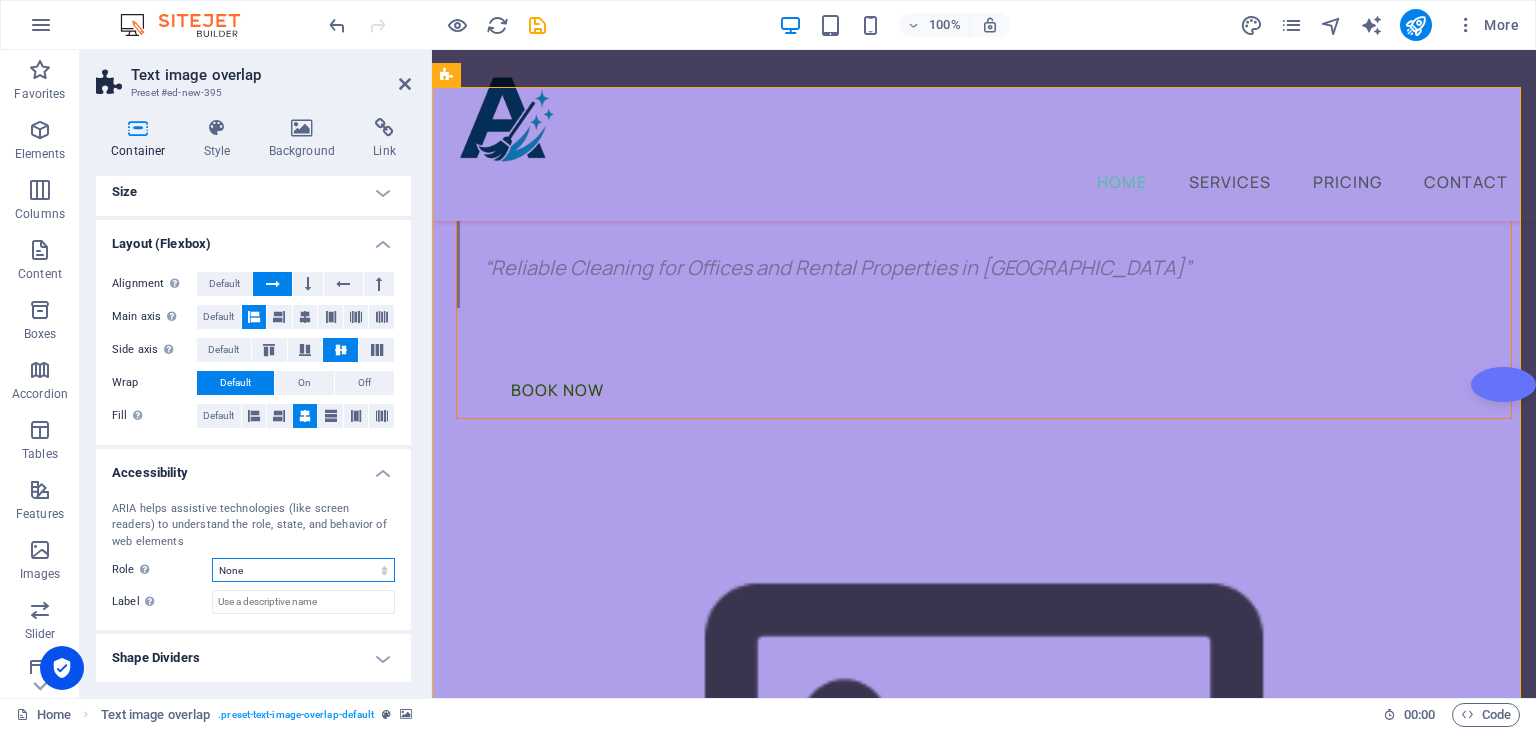 select on "presentation" 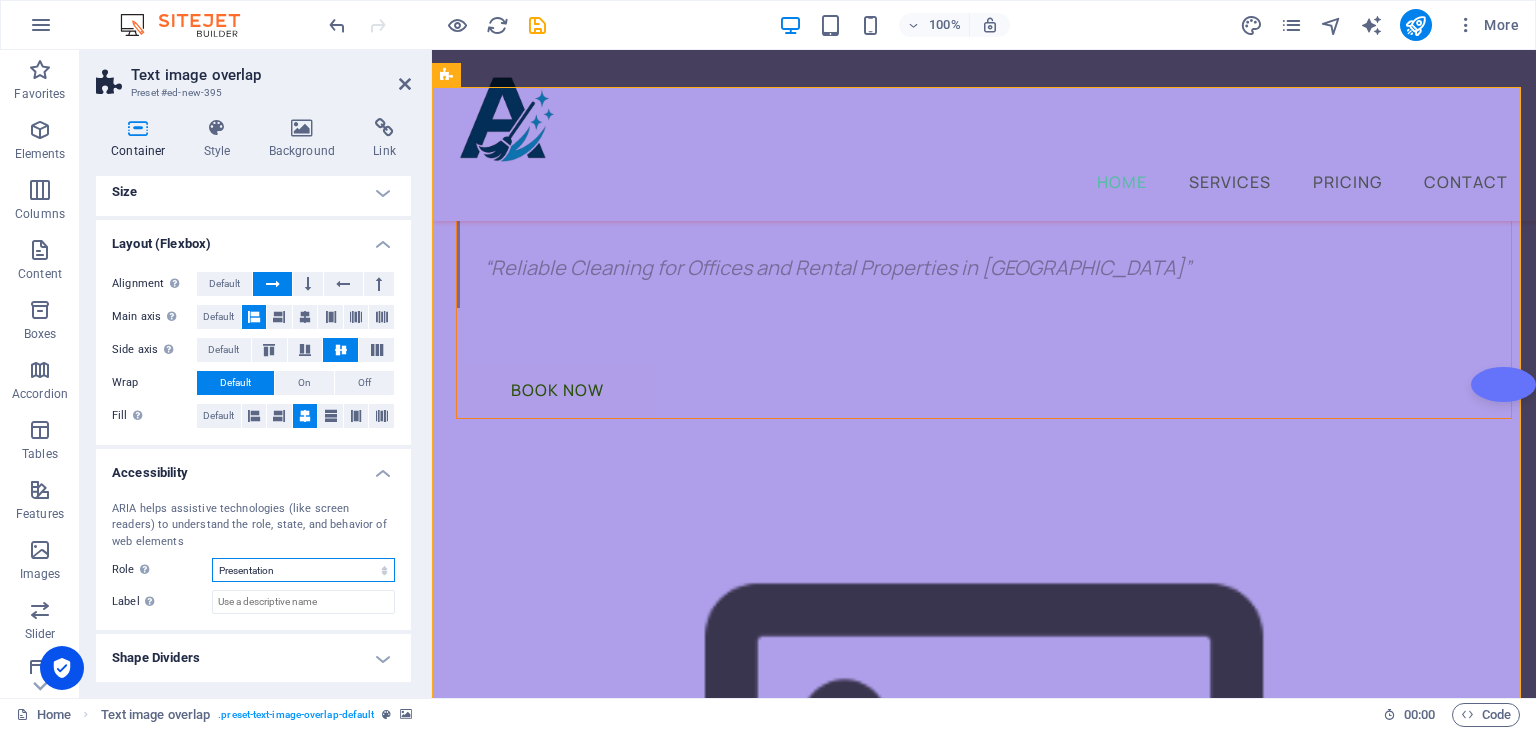 click on "None Alert Article Banner Comment Complementary Dialog Footer Header Marquee Presentation Region Section Separator Status Timer" at bounding box center (303, 570) 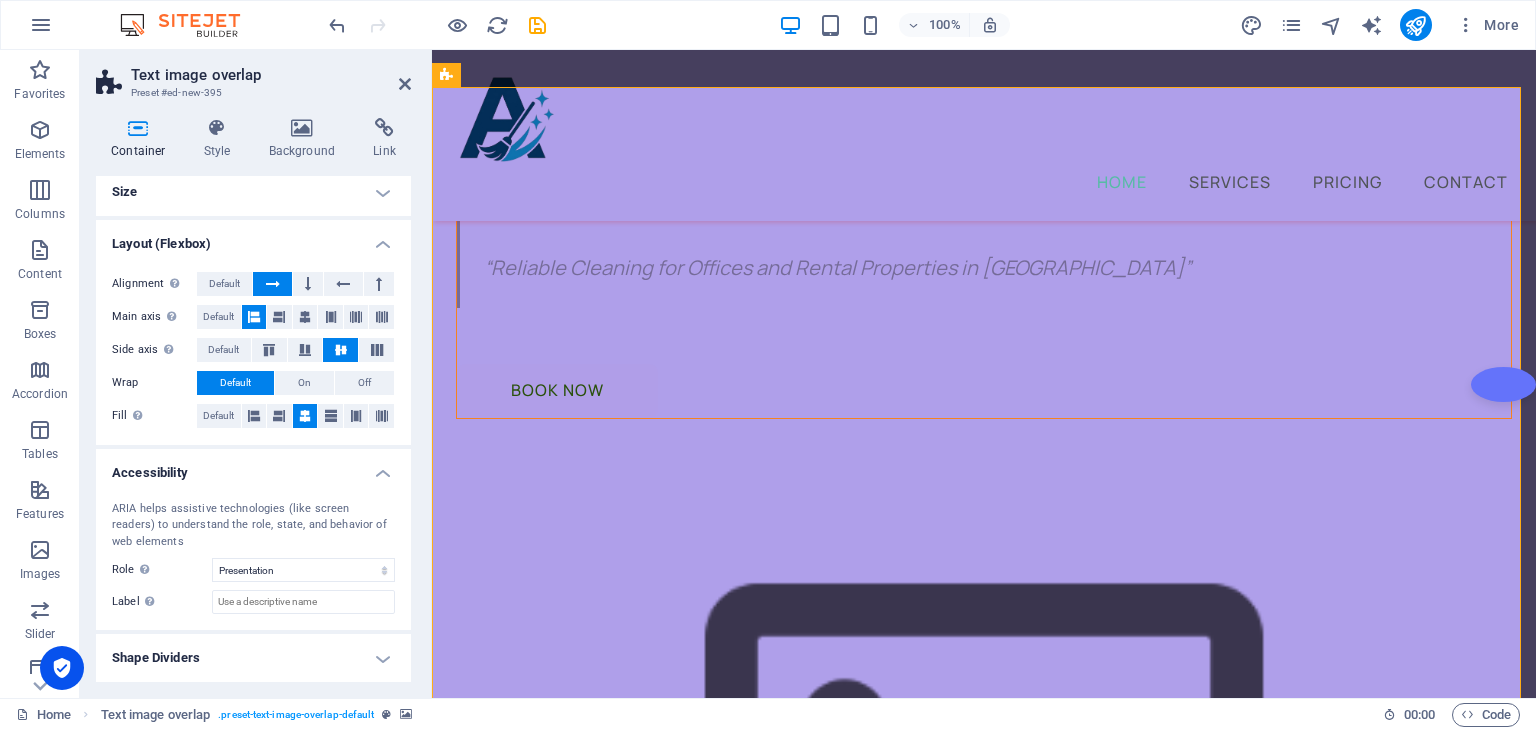 drag, startPoint x: 405, startPoint y: 437, endPoint x: 407, endPoint y: 534, distance: 97.020615 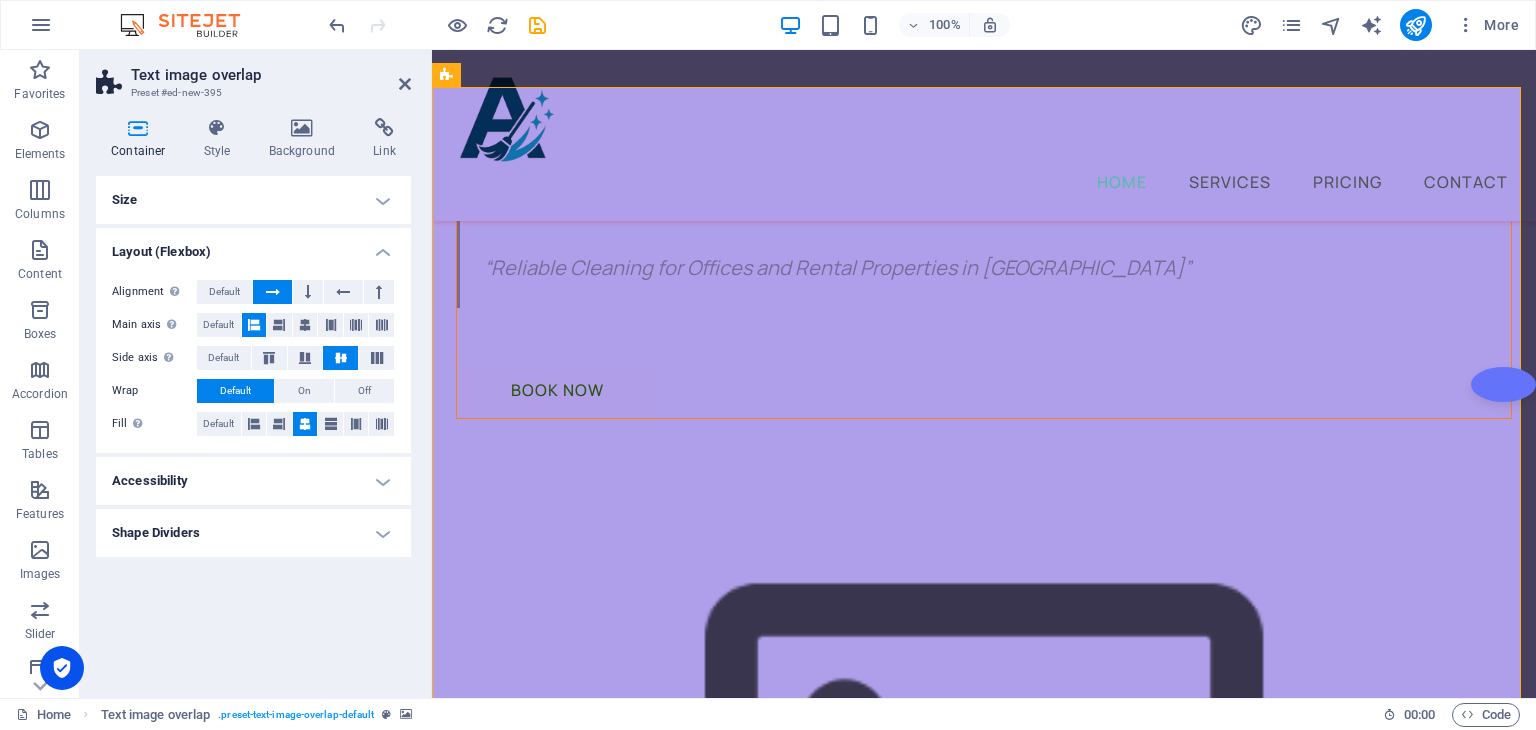 click on "Layout (Flexbox)" at bounding box center (253, 246) 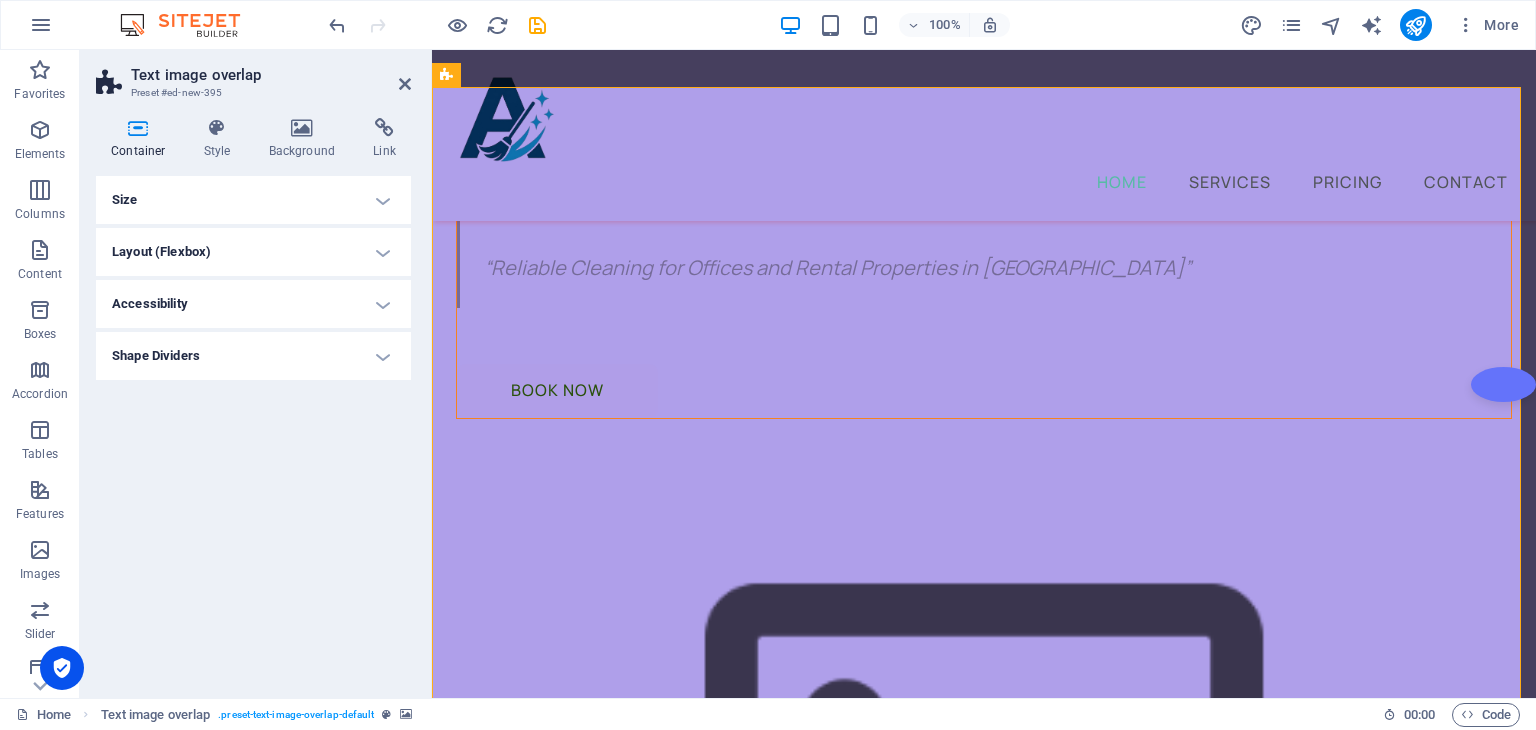 click on "Shape Dividers" at bounding box center [253, 356] 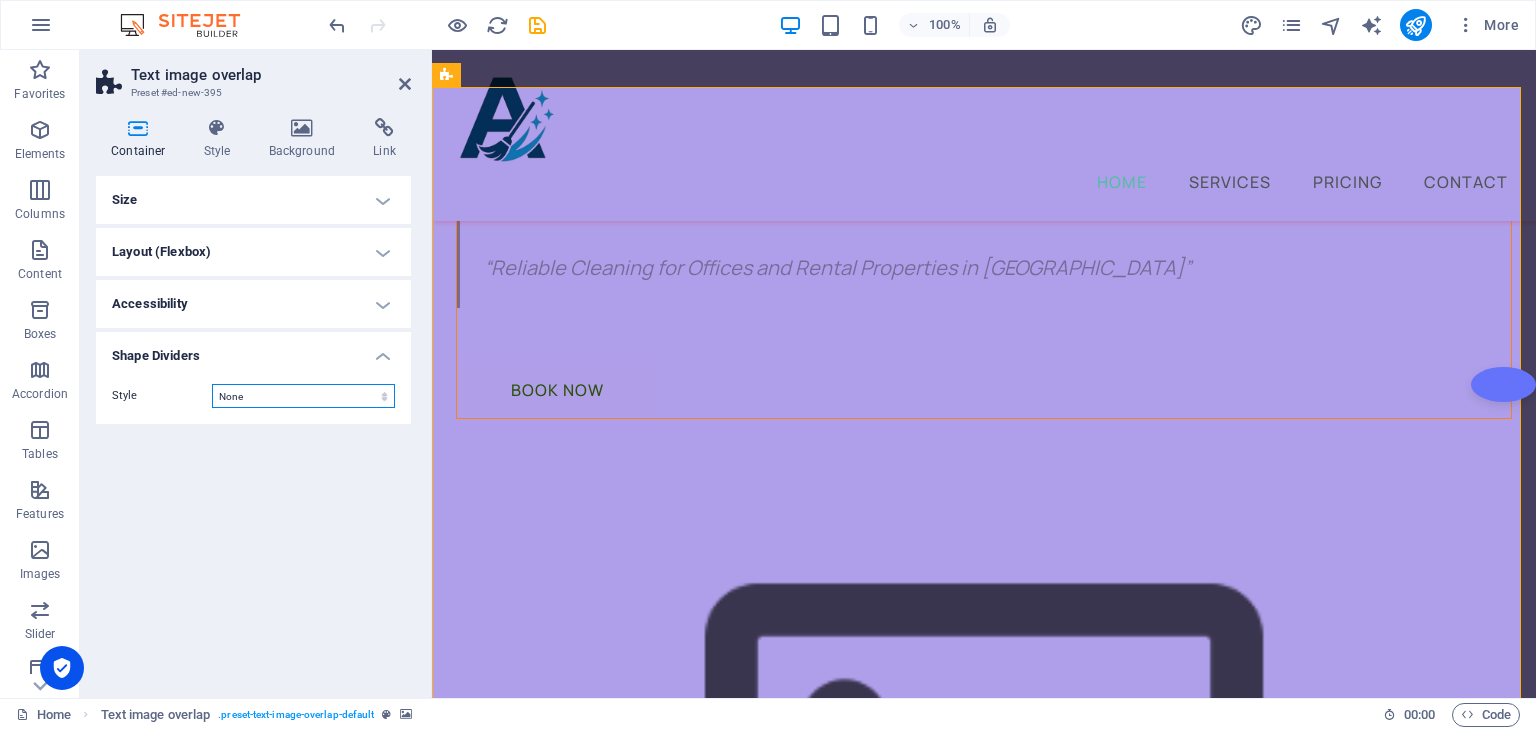 click on "None Triangle Square Diagonal Polygon 1 Polygon 2 Zigzag Multiple Zigzags Waves Multiple Waves Half Circle Circle Circle Shadow Blocks Hexagons Clouds Multiple Clouds Fan Pyramids Book Paint Drip Fire Shredded Paper Arrow" at bounding box center (303, 396) 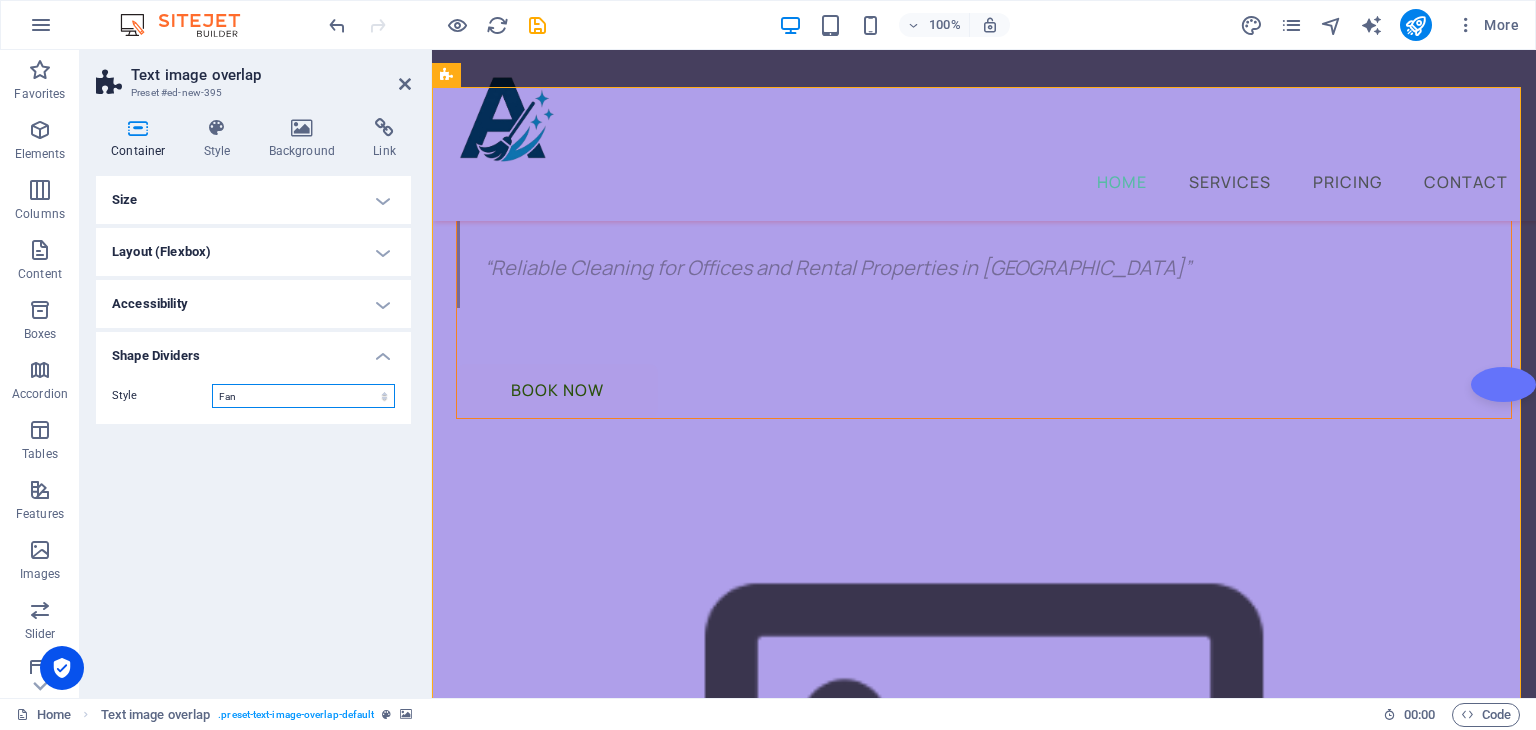 click on "None Triangle Square Diagonal Polygon 1 Polygon 2 Zigzag Multiple Zigzags Waves Multiple Waves Half Circle Circle Circle Shadow Blocks Hexagons Clouds Multiple Clouds Fan Pyramids Book Paint Drip Fire Shredded Paper Arrow" at bounding box center (303, 396) 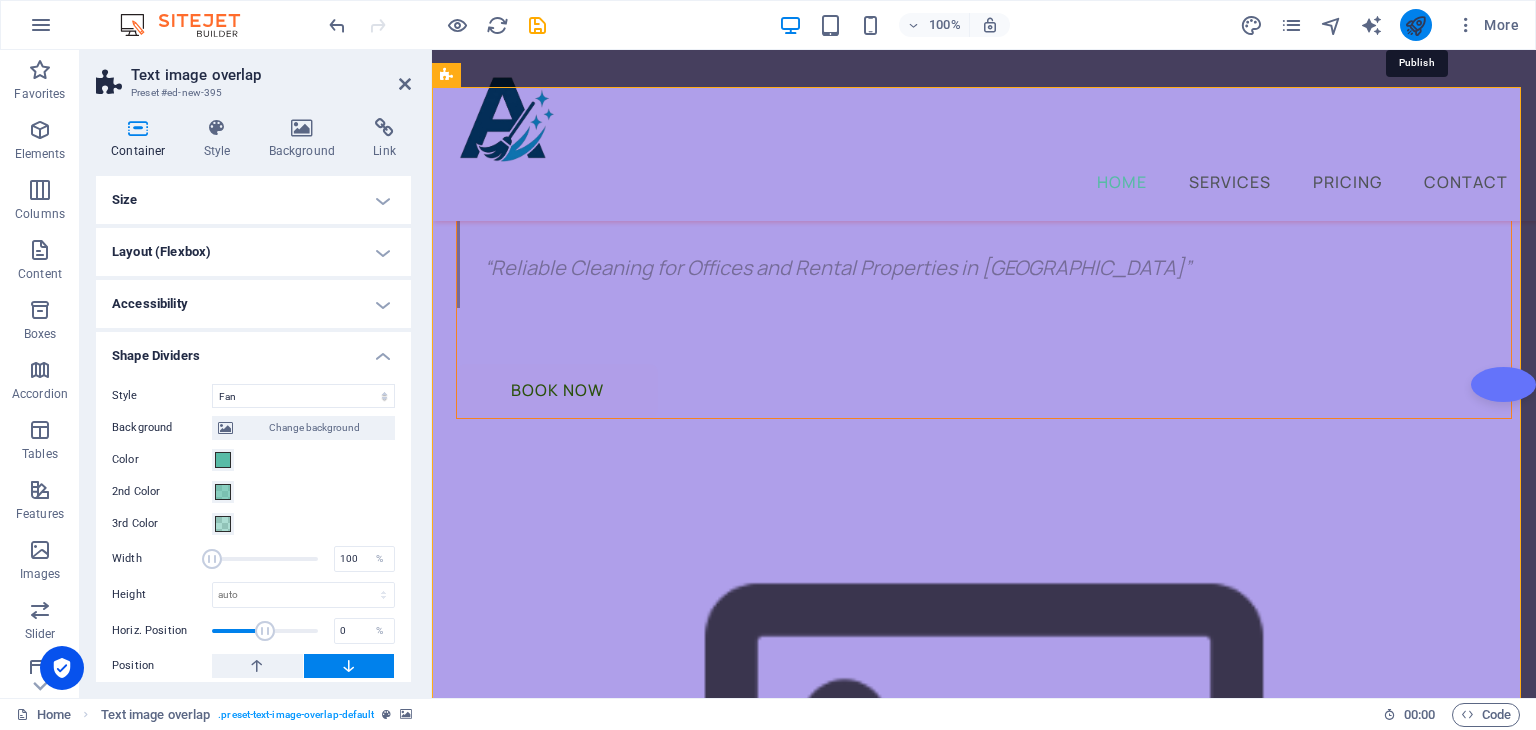 click at bounding box center (1415, 25) 